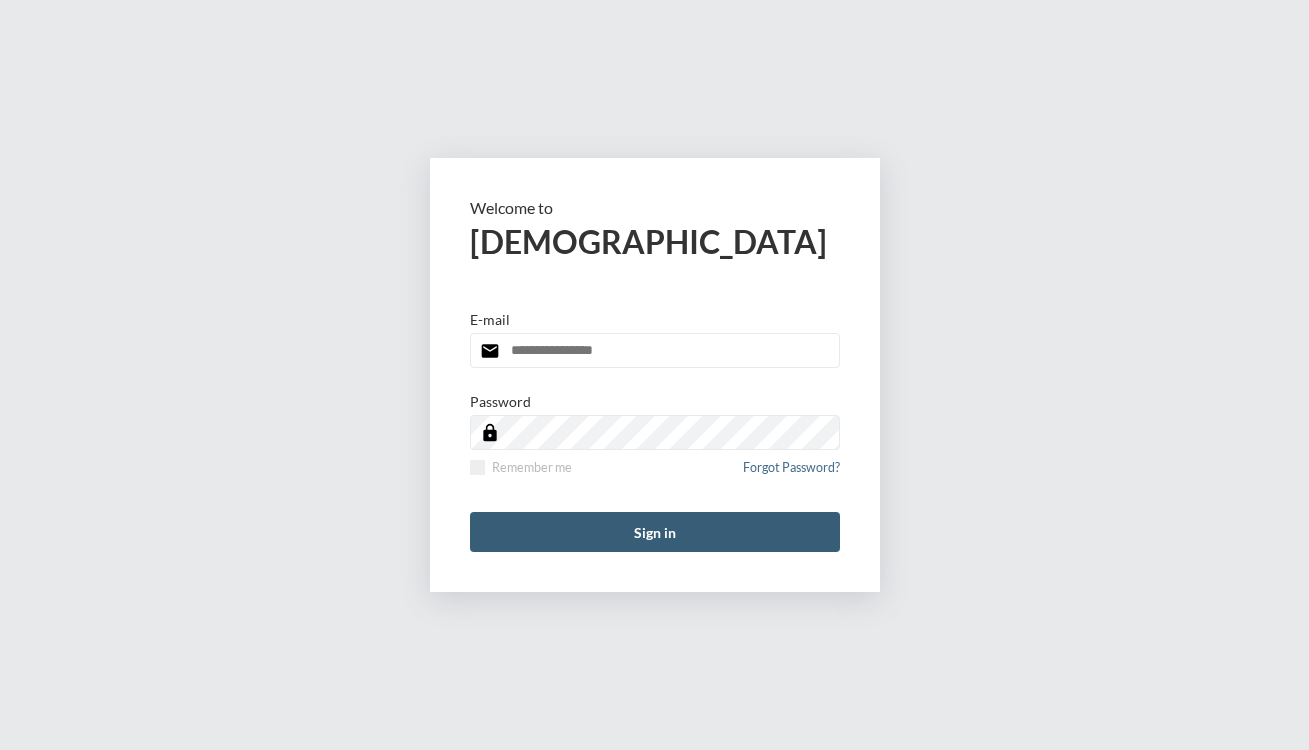 scroll, scrollTop: 0, scrollLeft: 0, axis: both 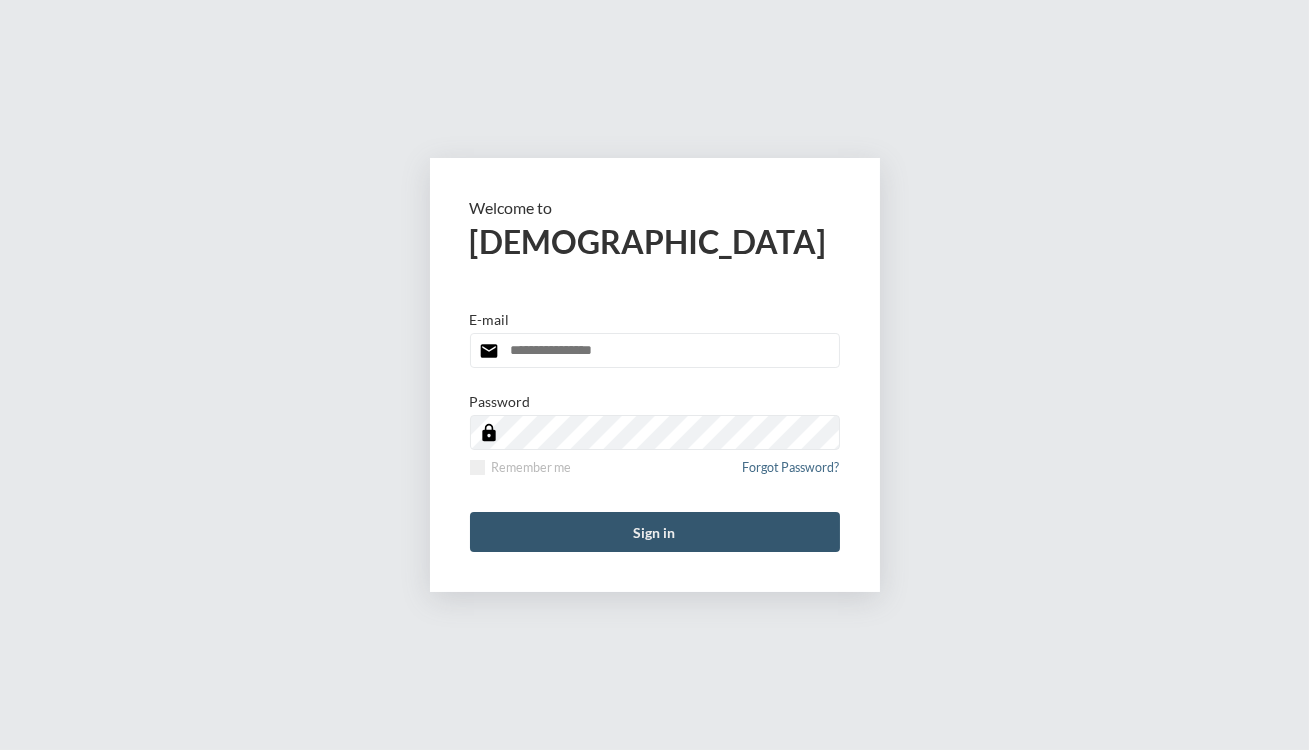 type on "**********" 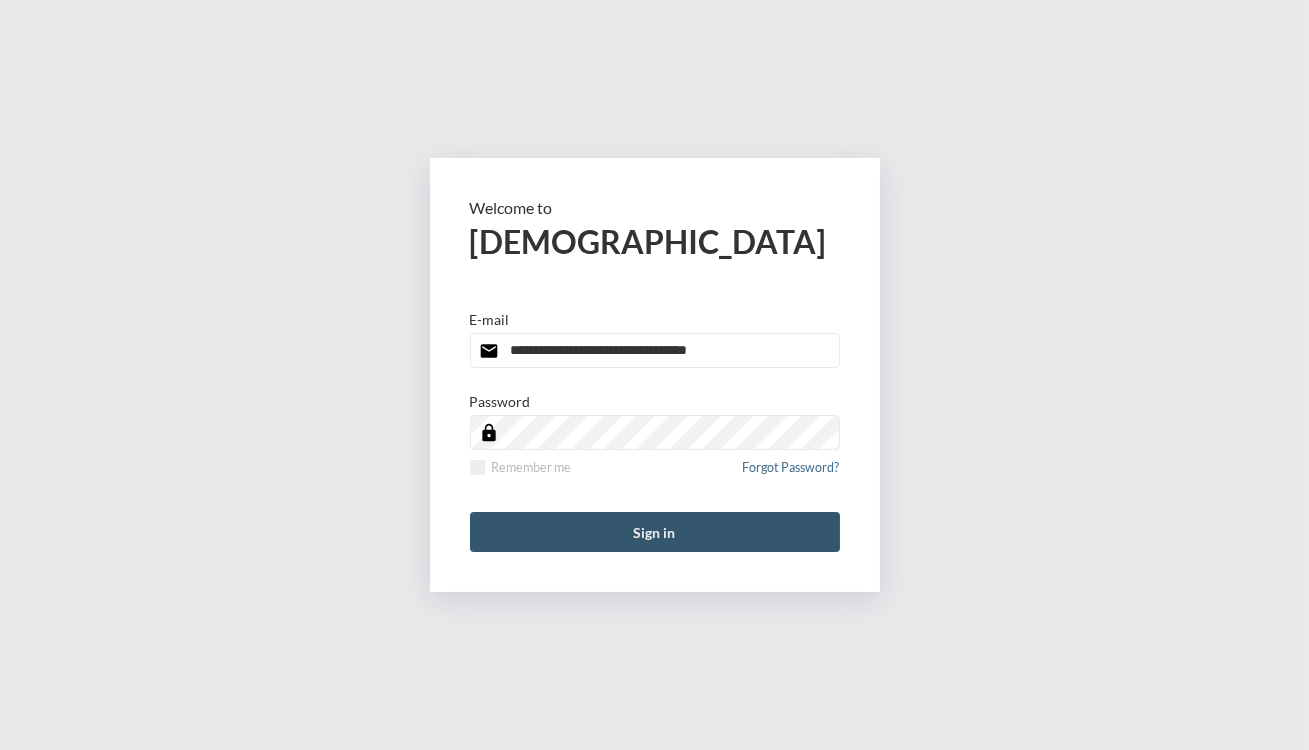 click on "Sign in" at bounding box center (655, 532) 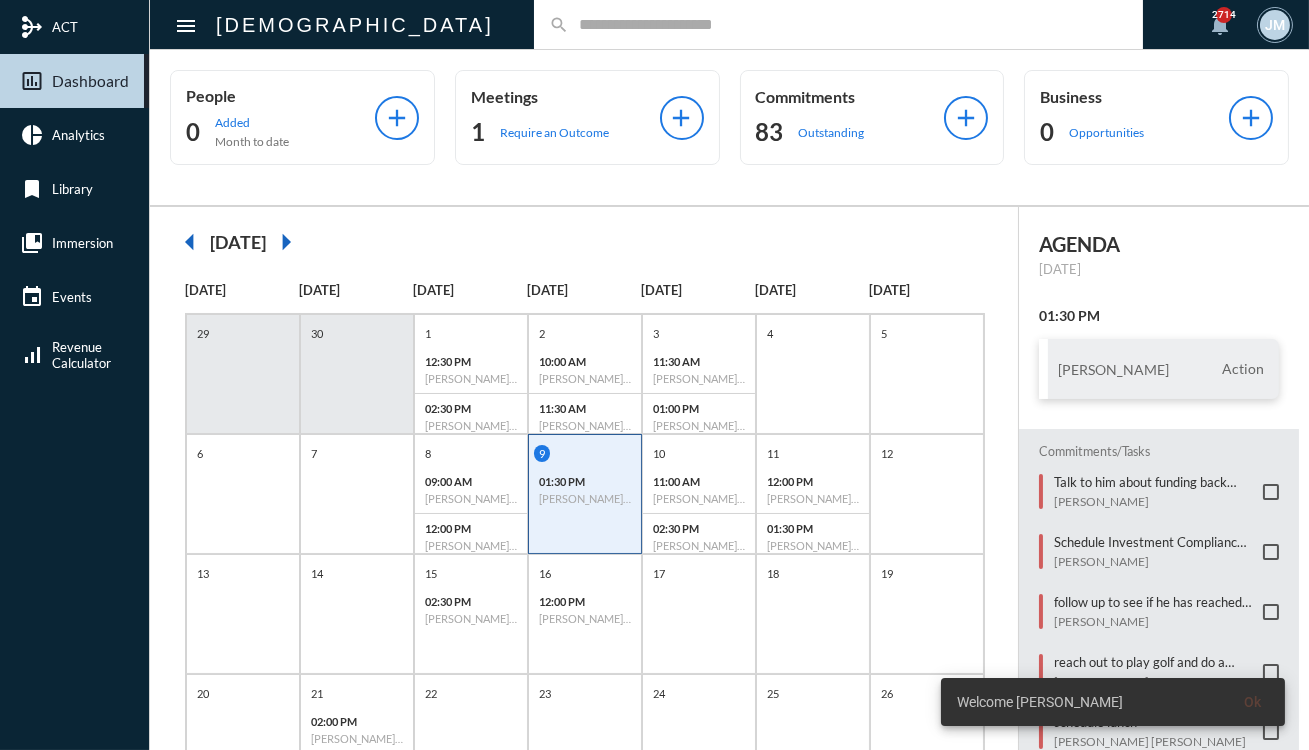click 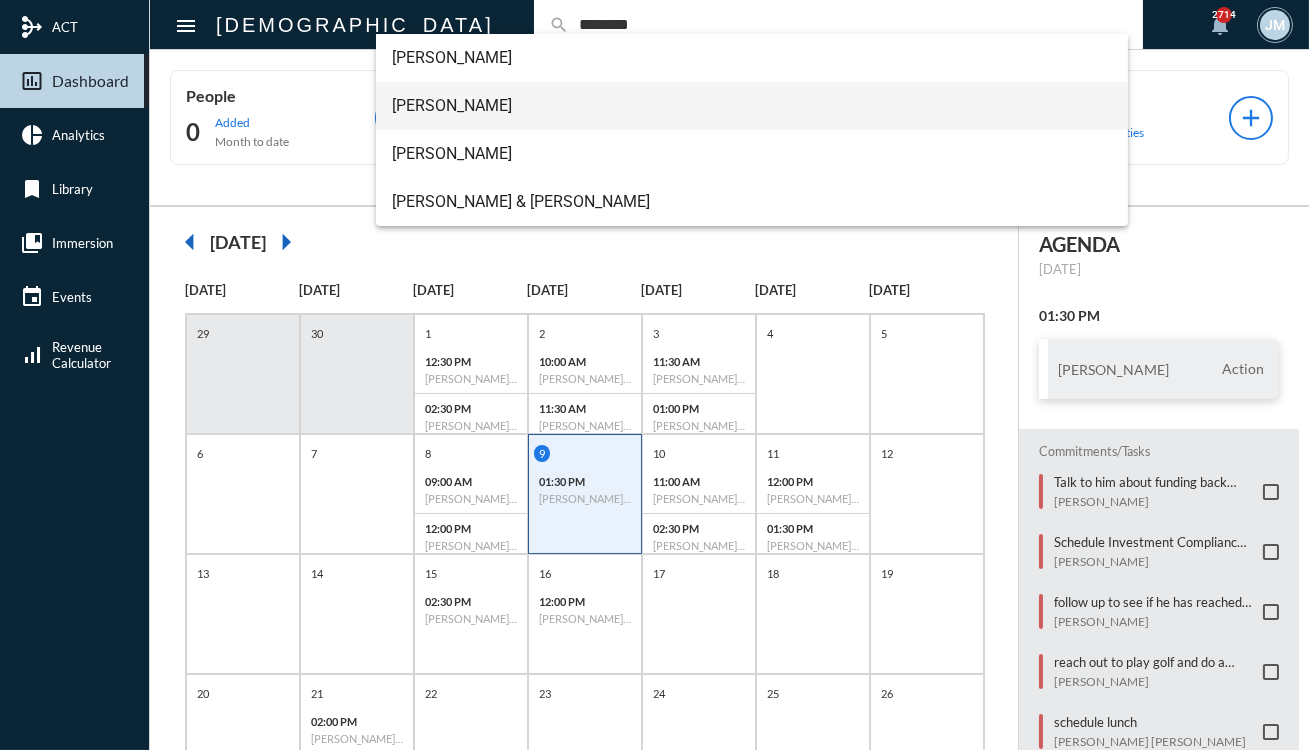 type on "********" 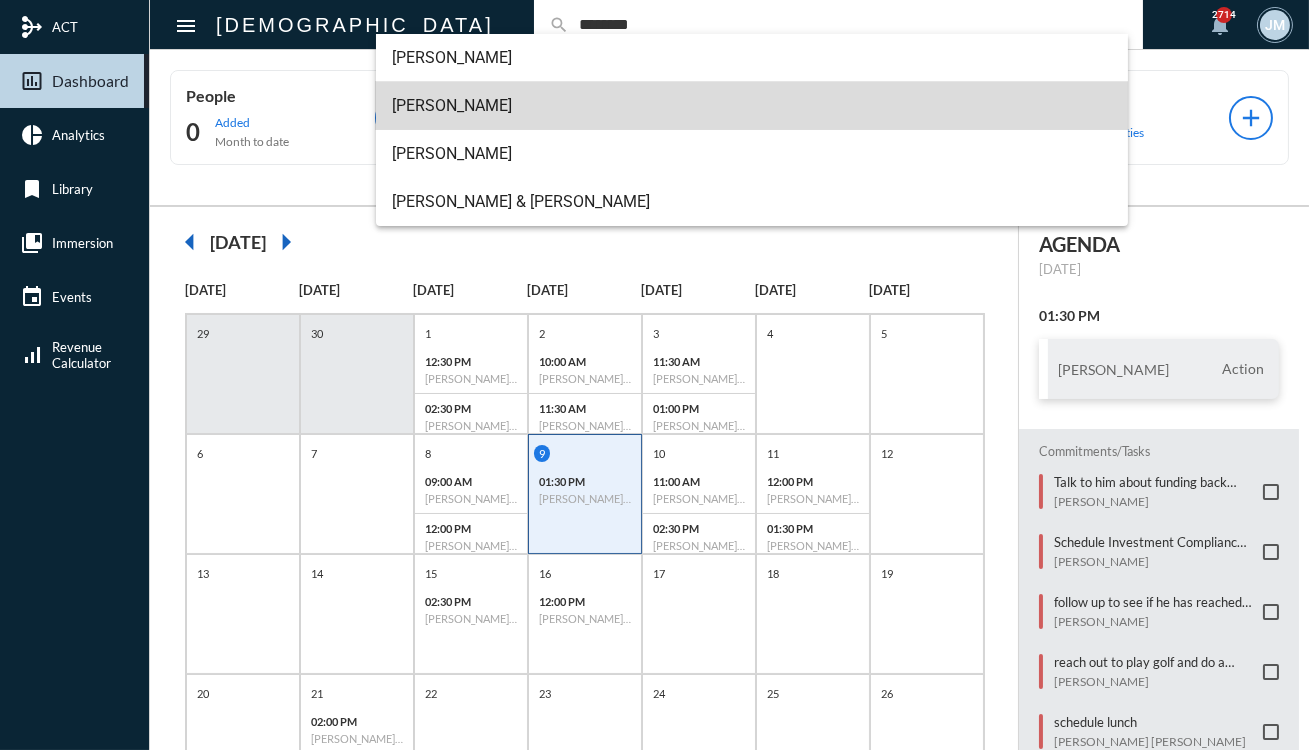 click on "[PERSON_NAME]" at bounding box center (752, 106) 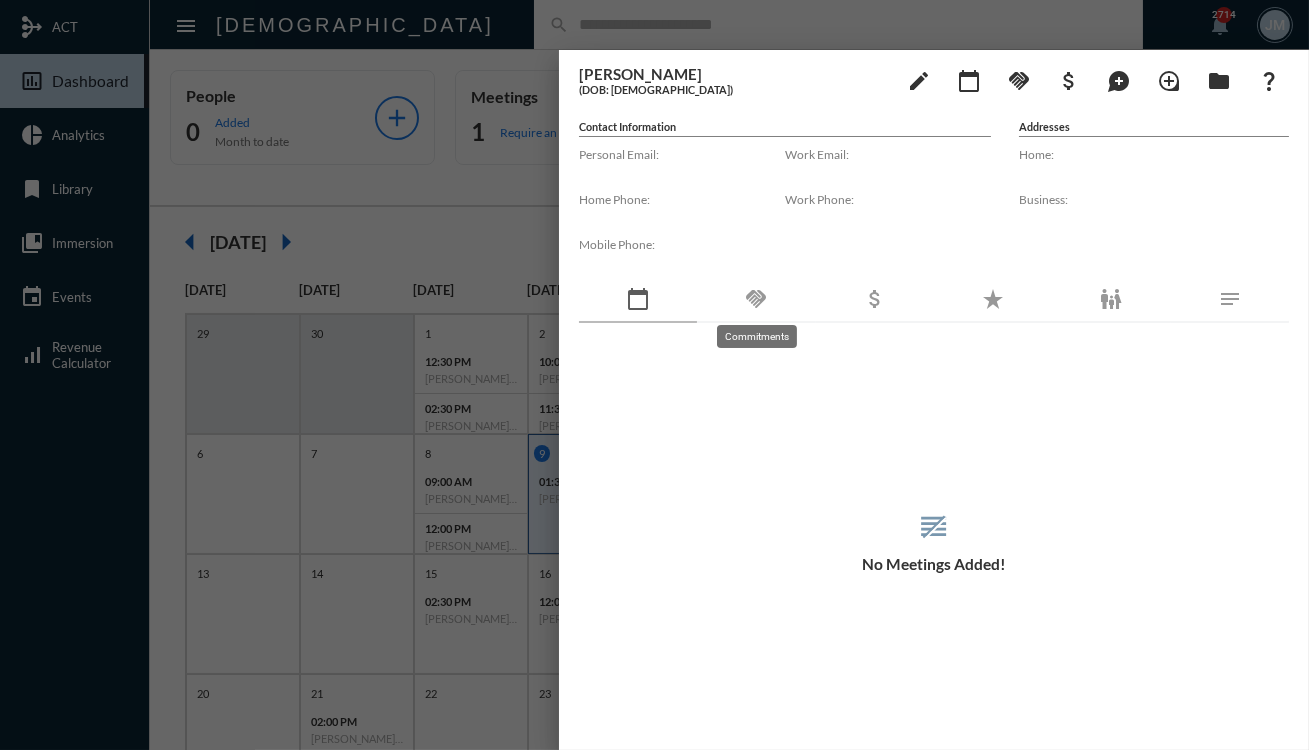 click on "handshake" 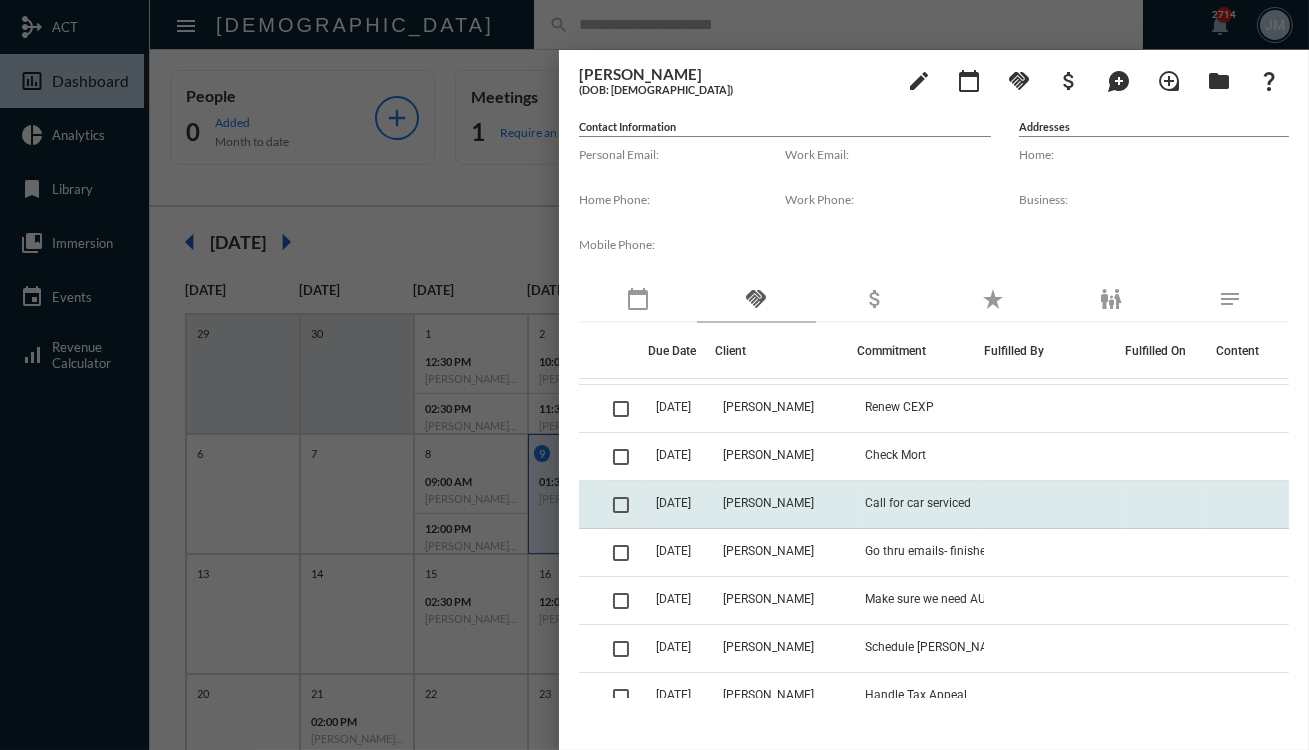 scroll, scrollTop: 181, scrollLeft: 0, axis: vertical 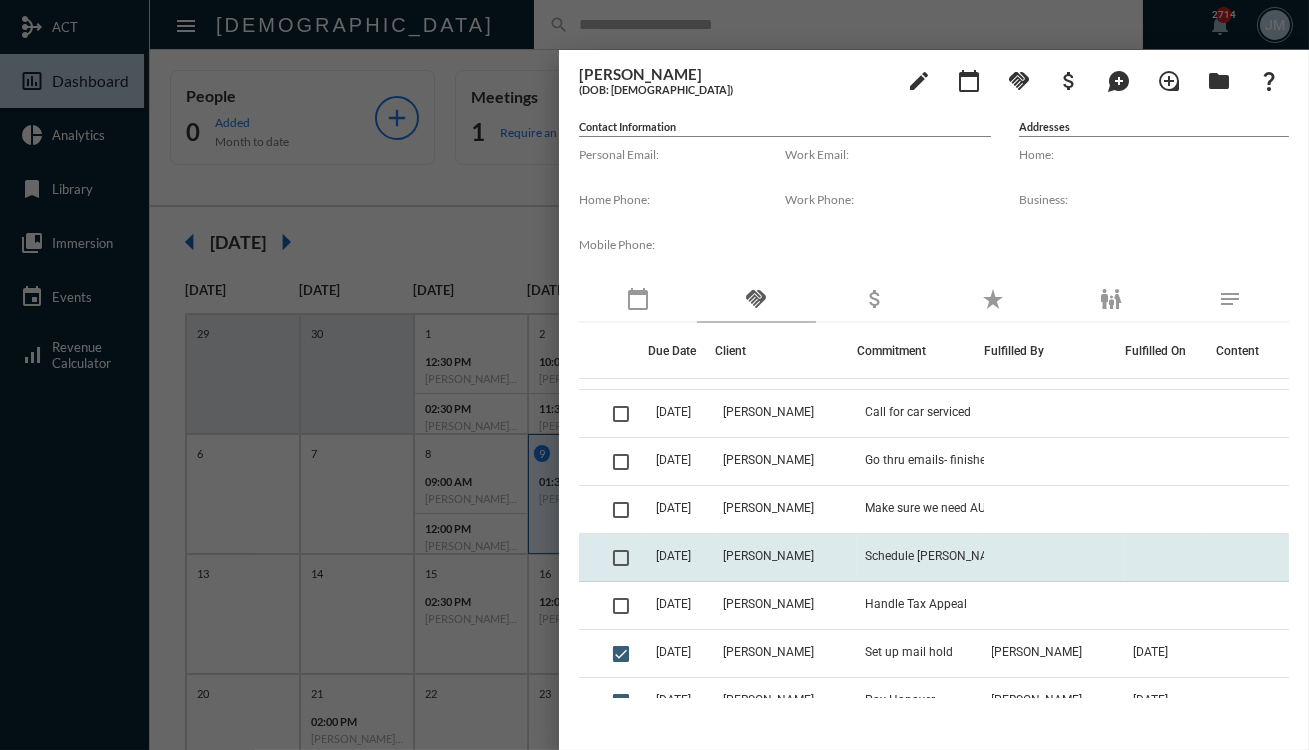 click at bounding box center [621, 558] 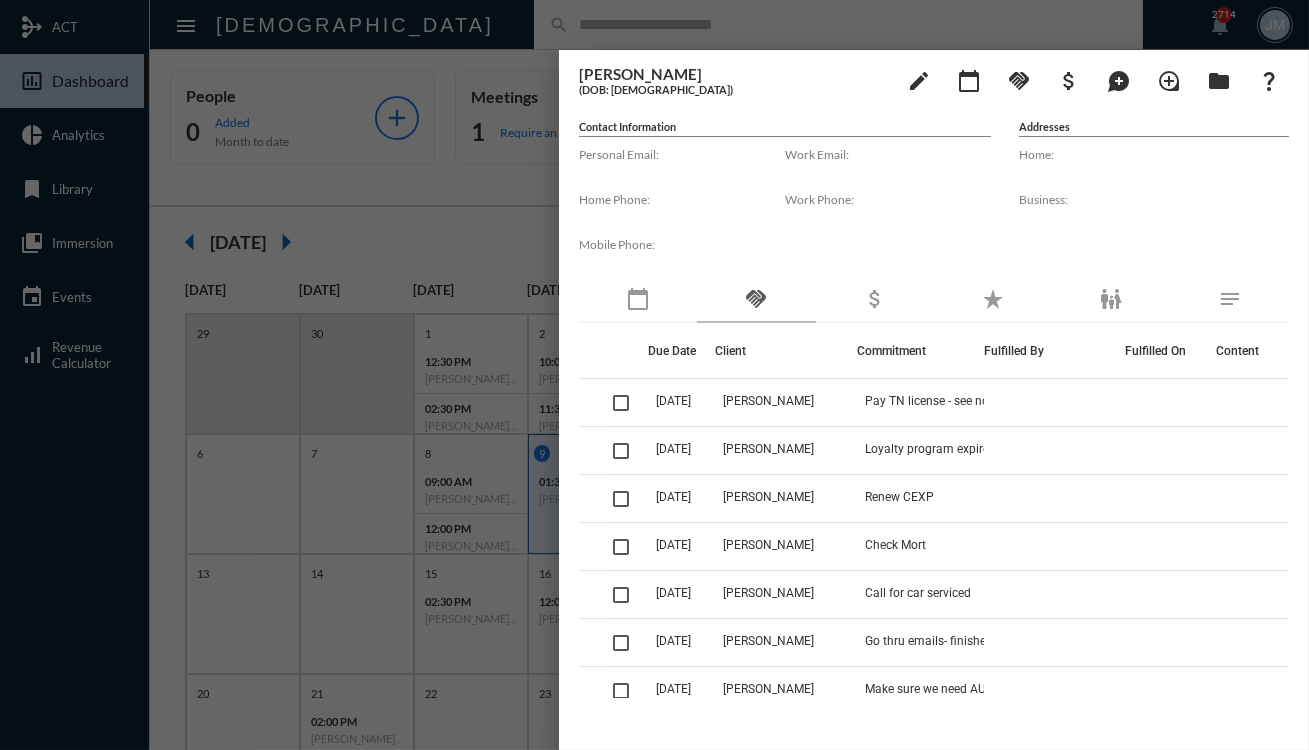 drag, startPoint x: 468, startPoint y: 82, endPoint x: 470, endPoint y: 57, distance: 25.079872 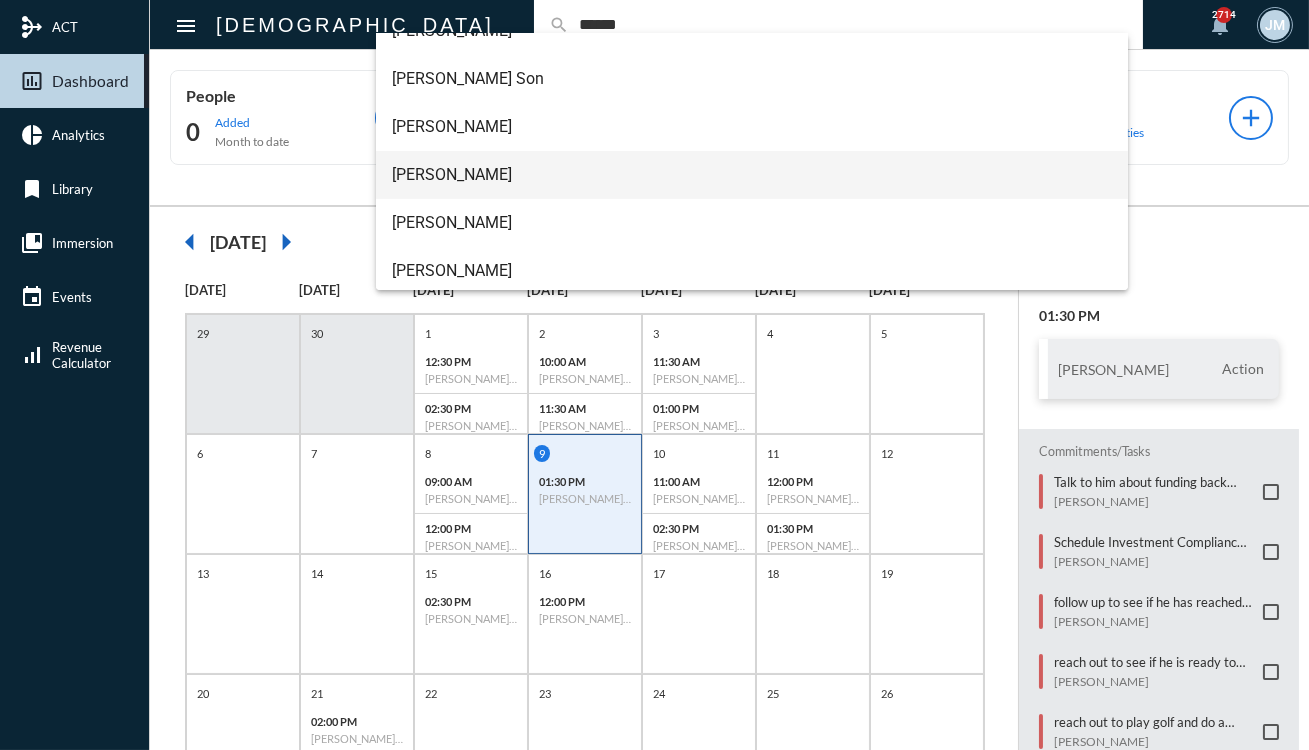 scroll, scrollTop: 224, scrollLeft: 0, axis: vertical 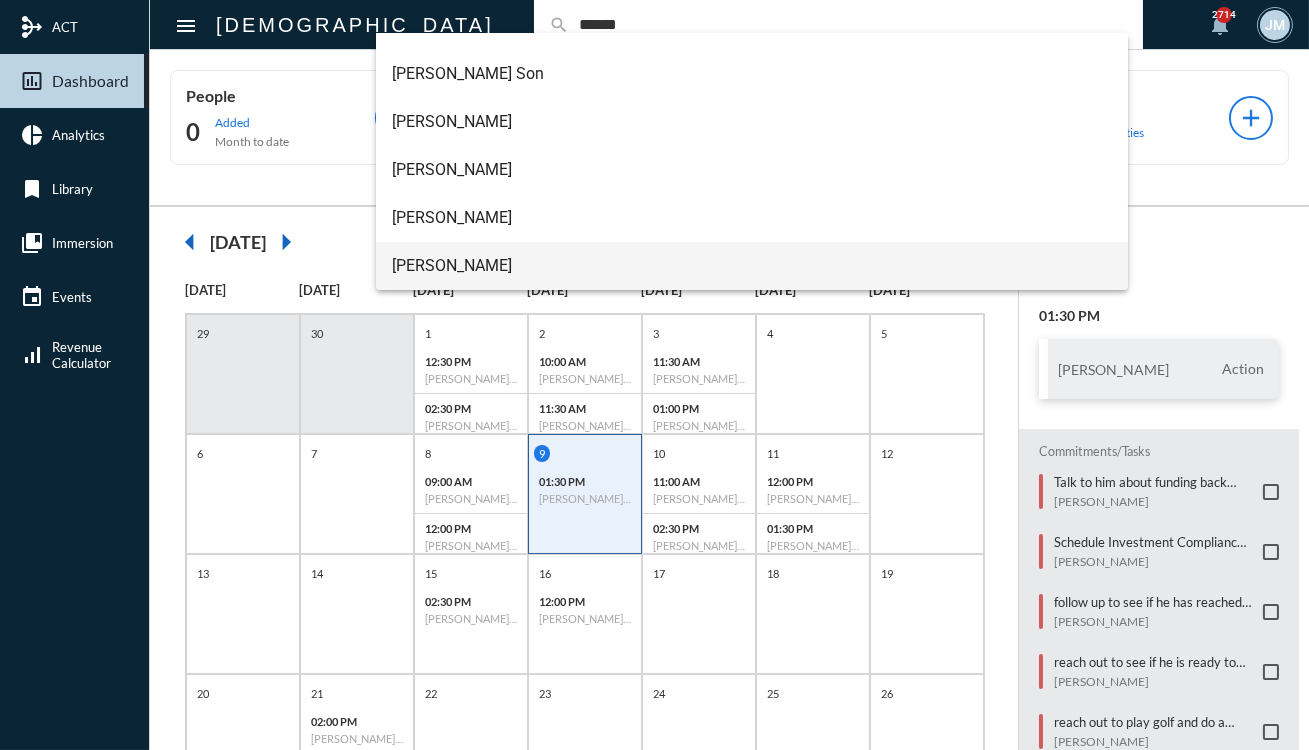 type on "******" 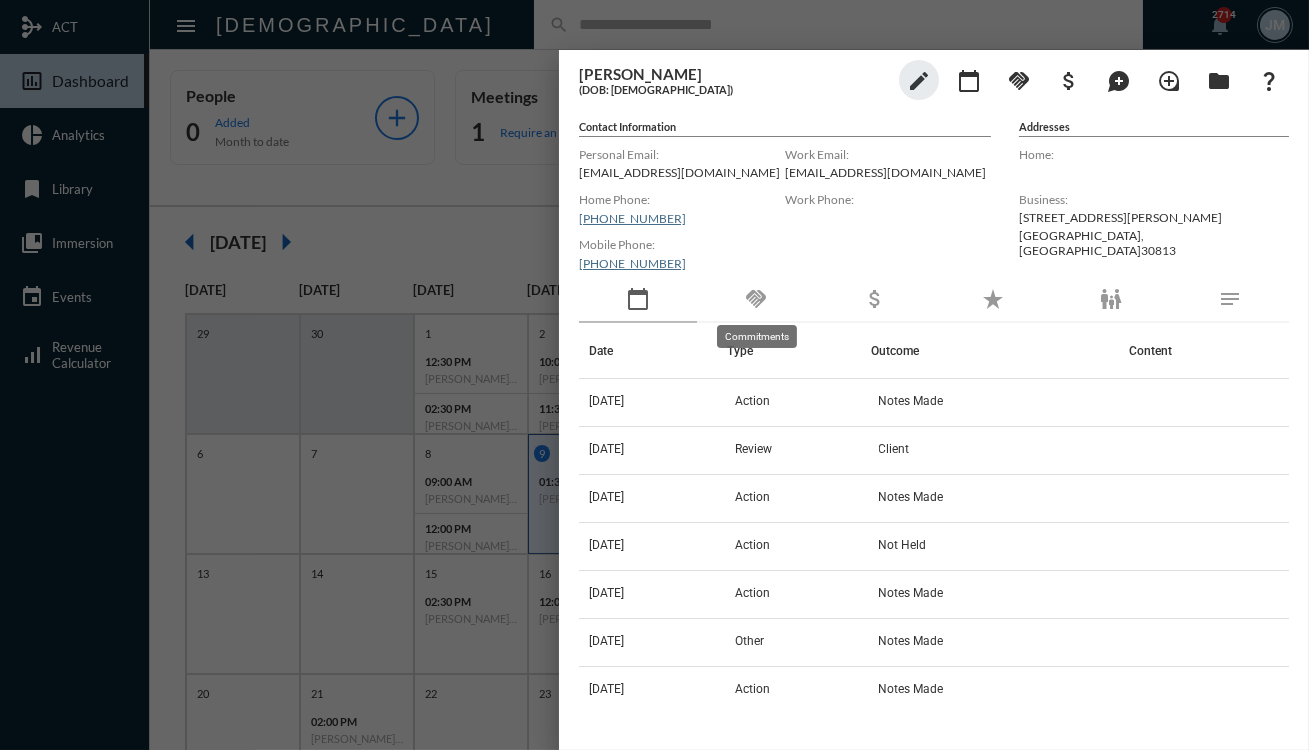 click on "handshake" 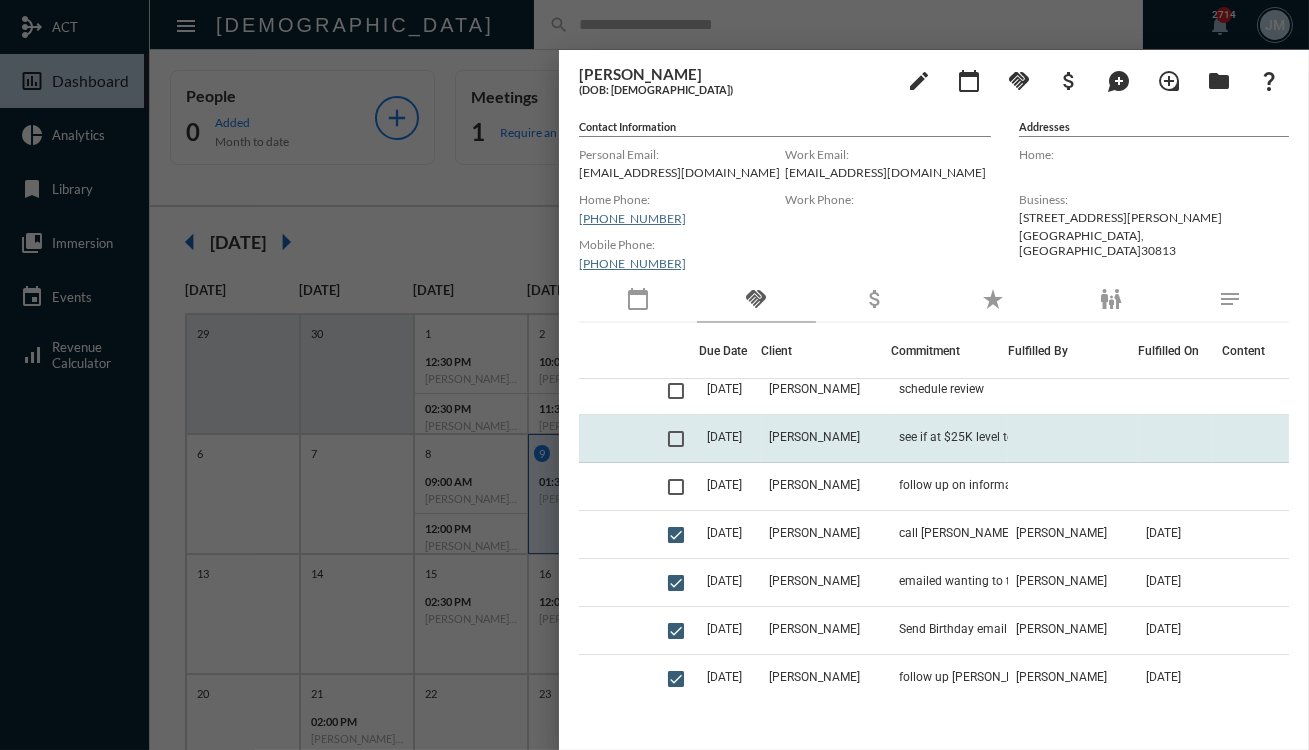 scroll, scrollTop: 90, scrollLeft: 0, axis: vertical 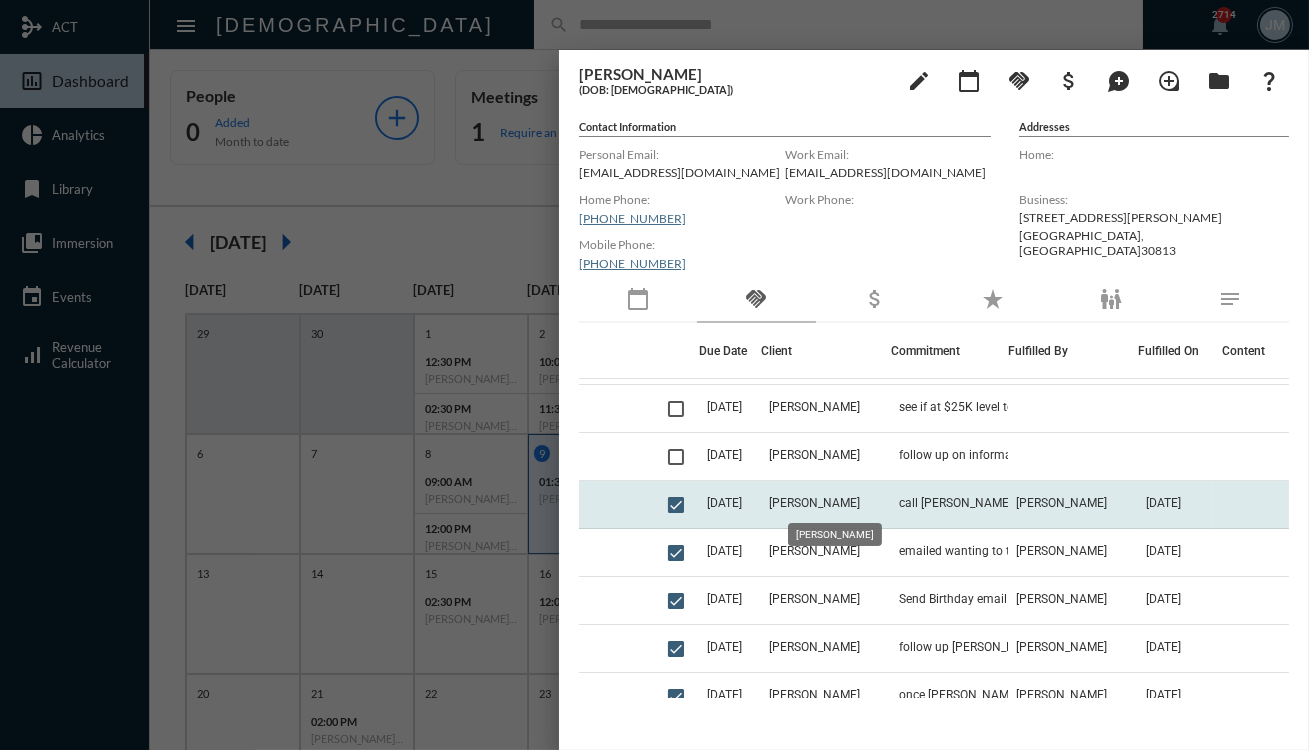 click on "[PERSON_NAME]" 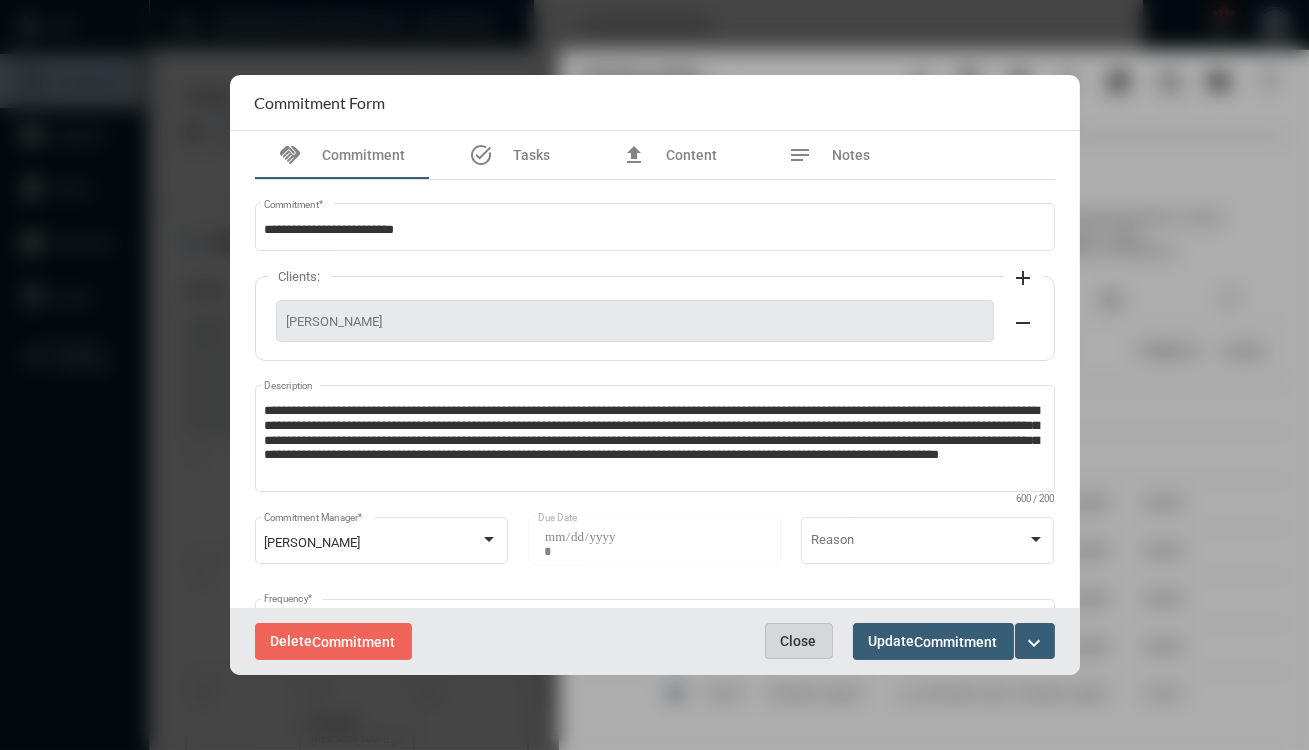 click on "Close" at bounding box center [799, 641] 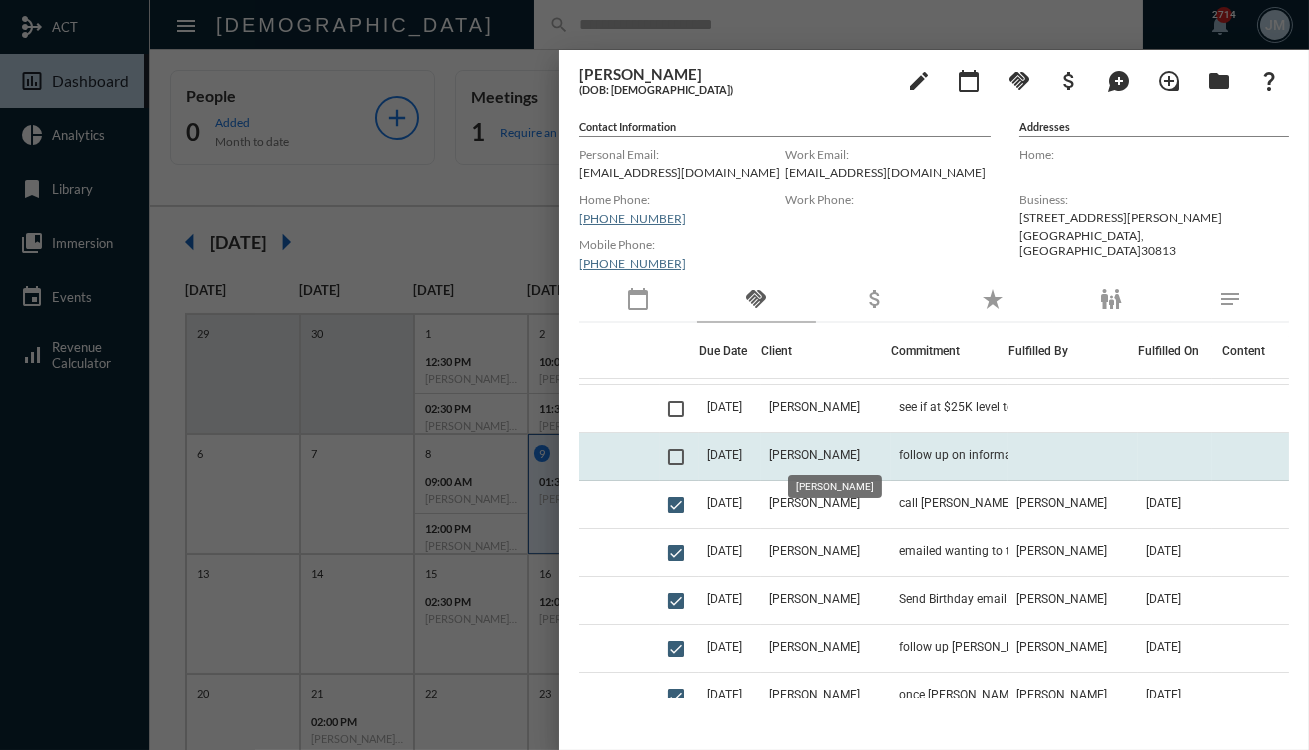 click on "[PERSON_NAME]" 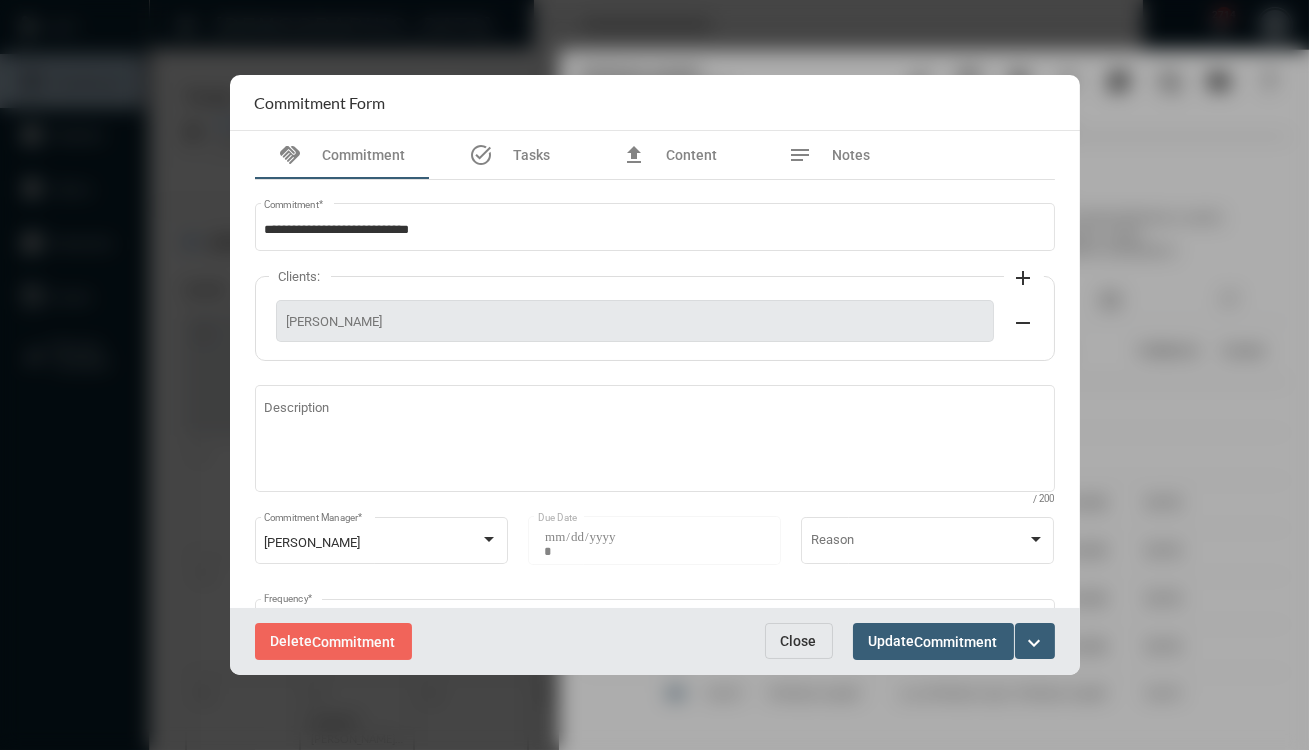 click on "Close" at bounding box center (799, 641) 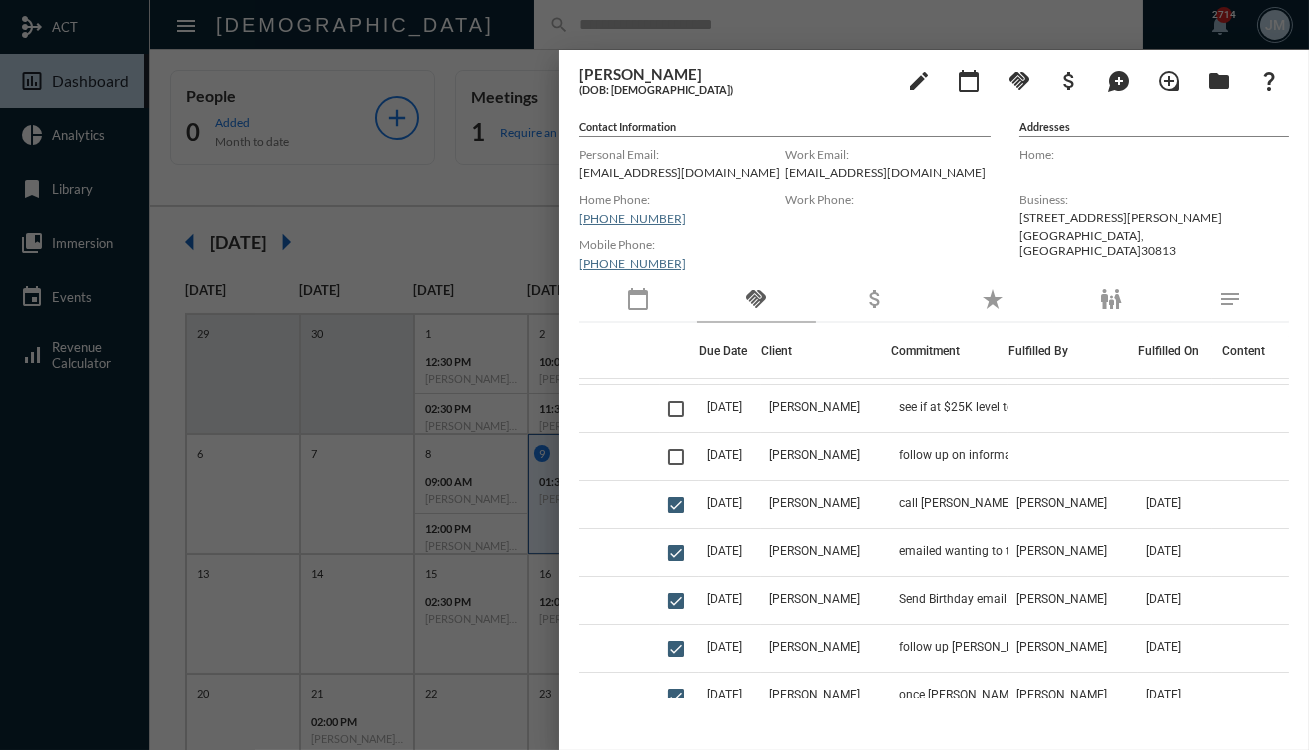 click at bounding box center [654, 375] 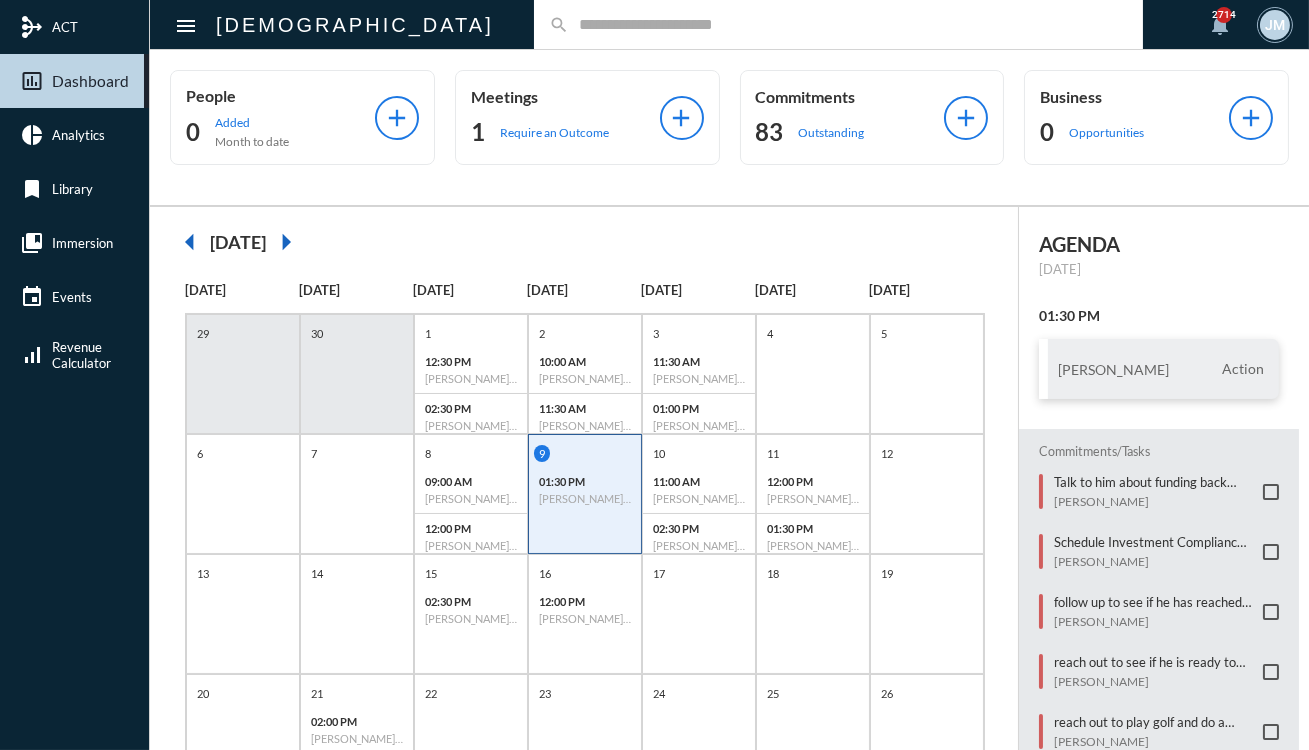 click on "01:30 PM" 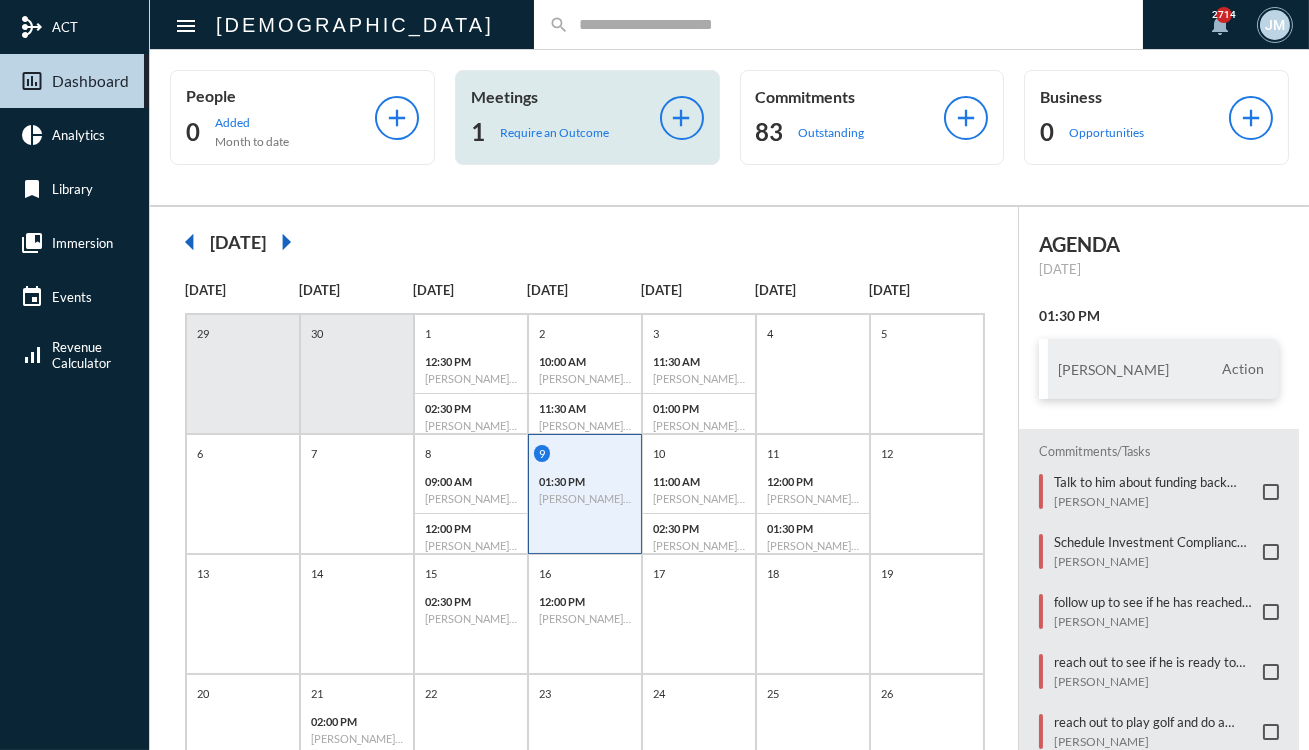 click on "Meetings 1 Require an Outcome add" 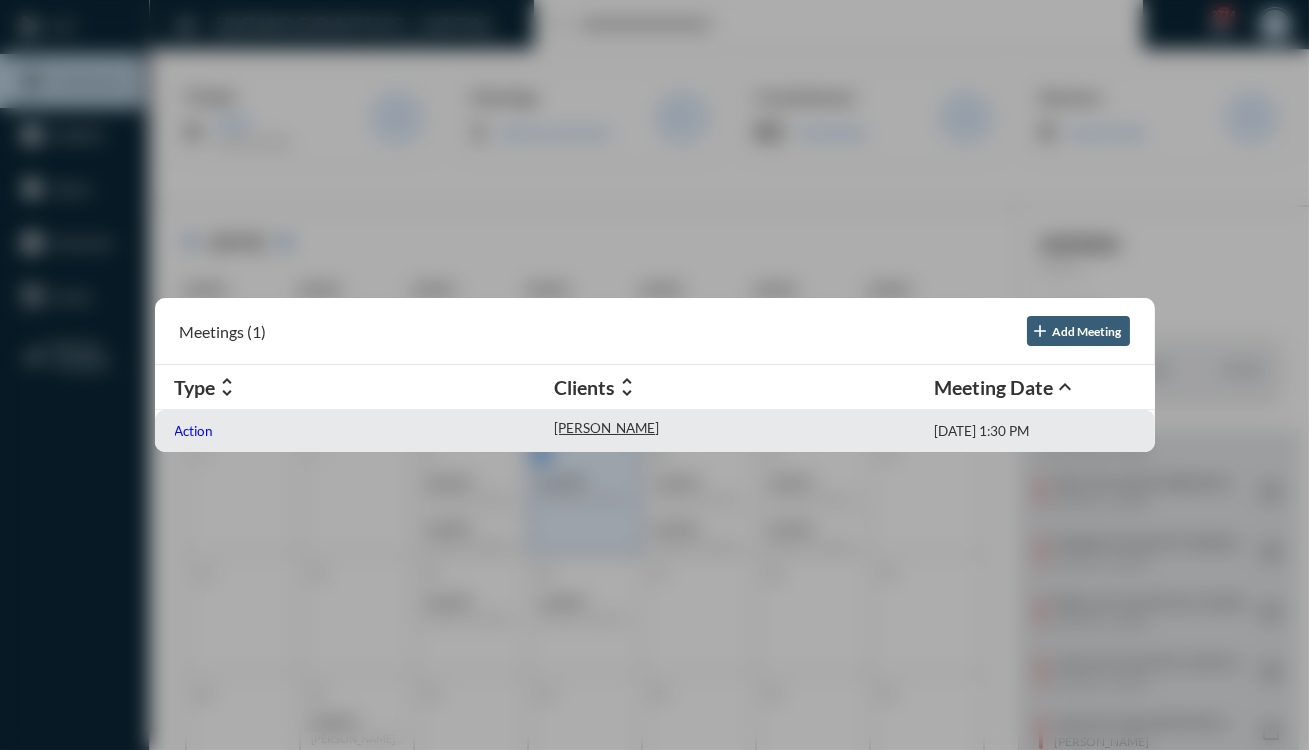 click on "Action" at bounding box center [194, 431] 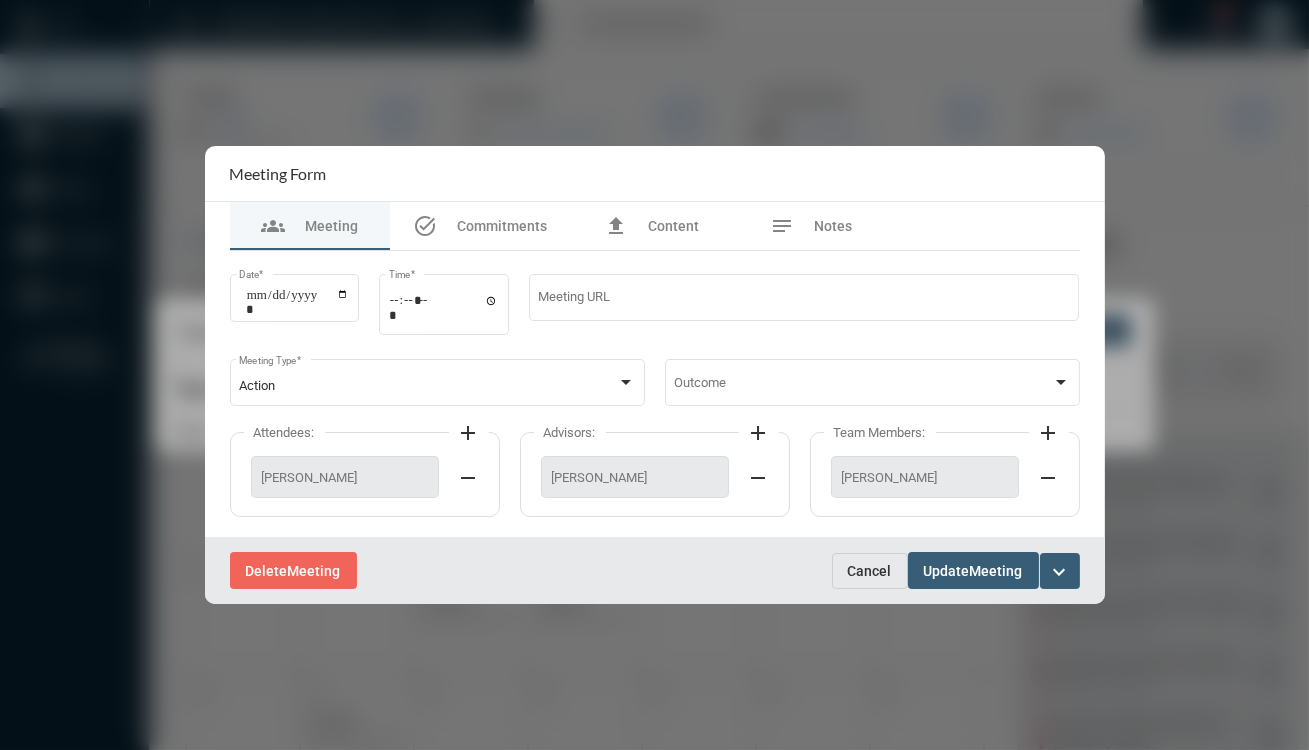 click on "**********" at bounding box center [655, 394] 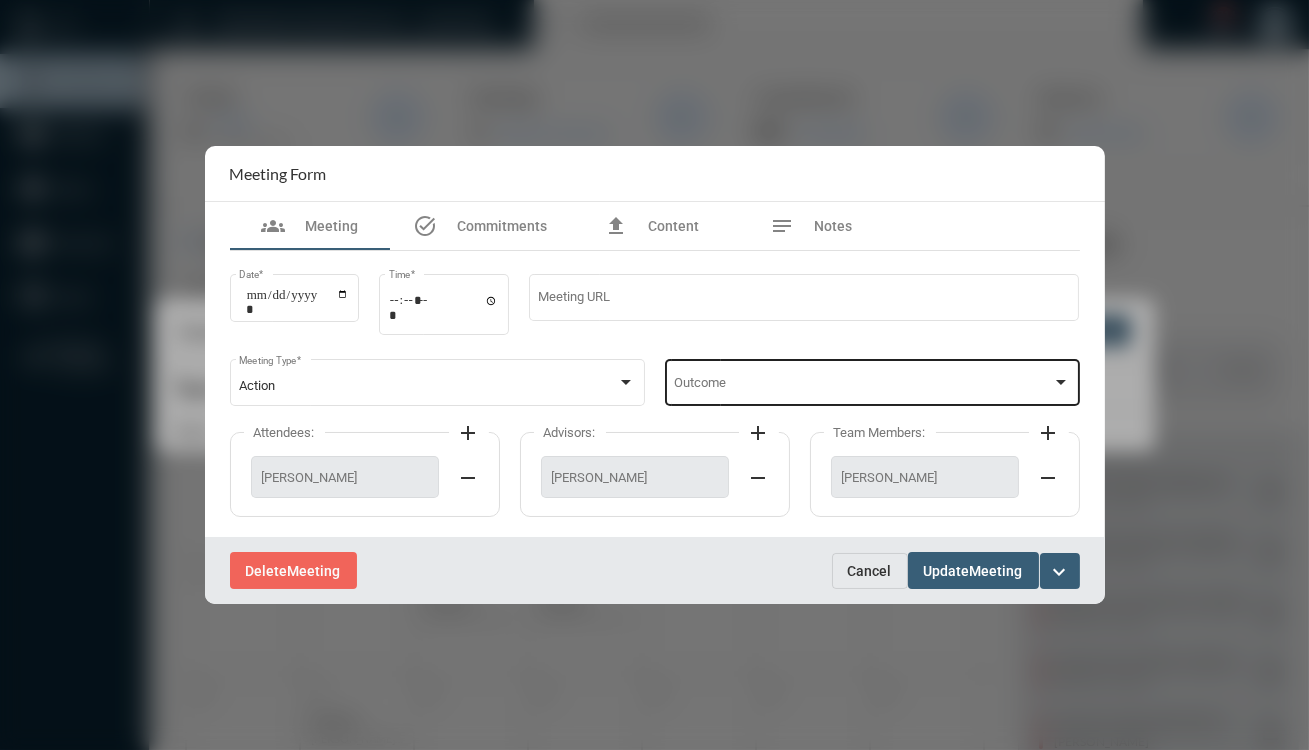 click at bounding box center (1061, 382) 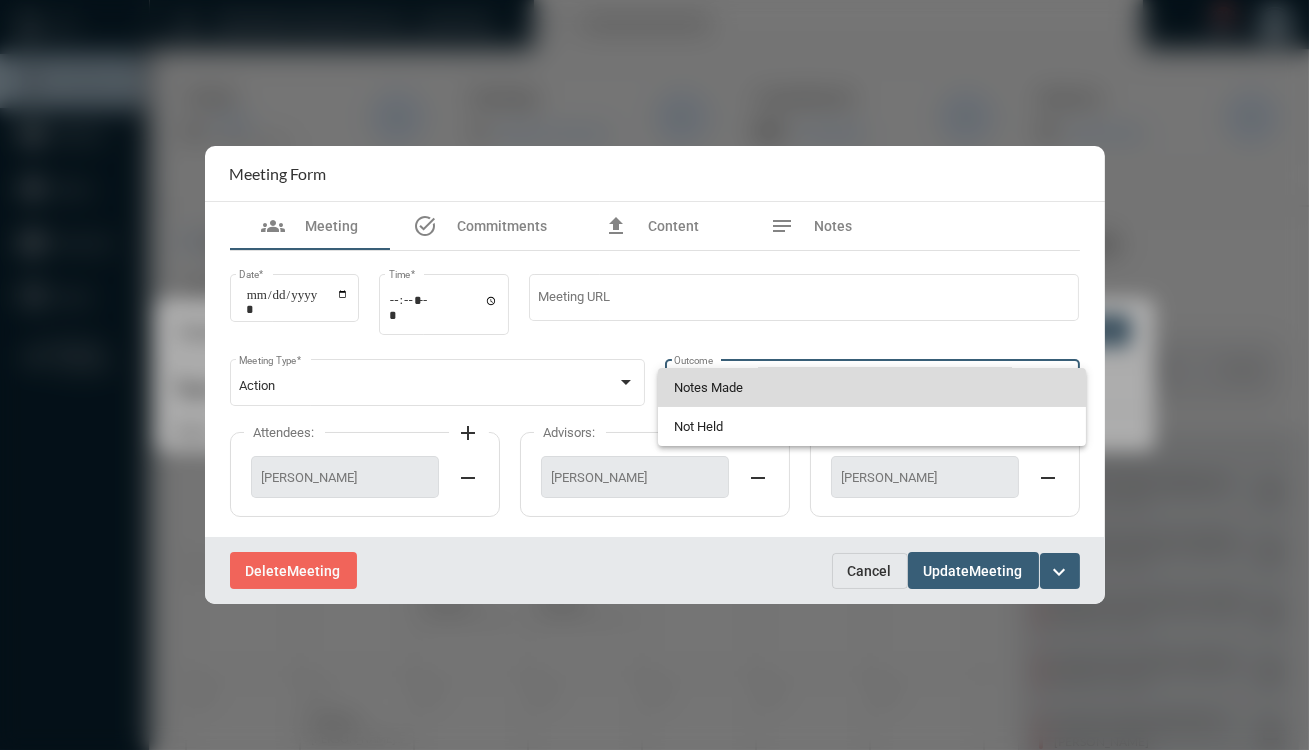 drag, startPoint x: 668, startPoint y: 394, endPoint x: 723, endPoint y: 408, distance: 56.753853 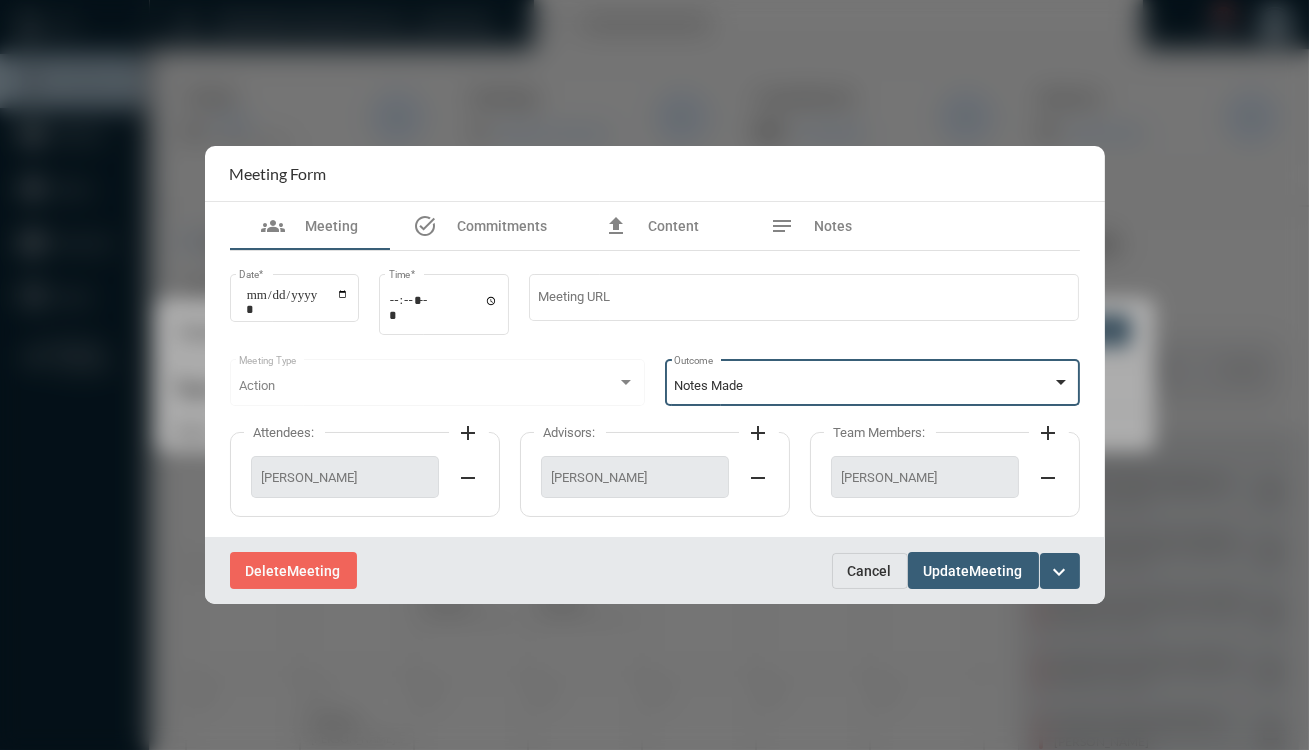 click on "Meeting" at bounding box center (996, 571) 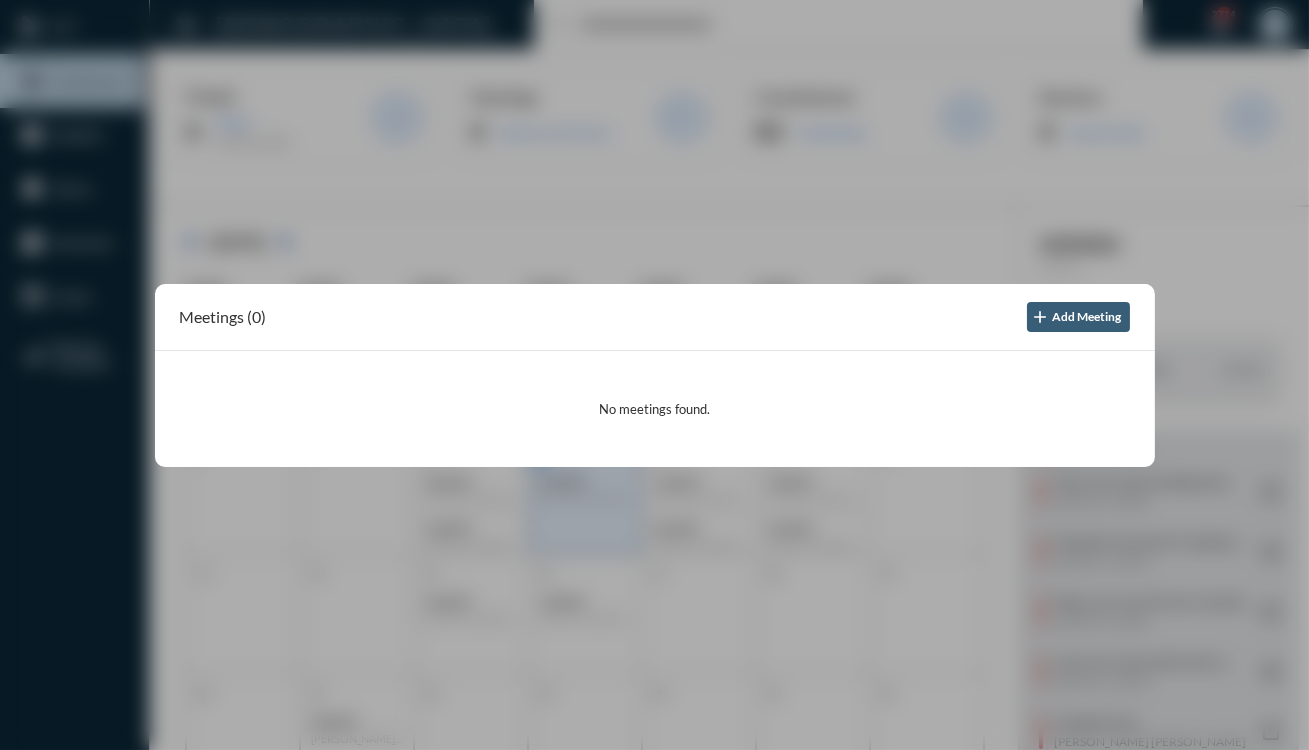 click at bounding box center (654, 375) 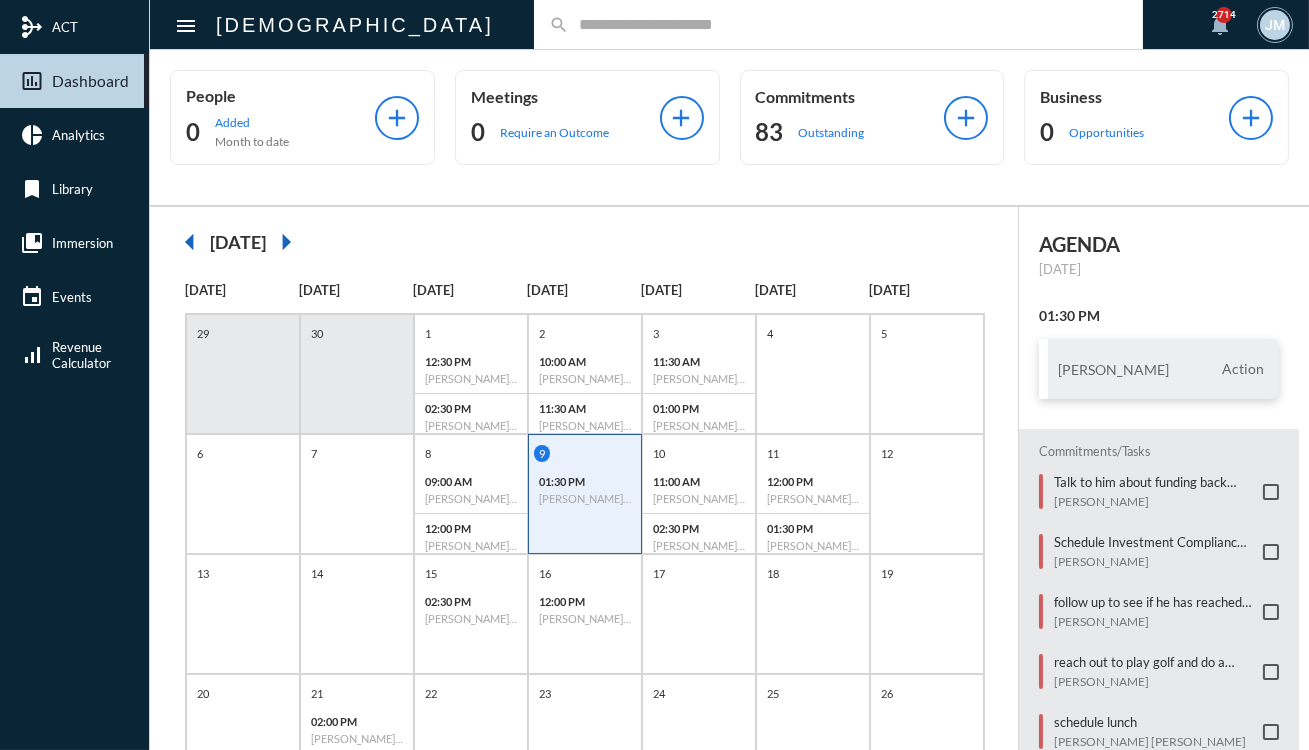 click 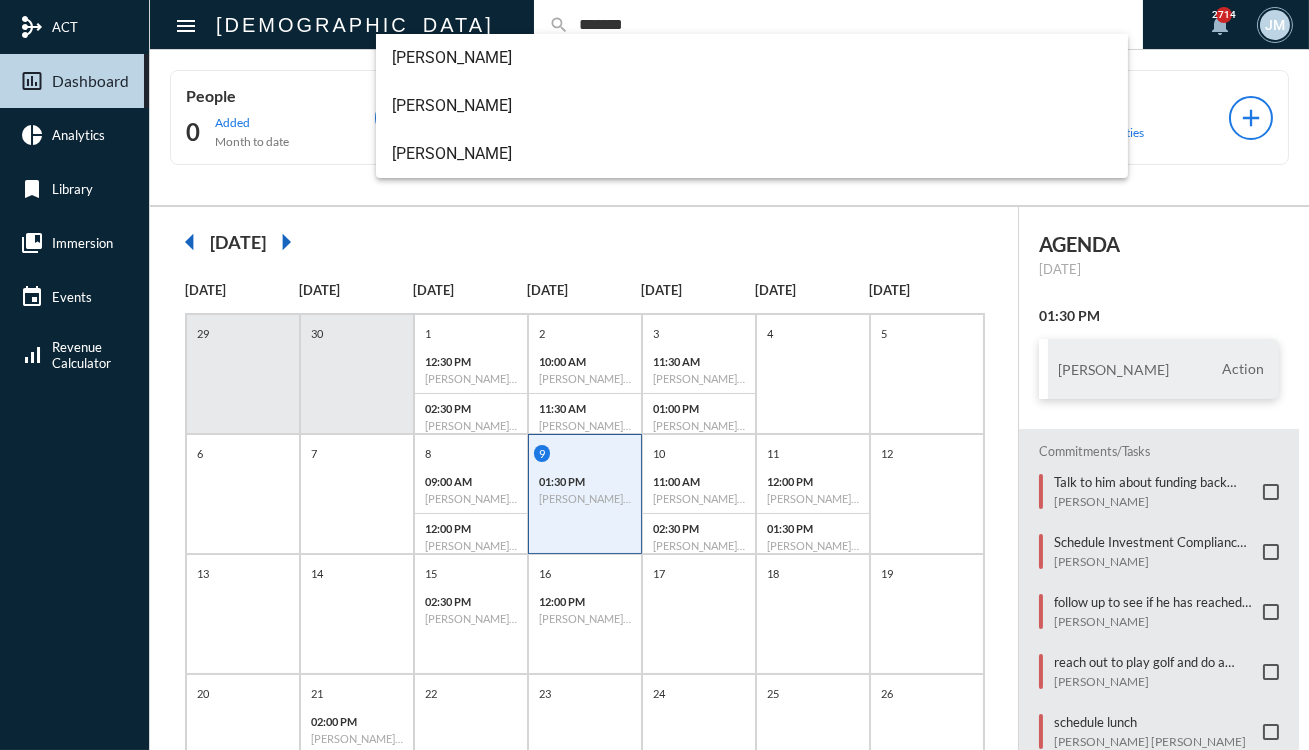 type on "*******" 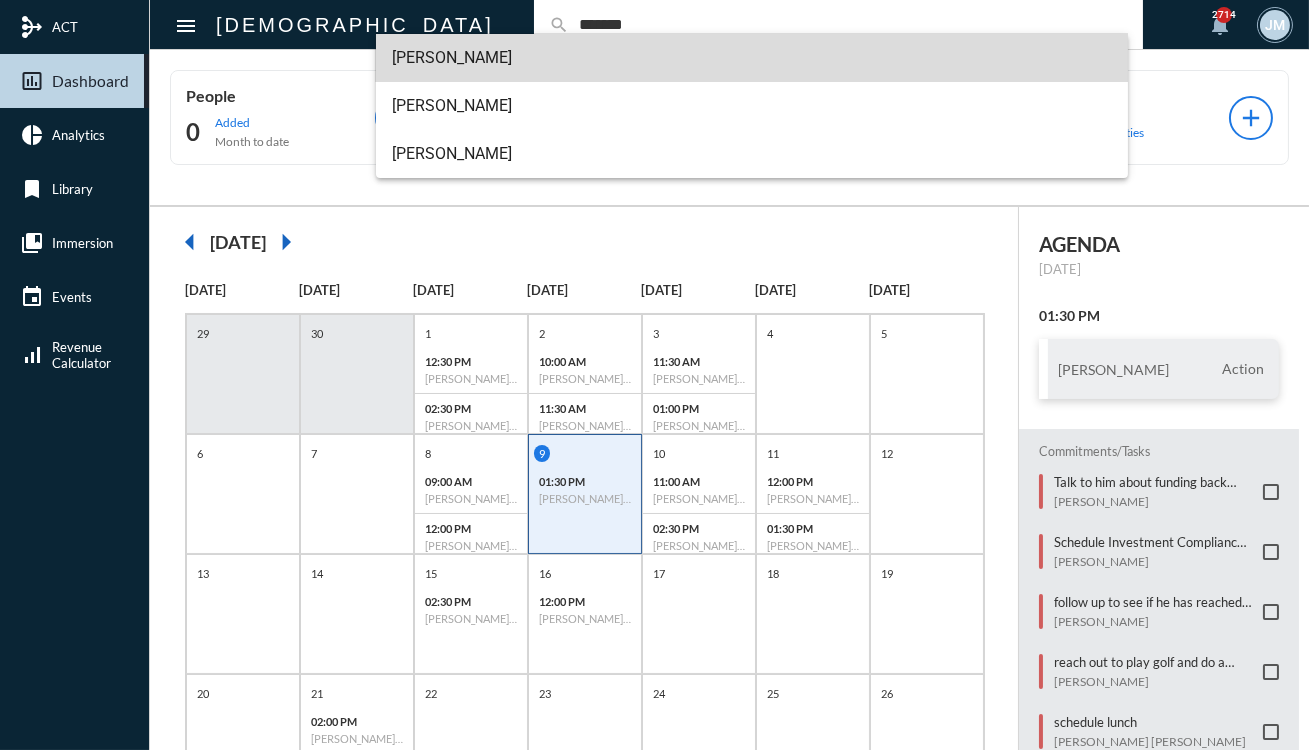 click on "[PERSON_NAME]" at bounding box center [752, 58] 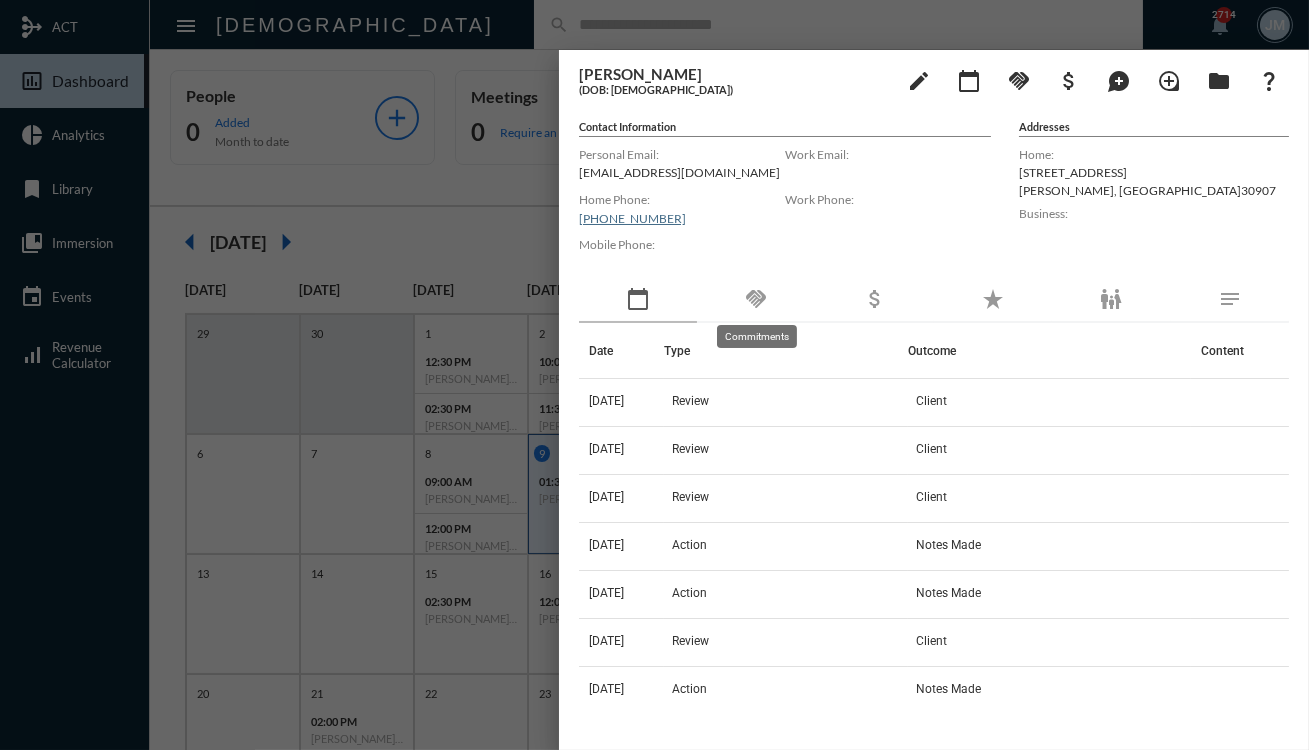click on "handshake" 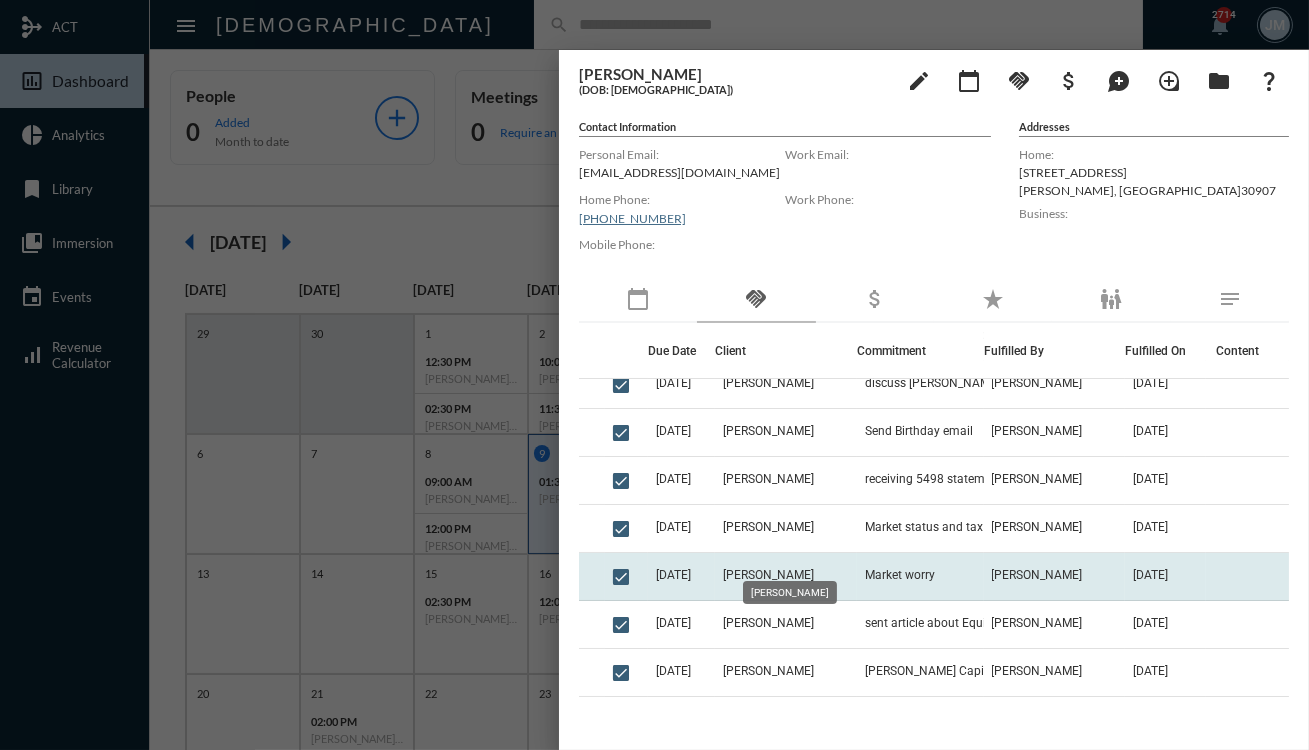 scroll, scrollTop: 272, scrollLeft: 0, axis: vertical 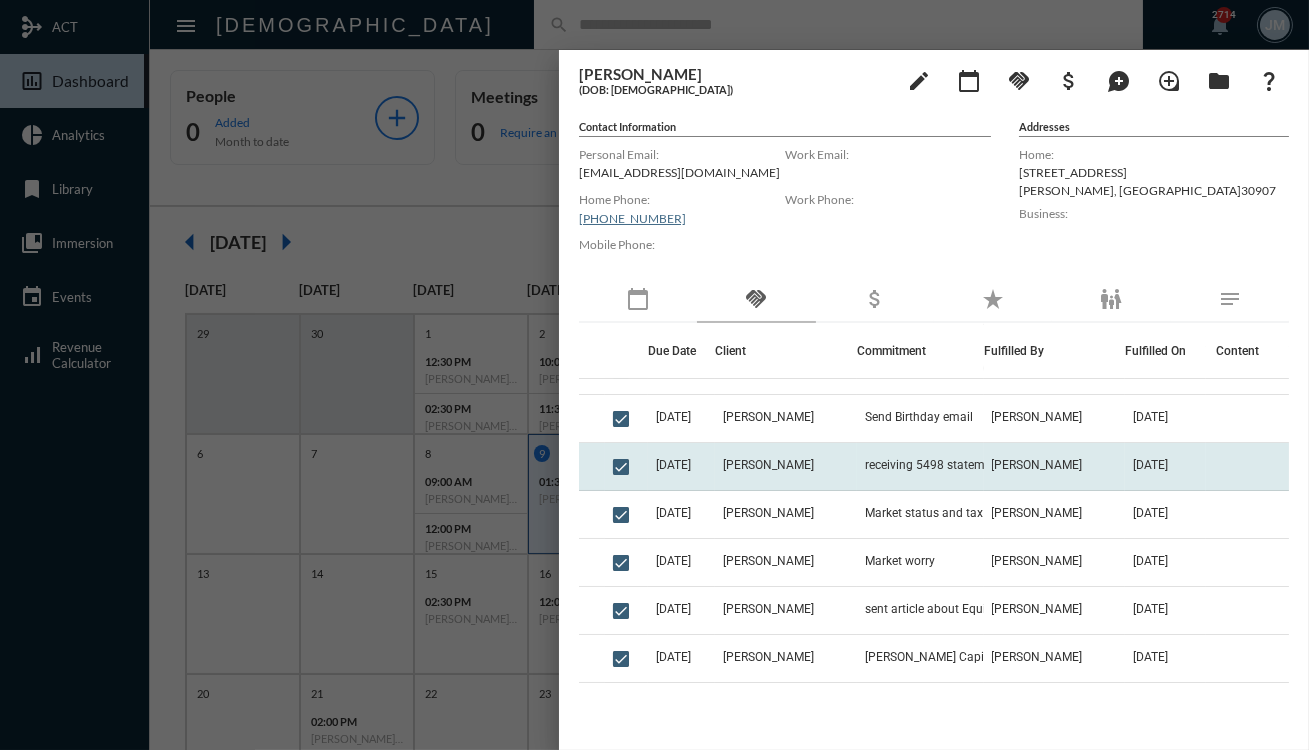 click on "[PERSON_NAME]" 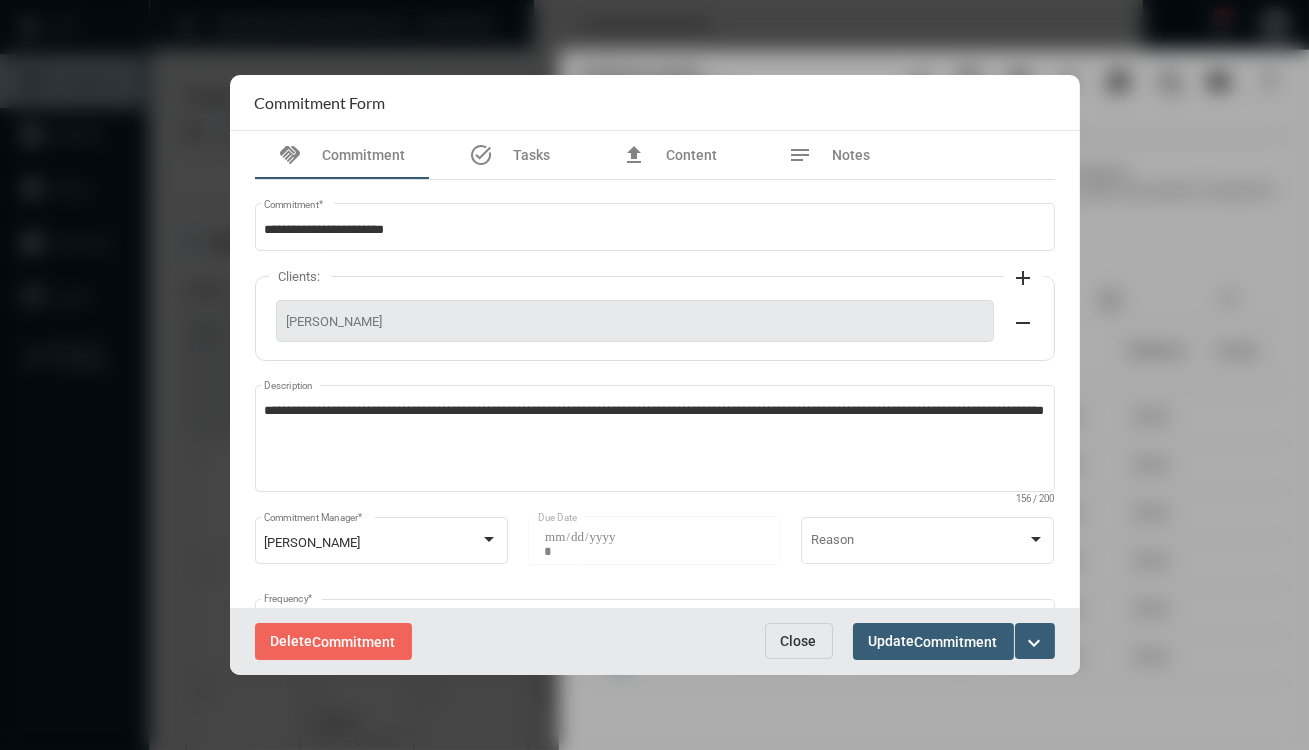 click on "Close" at bounding box center (799, 641) 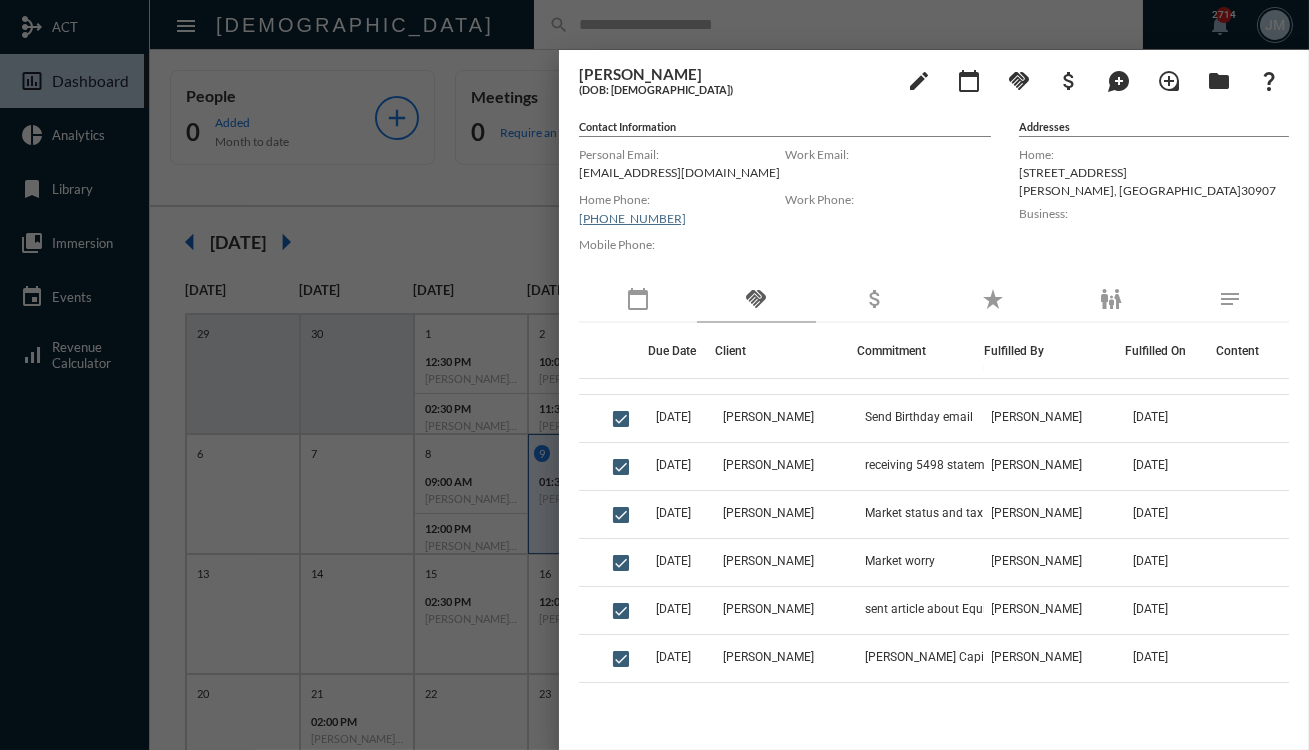 click at bounding box center (654, 375) 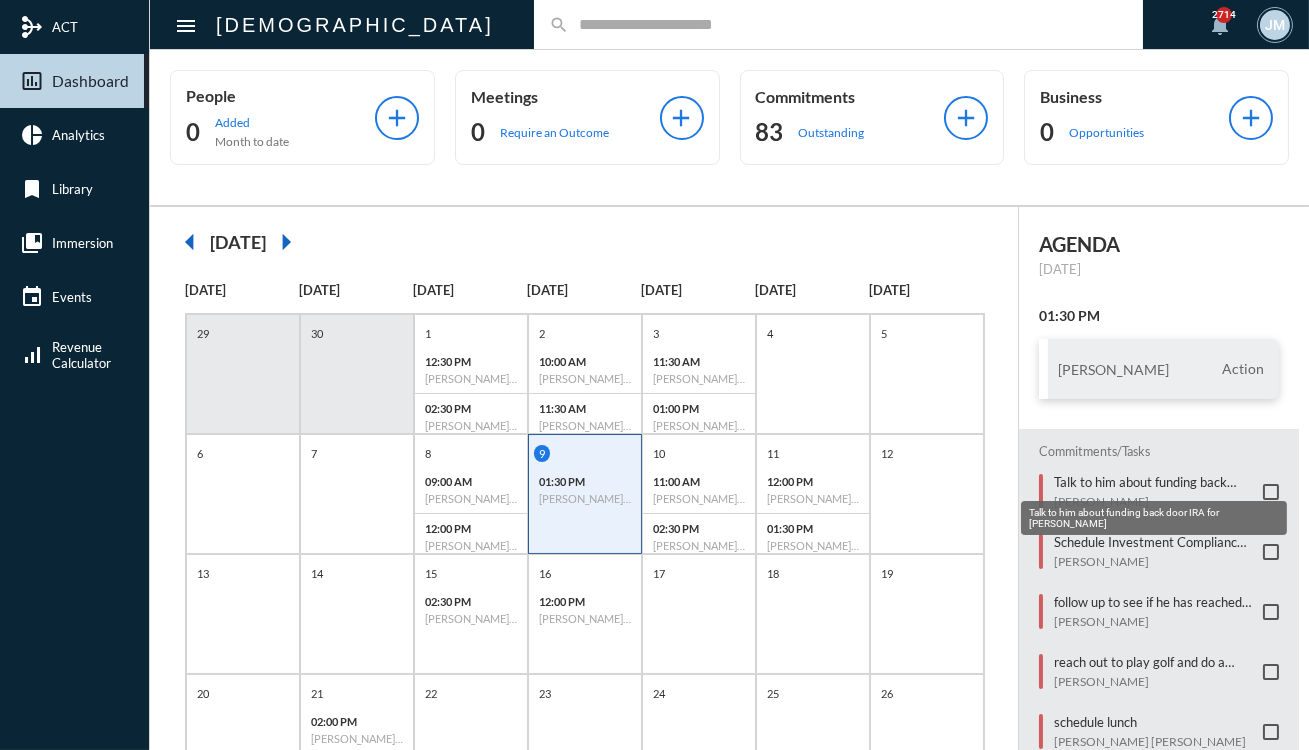 click on "Talk to him about funding back door IRA for [PERSON_NAME]" 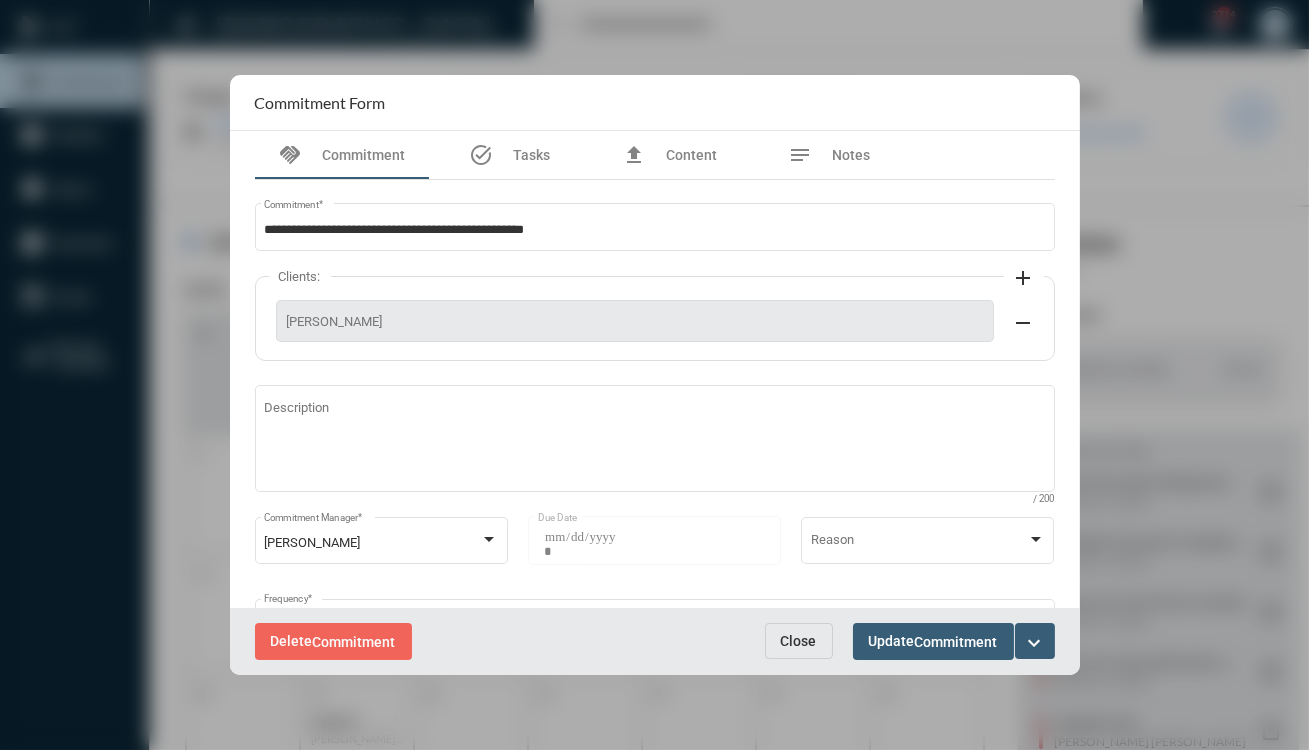 click on "Close" at bounding box center [799, 641] 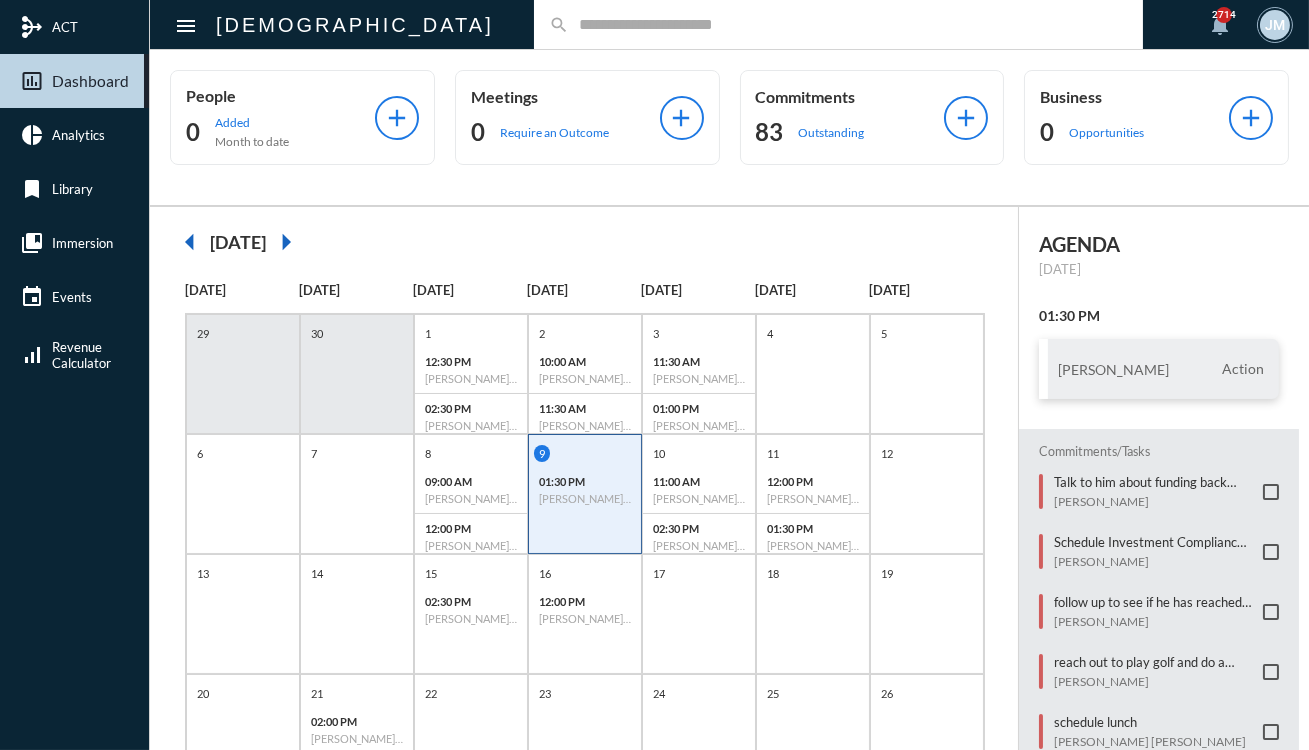 click on "Commitments/Tasks  Talk to him about funding back door IRA for [PERSON_NAME]     Schedule Investment Compliance Review   [PERSON_NAME]     follow up to see if he has reached out to [PERSON_NAME]   [PERSON_NAME]     reach out to play golf and do a review meeting   [PERSON_NAME]     schedule lunch   [PERSON_NAME] [PERSON_NAME]     reach out to see if he is ready to invest some money or talk about savings   [PERSON_NAME]     follow up to schedule review   [PERSON_NAME]     follow up to tell him to reach out to [GEOGRAPHIC_DATA] to convert his IRA to a [PERSON_NAME]   [PERSON_NAME]     update on u/w and exam and swab   [PERSON_NAME]     Schedule review   [PERSON_NAME]     follow up on zoom or in person meeting   [PERSON_NAME]     send him an email introducing [PERSON_NAME]   [PERSON_NAME]     reach out to [PERSON_NAME] Capital on proposal   [PERSON_NAME]     call back to see if the 16th will work    [PERSON_NAME]     follow up to review accounts   [PERSON_NAME] [PERSON_NAME]     reach out to schedule data capturing   [PERSON_NAME] (New)" 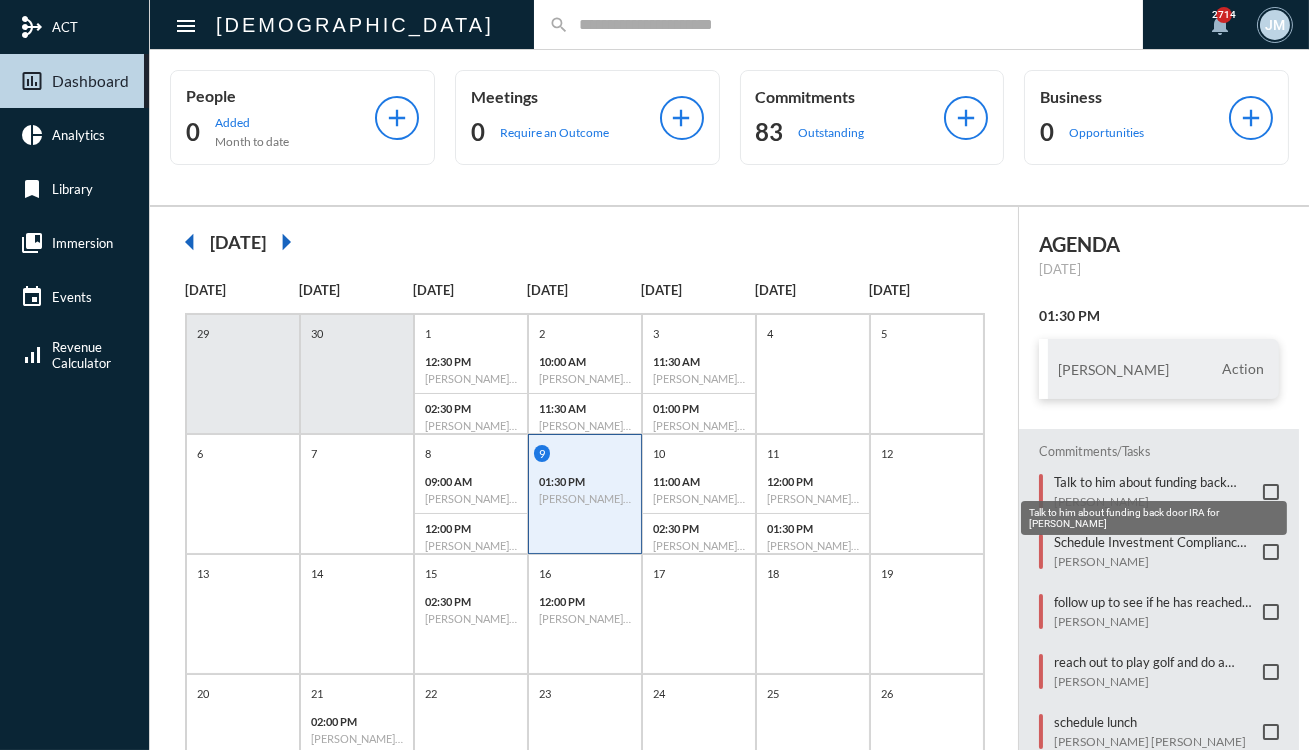 click on "Talk to him about funding back door IRA for [PERSON_NAME]" 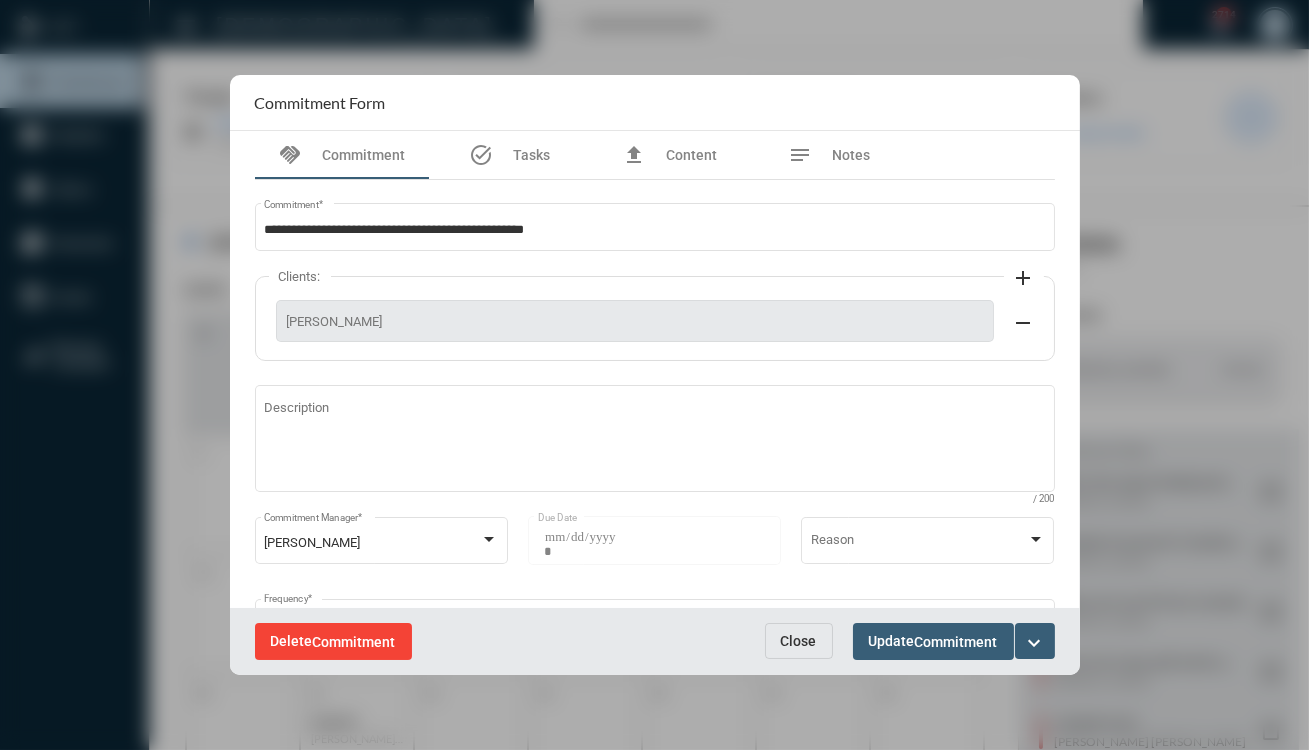 click on "Delete  Commitment" at bounding box center (333, 641) 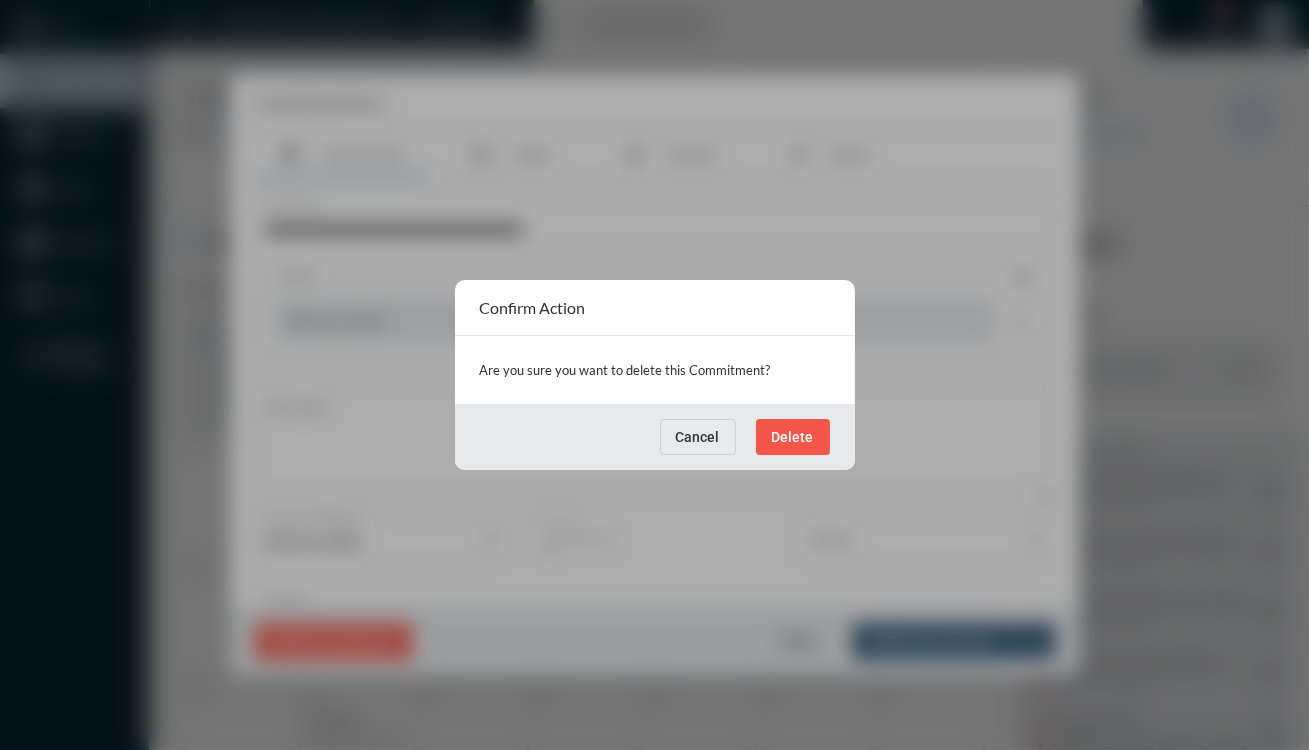 click on "Delete" at bounding box center [793, 437] 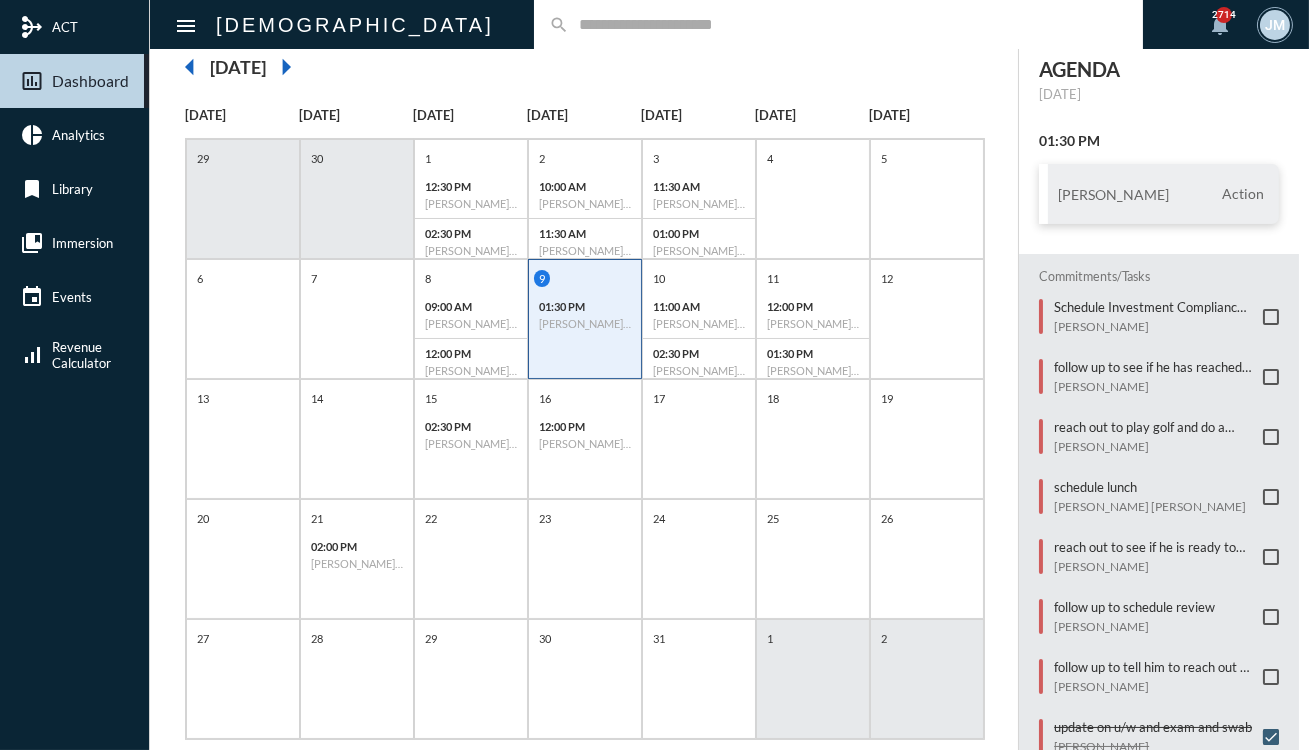 scroll, scrollTop: 213, scrollLeft: 0, axis: vertical 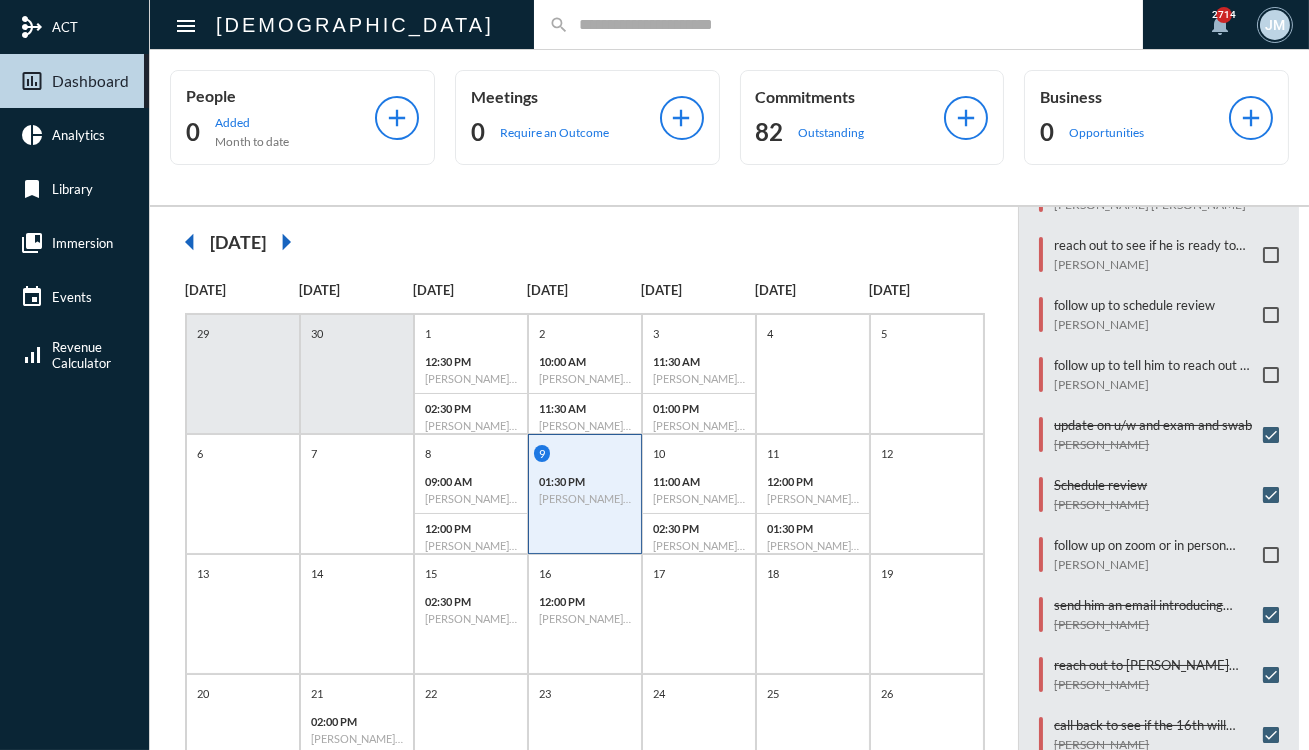 click 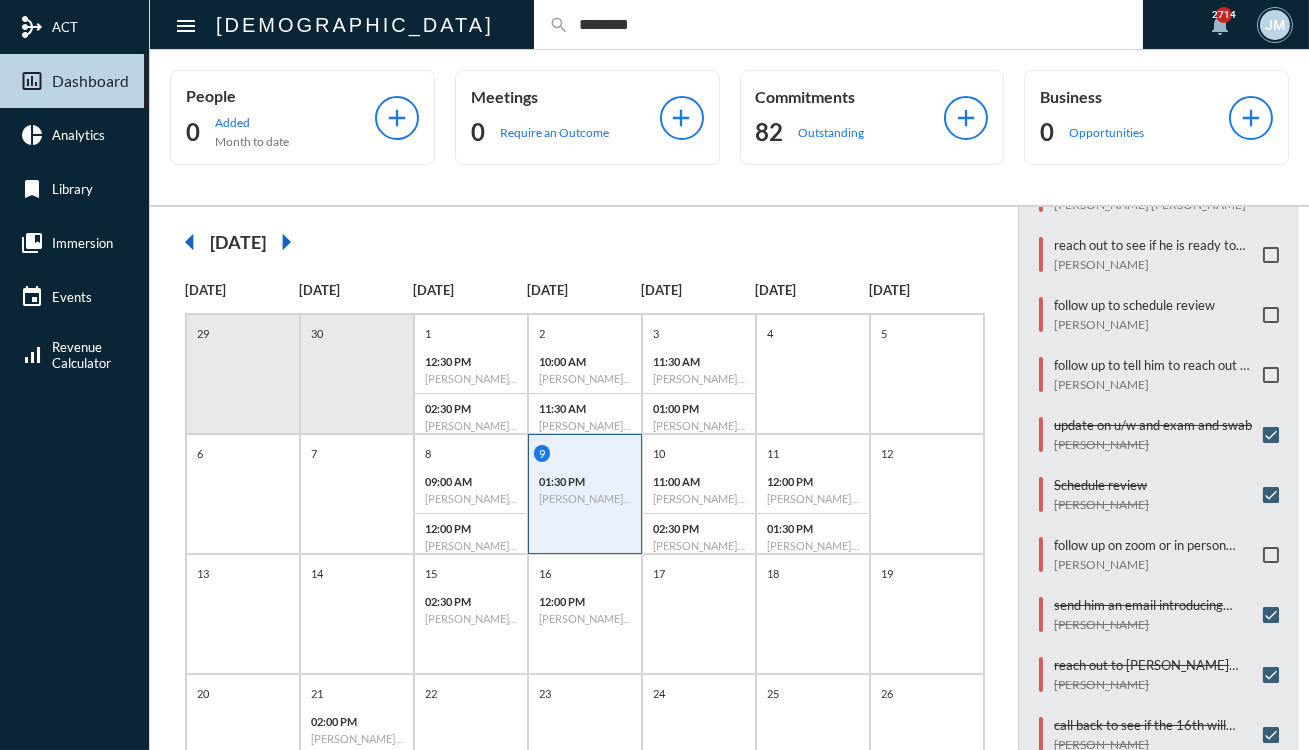 type on "********" 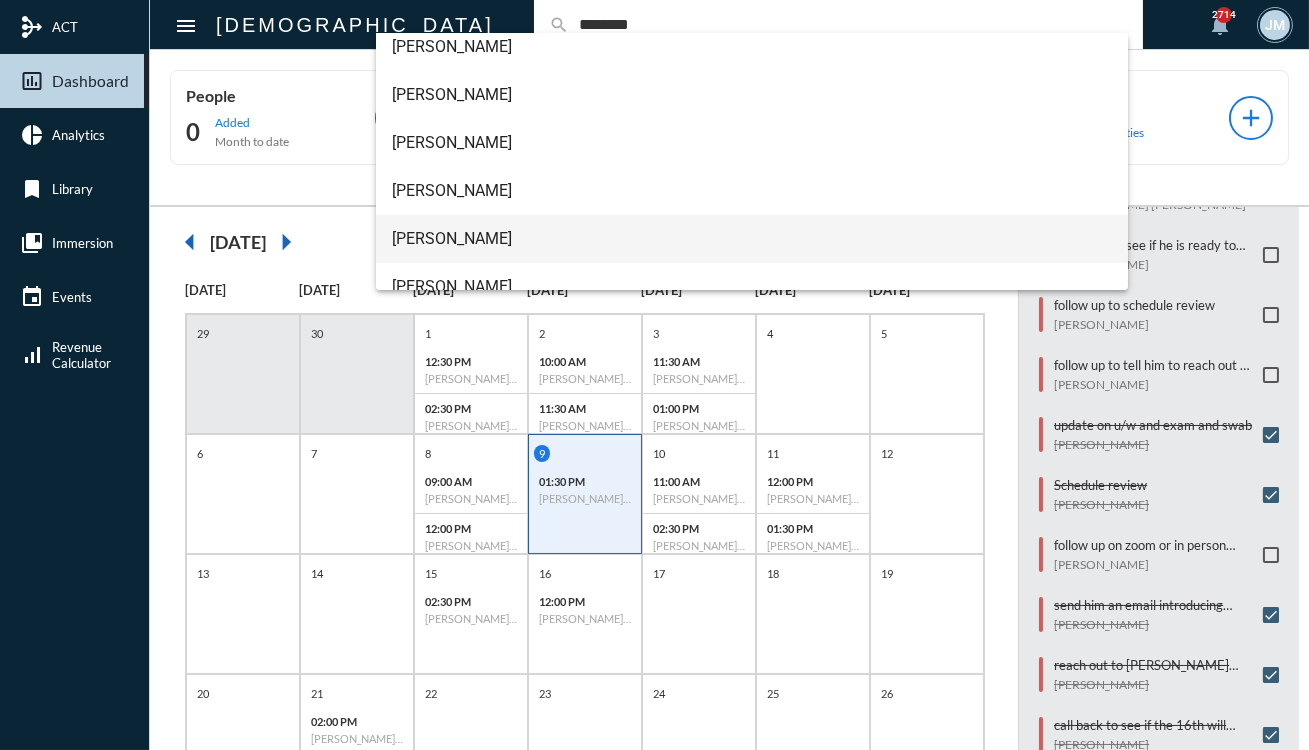 scroll, scrollTop: 80, scrollLeft: 0, axis: vertical 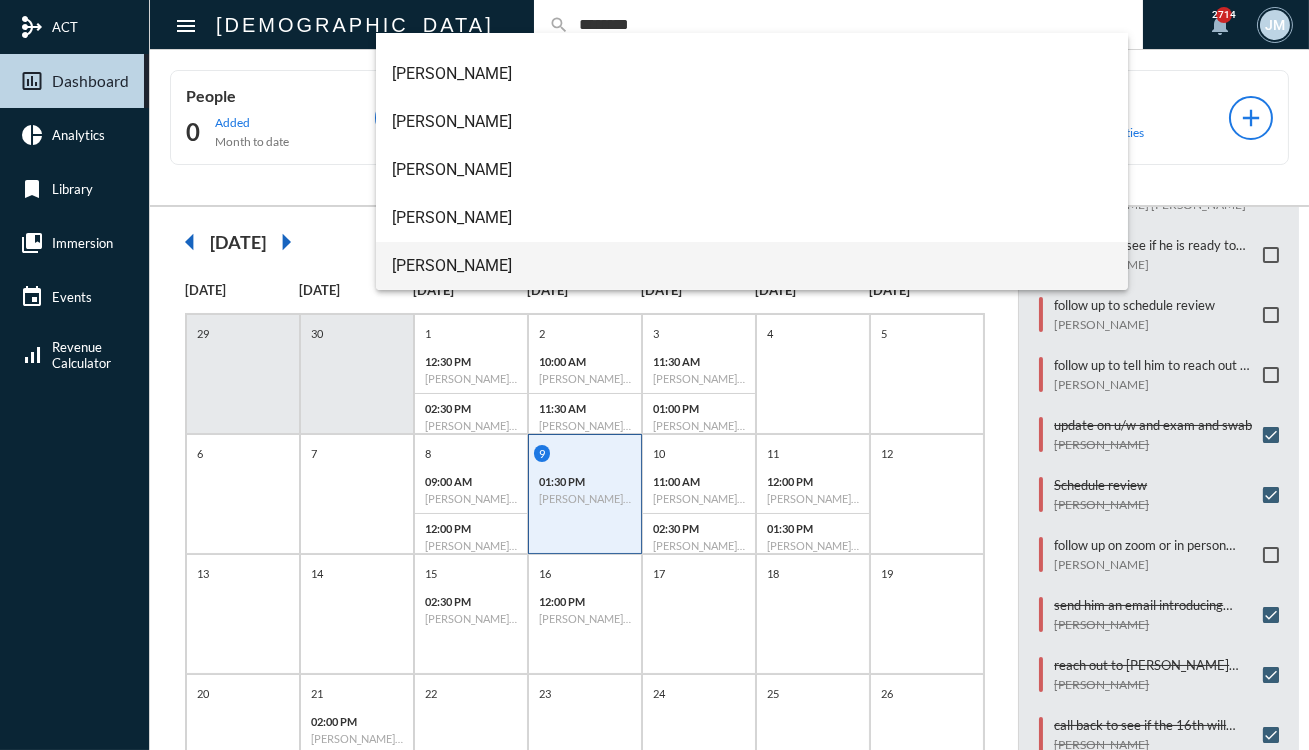click on "[PERSON_NAME]" at bounding box center (752, 266) 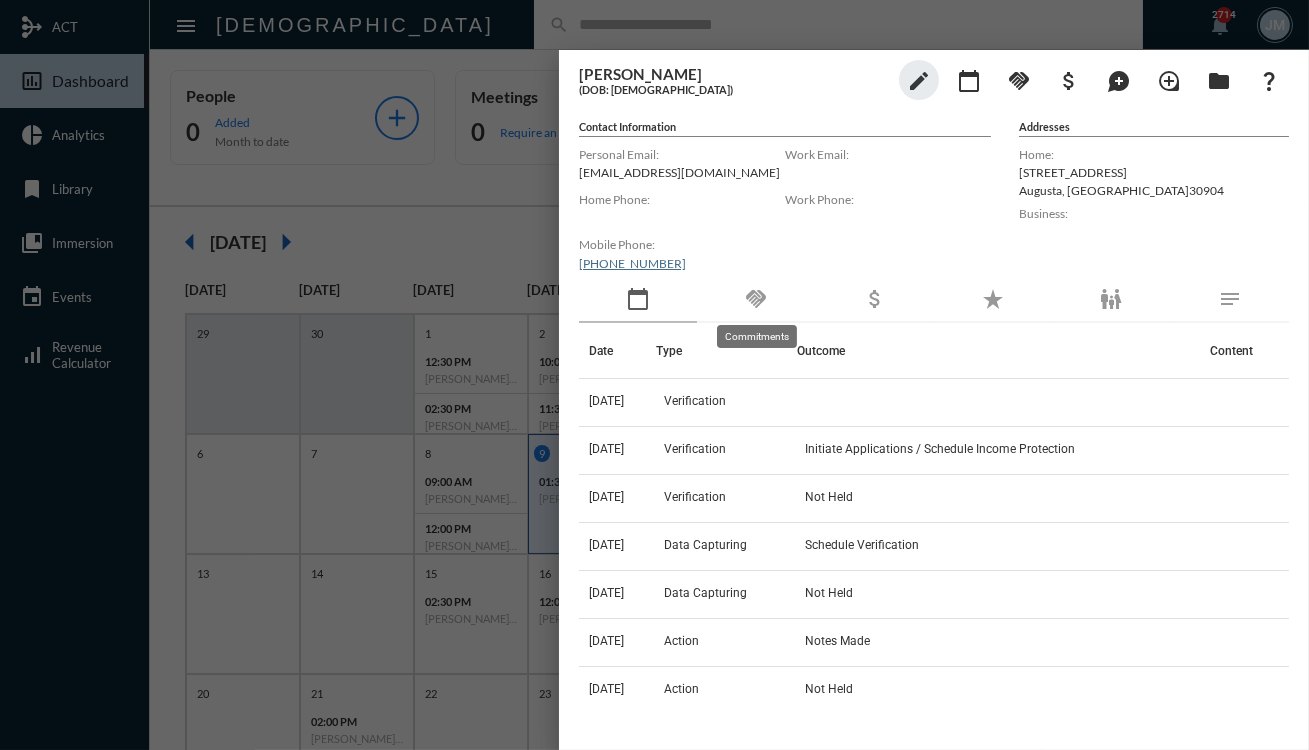 click on "handshake" 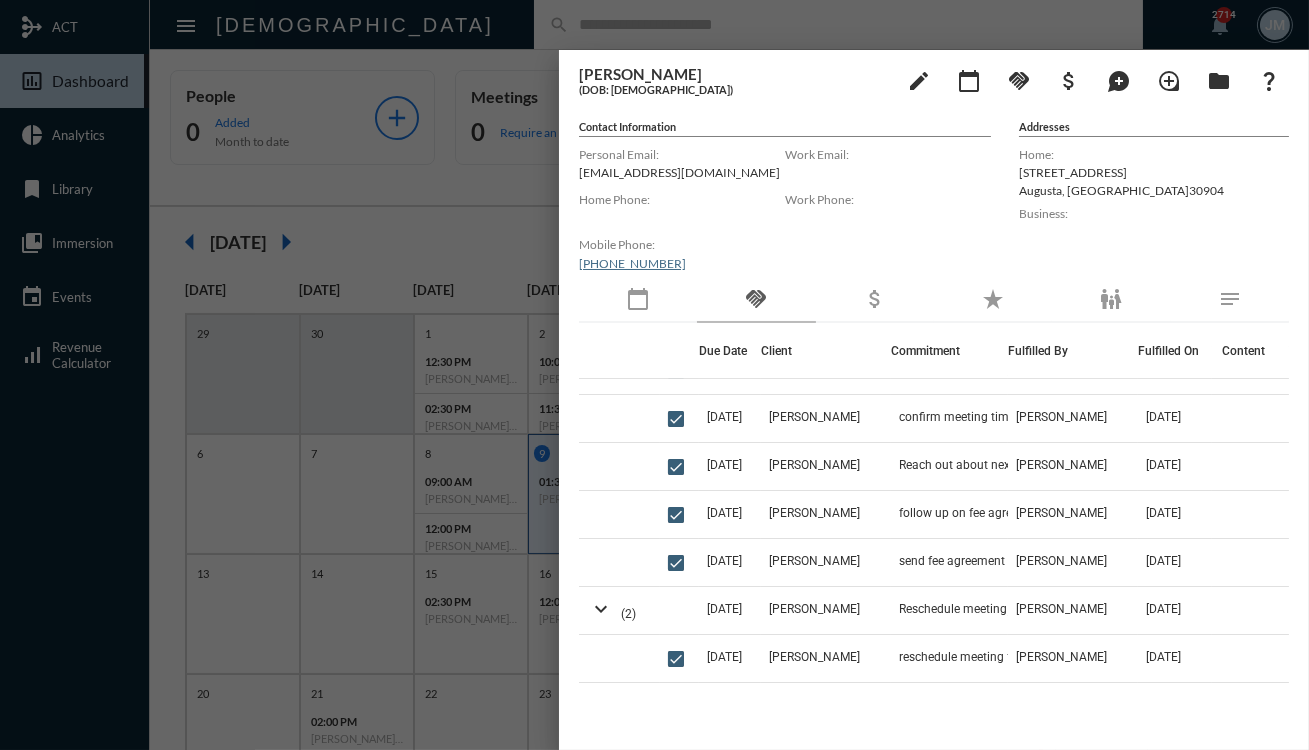 scroll, scrollTop: 818, scrollLeft: 0, axis: vertical 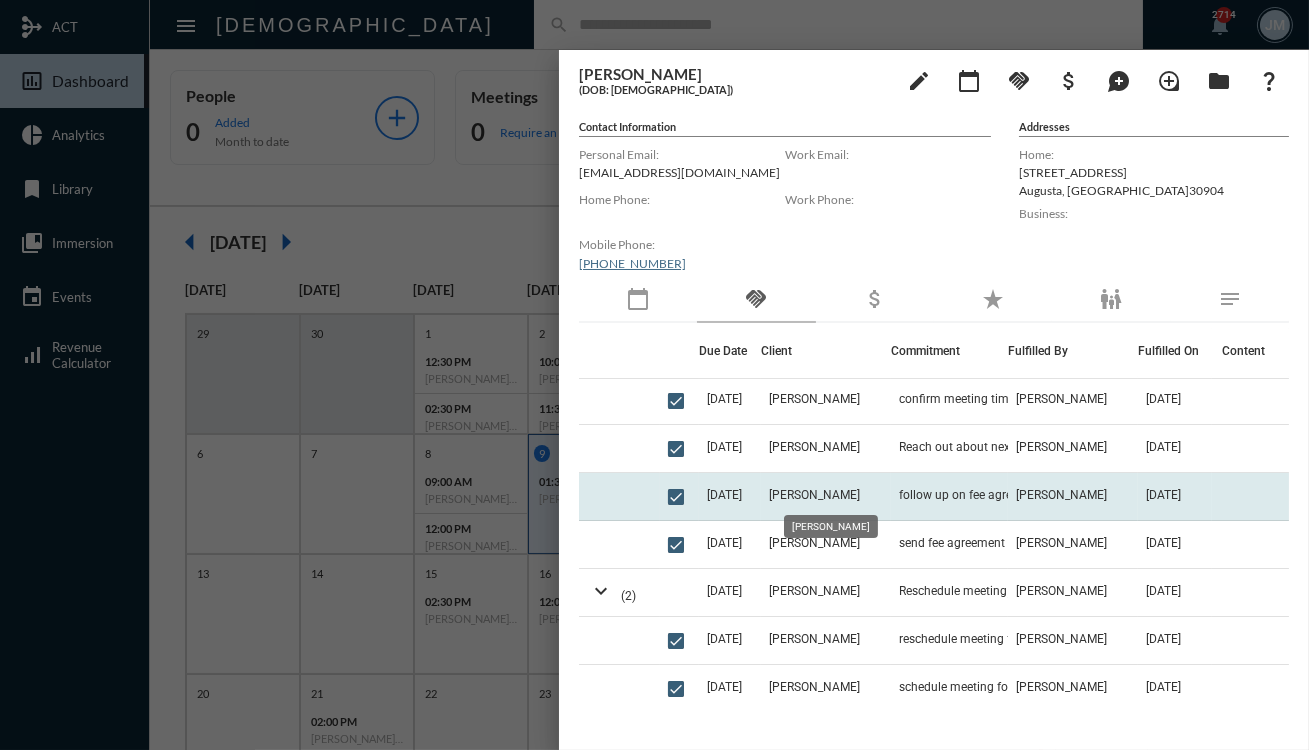click on "[PERSON_NAME]" 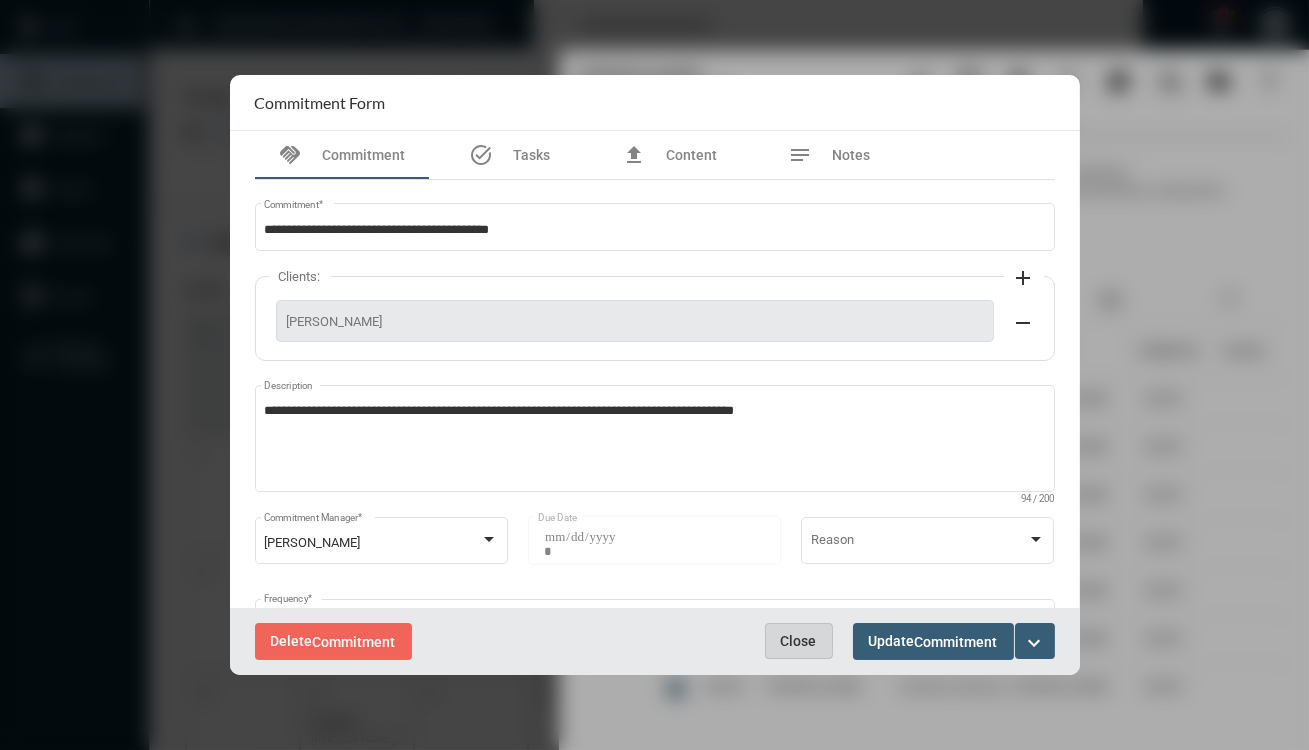 click on "Close" at bounding box center [799, 641] 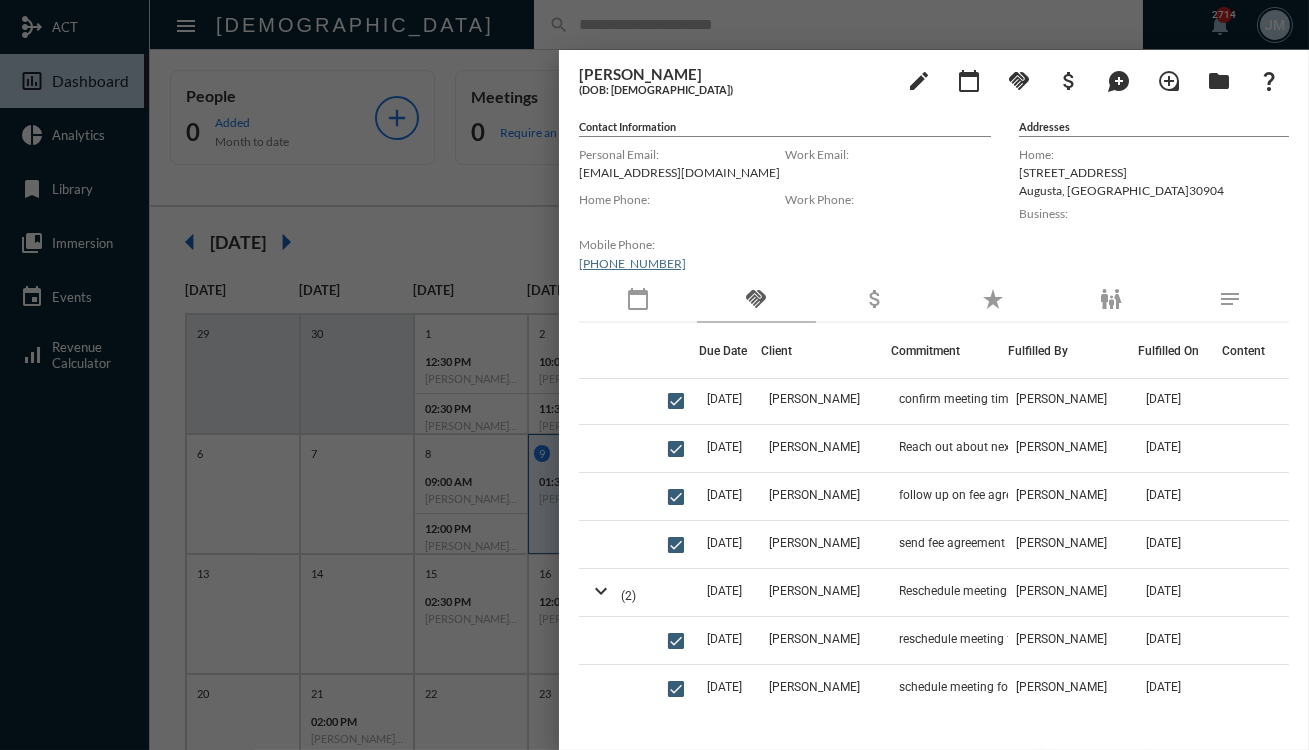 click at bounding box center (654, 375) 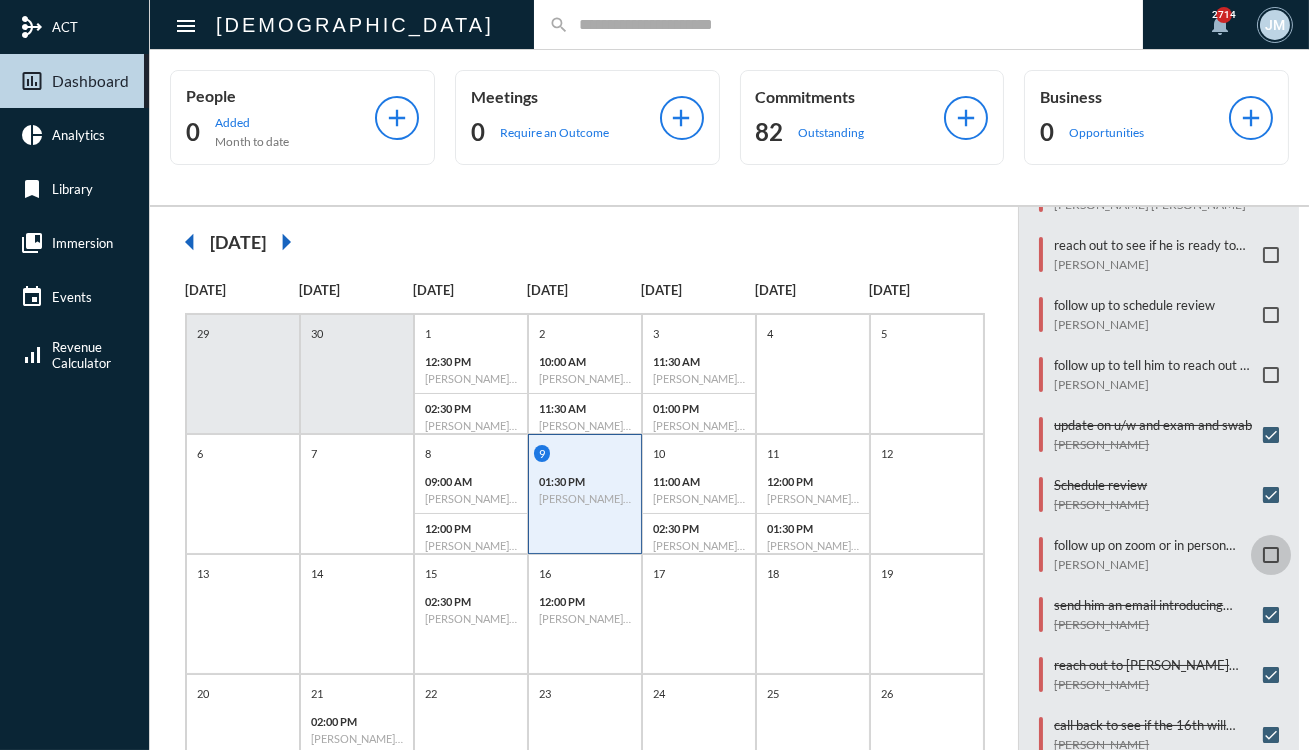click at bounding box center (1271, 555) 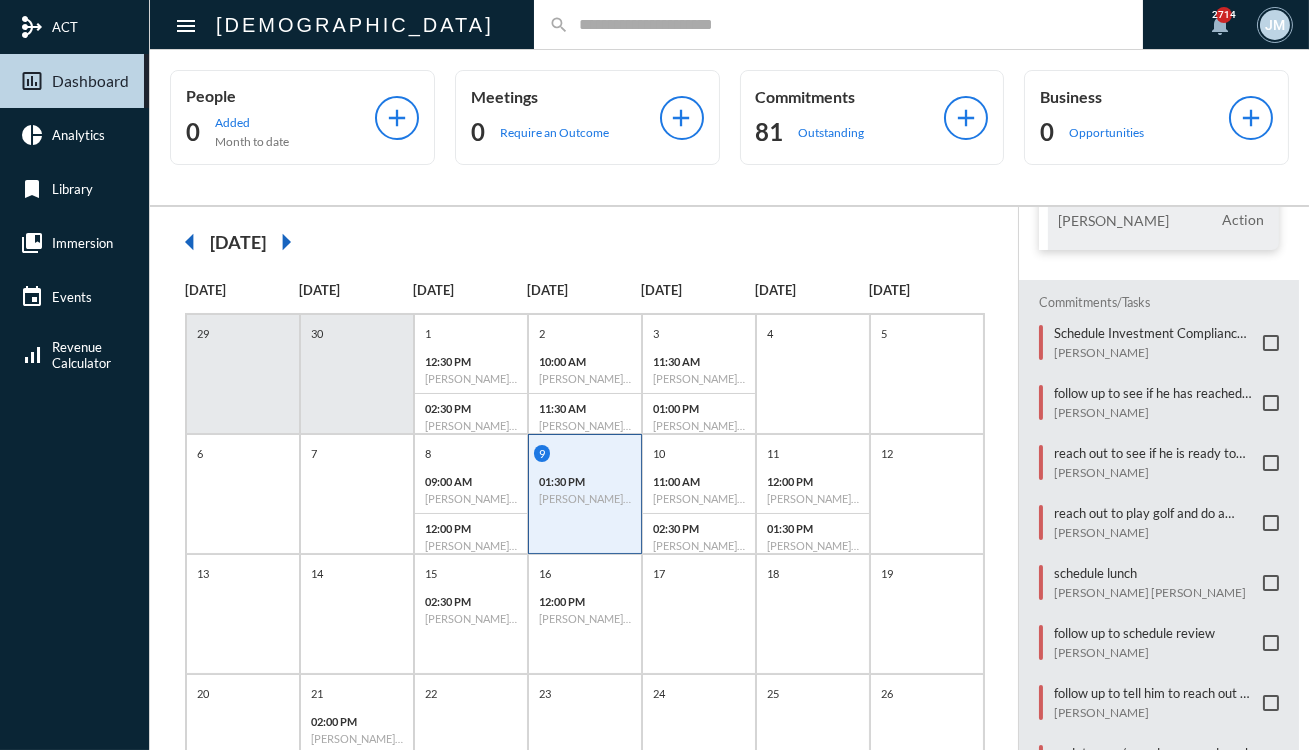 scroll, scrollTop: 272, scrollLeft: 0, axis: vertical 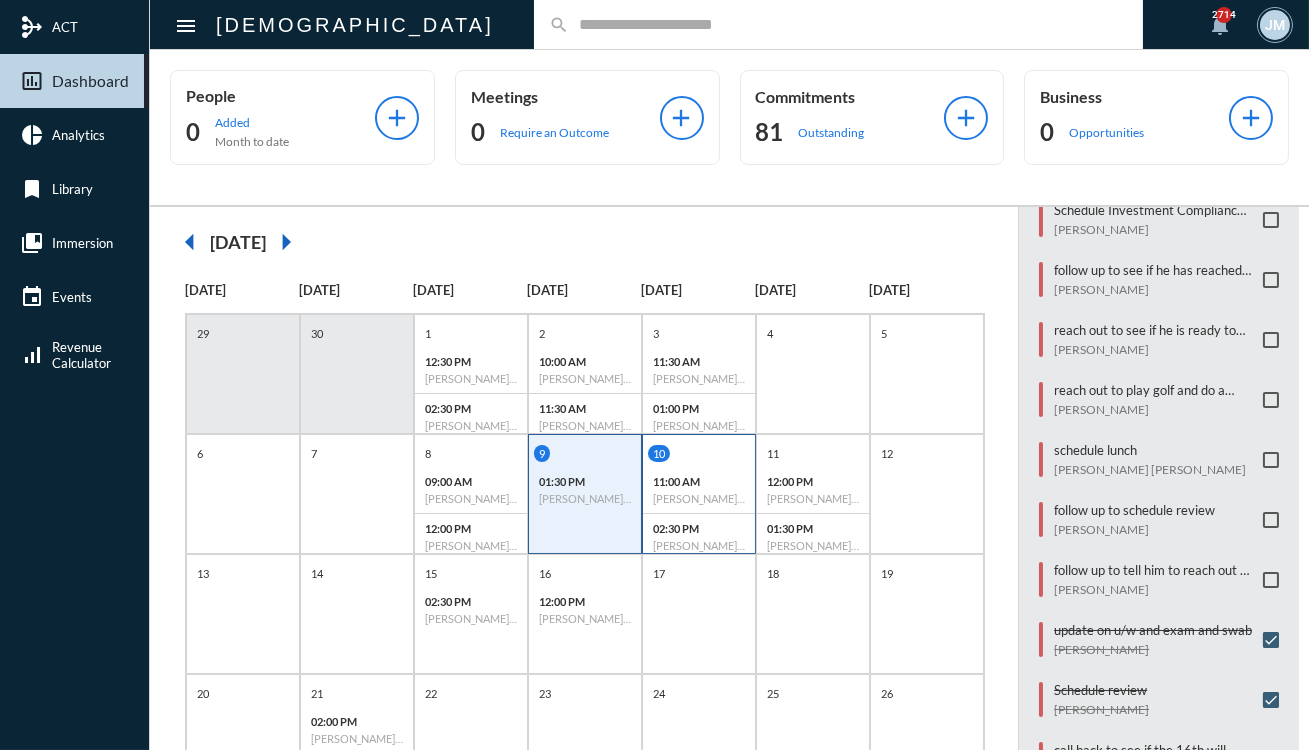 click on "11:00 AM" 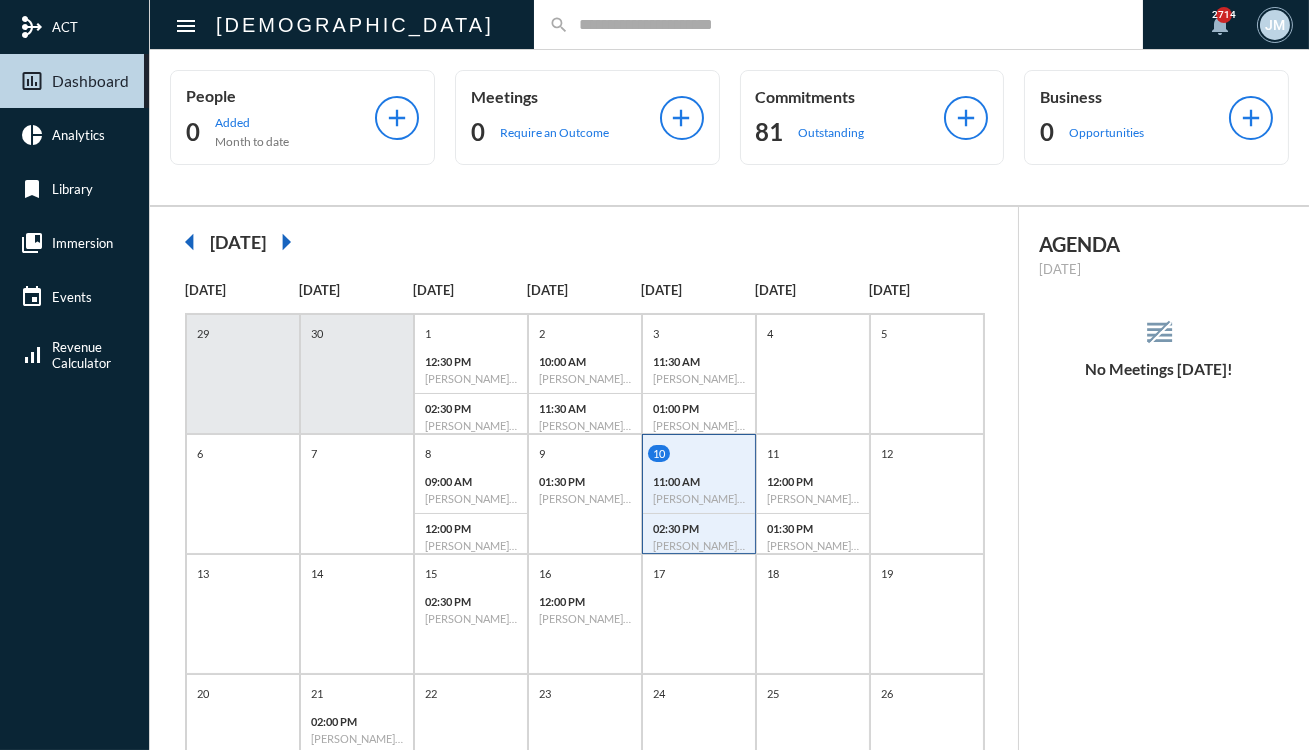scroll, scrollTop: 0, scrollLeft: 0, axis: both 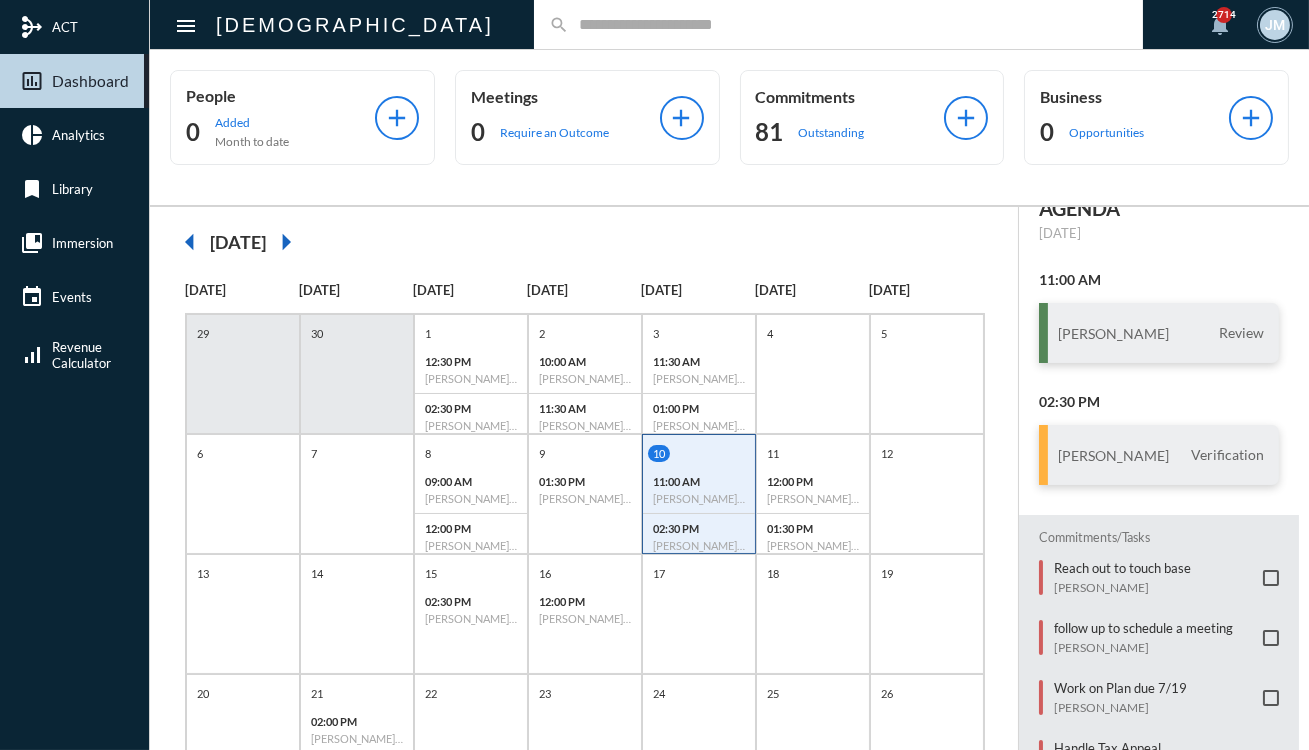 click 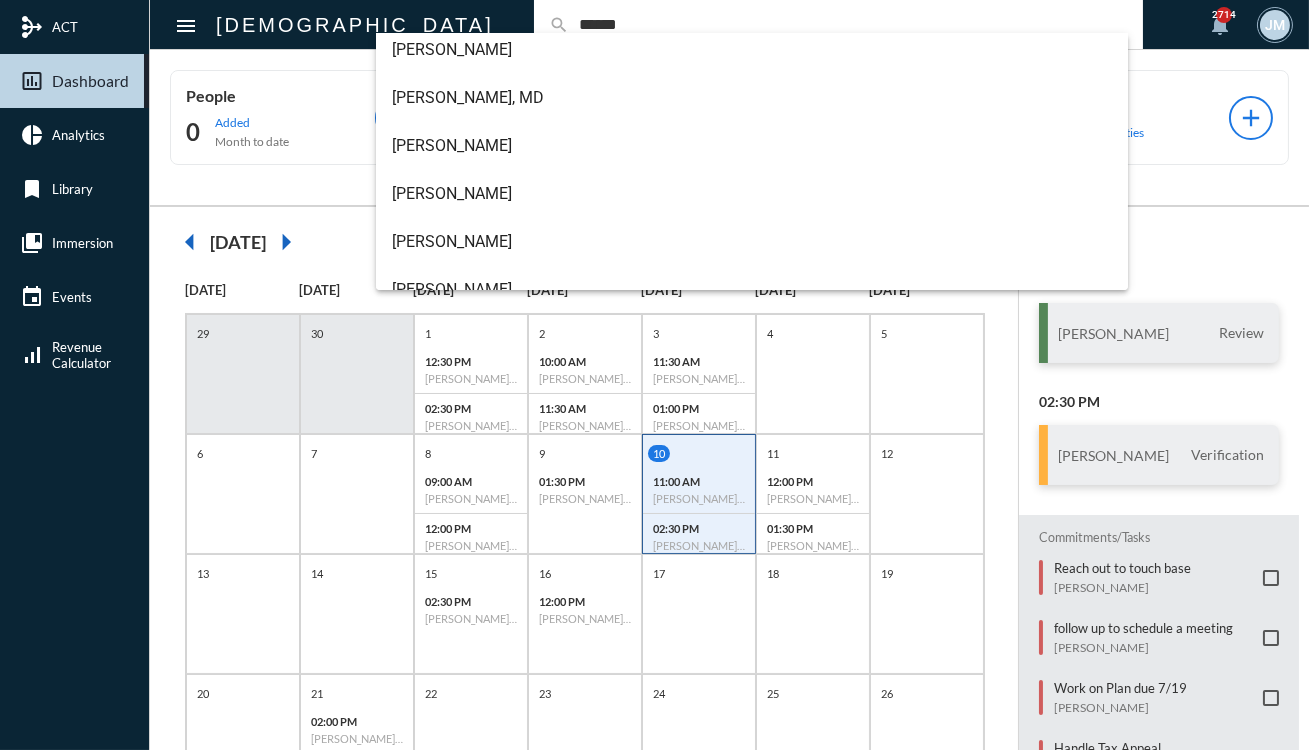 scroll, scrollTop: 133, scrollLeft: 0, axis: vertical 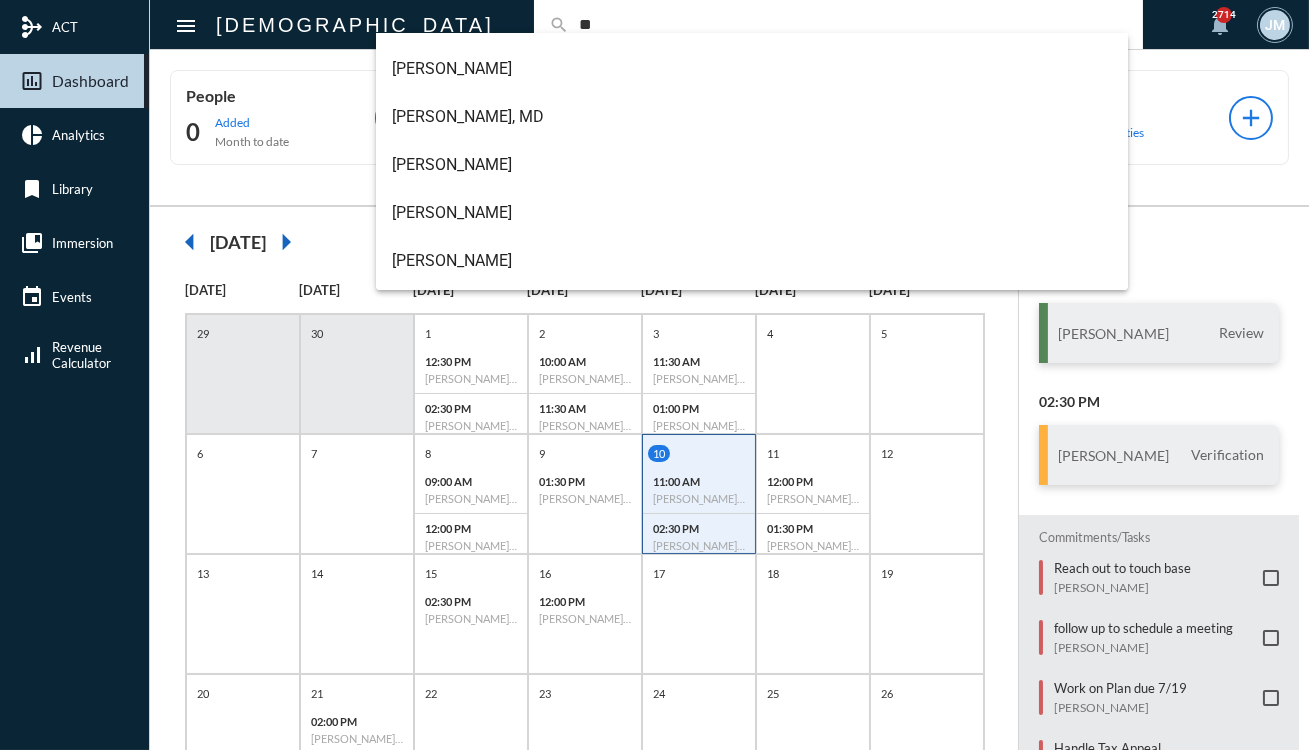 type on "*" 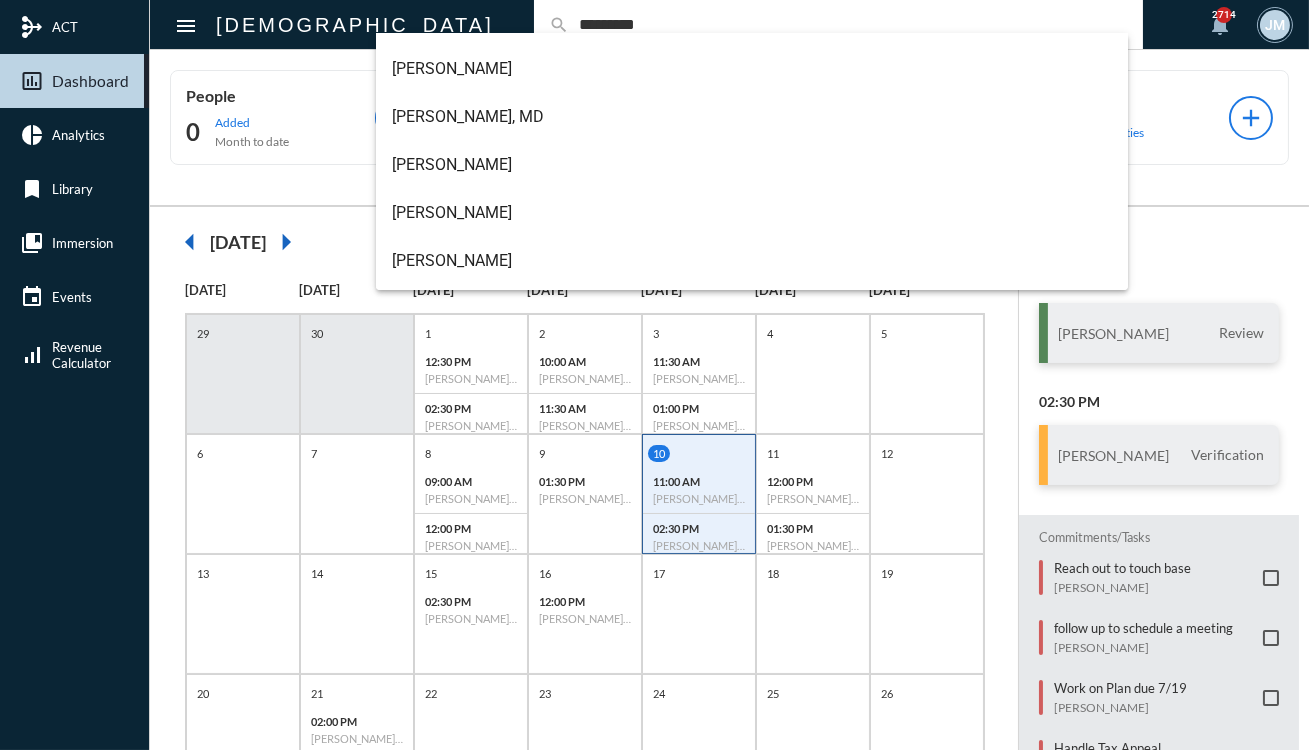 scroll, scrollTop: 0, scrollLeft: 0, axis: both 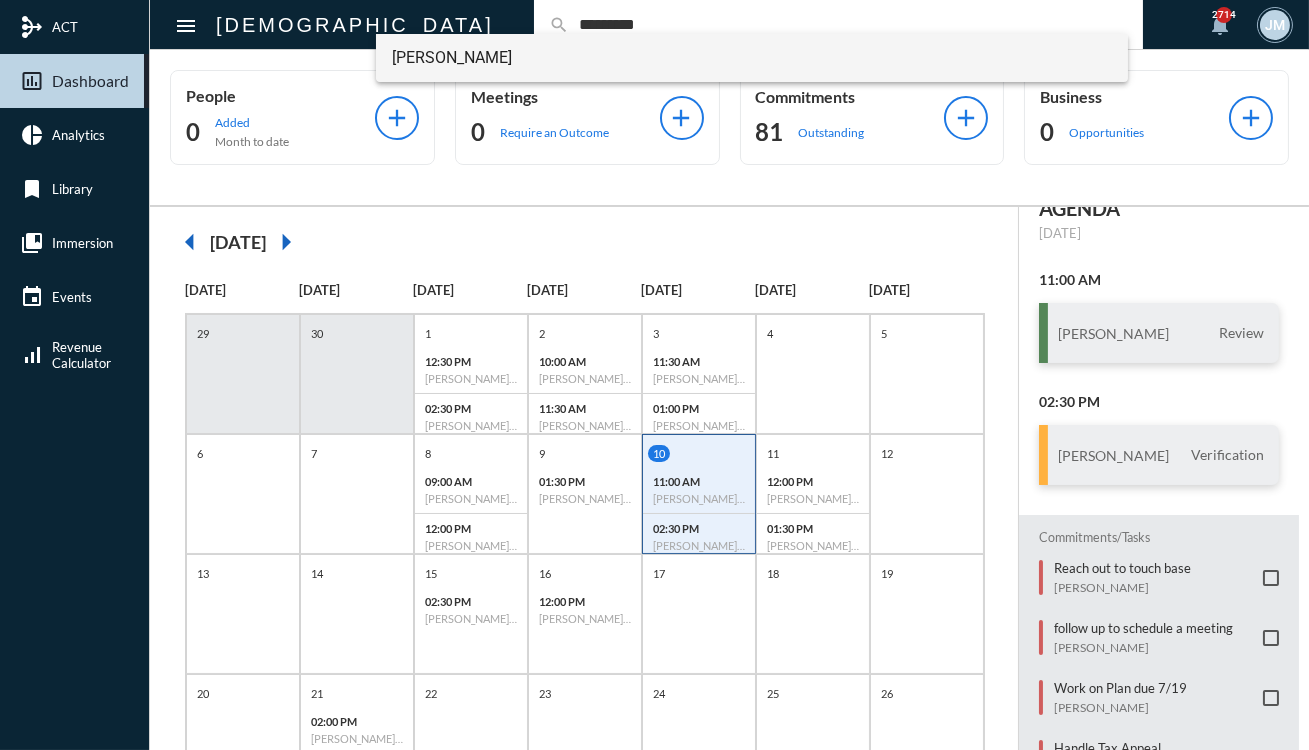 type on "*********" 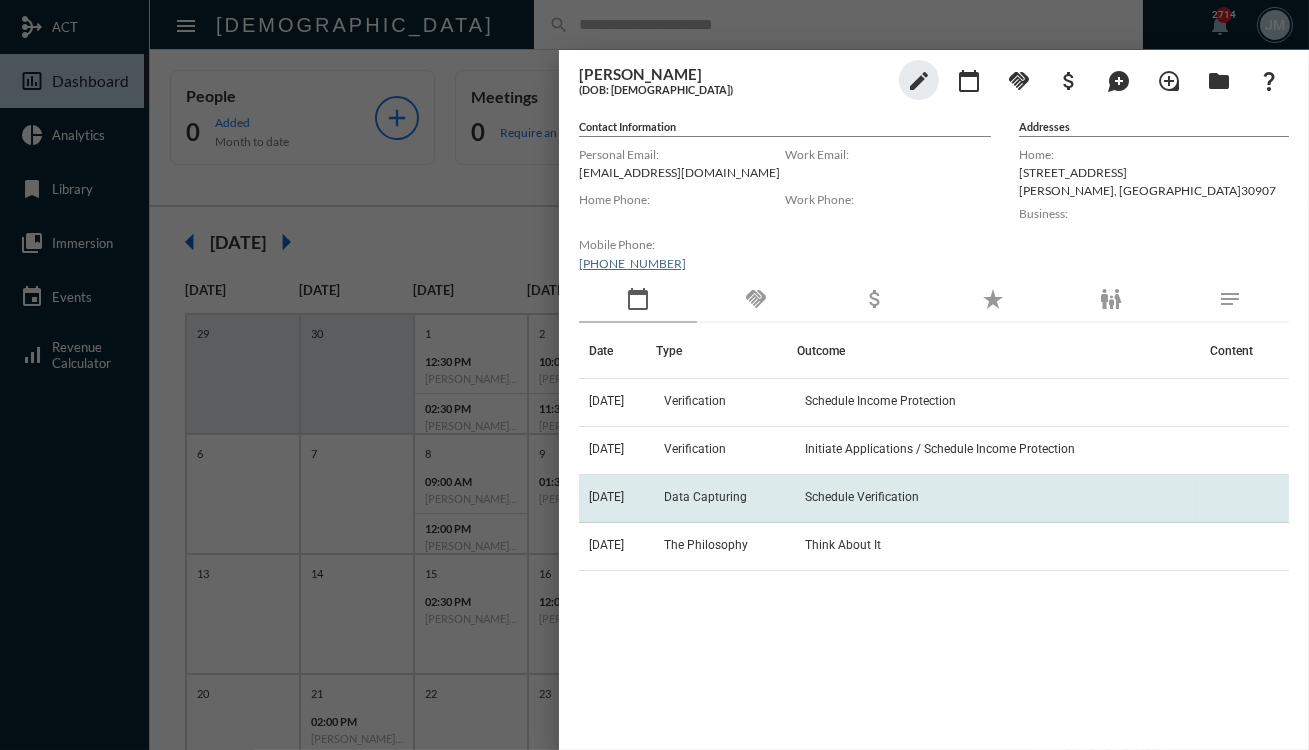 click on "Data Capturing" 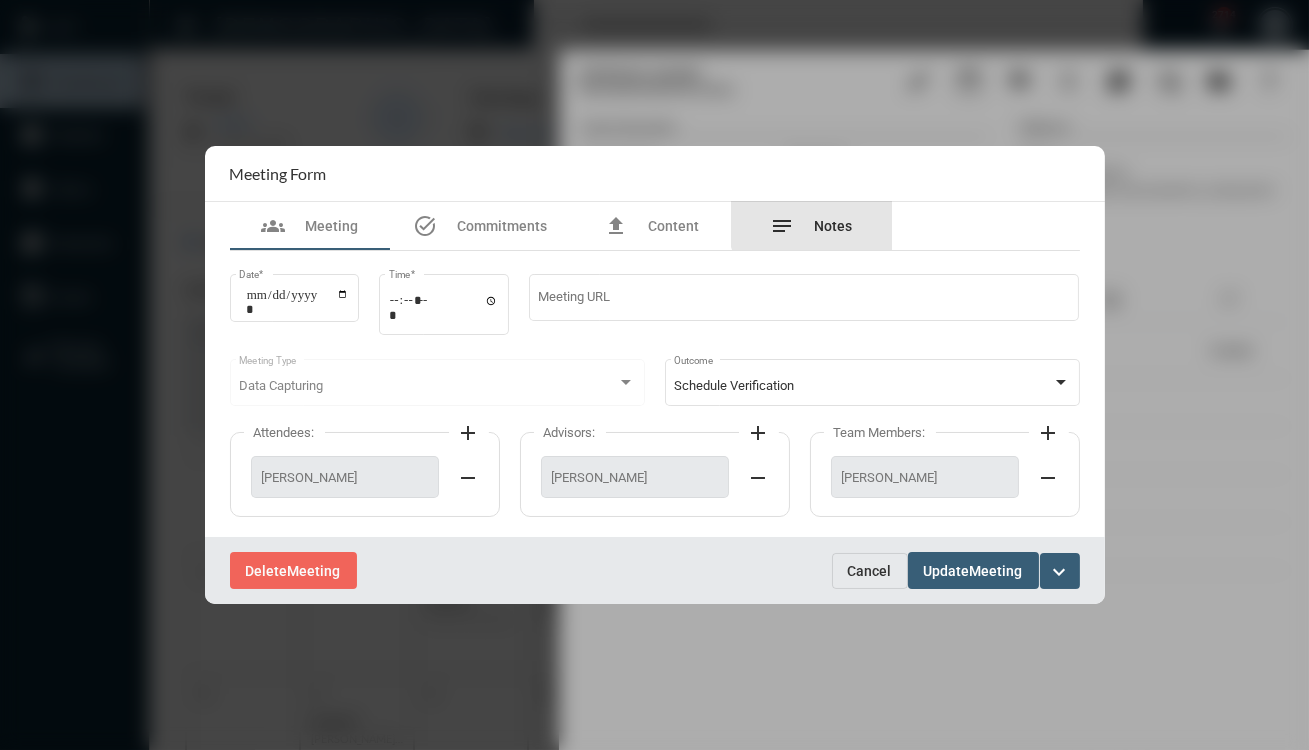 click on "Notes" at bounding box center (834, 226) 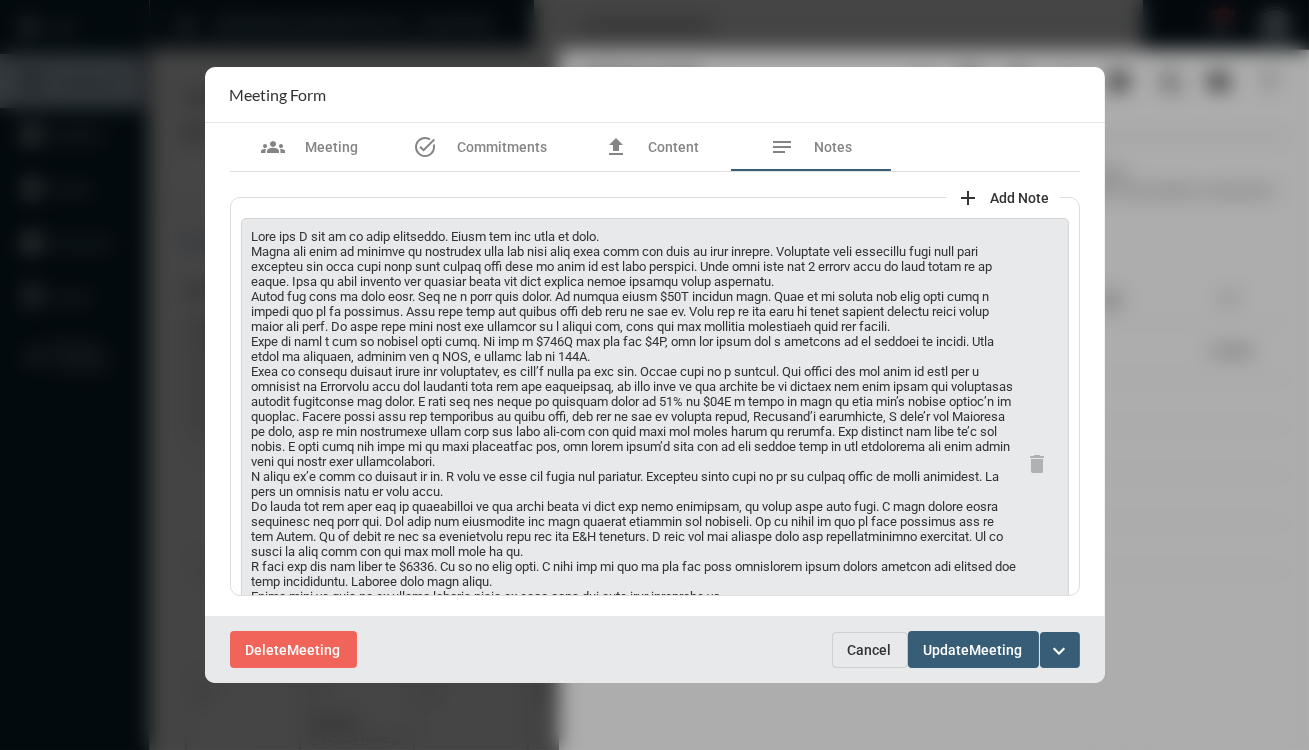 click on "Cancel" at bounding box center [870, 650] 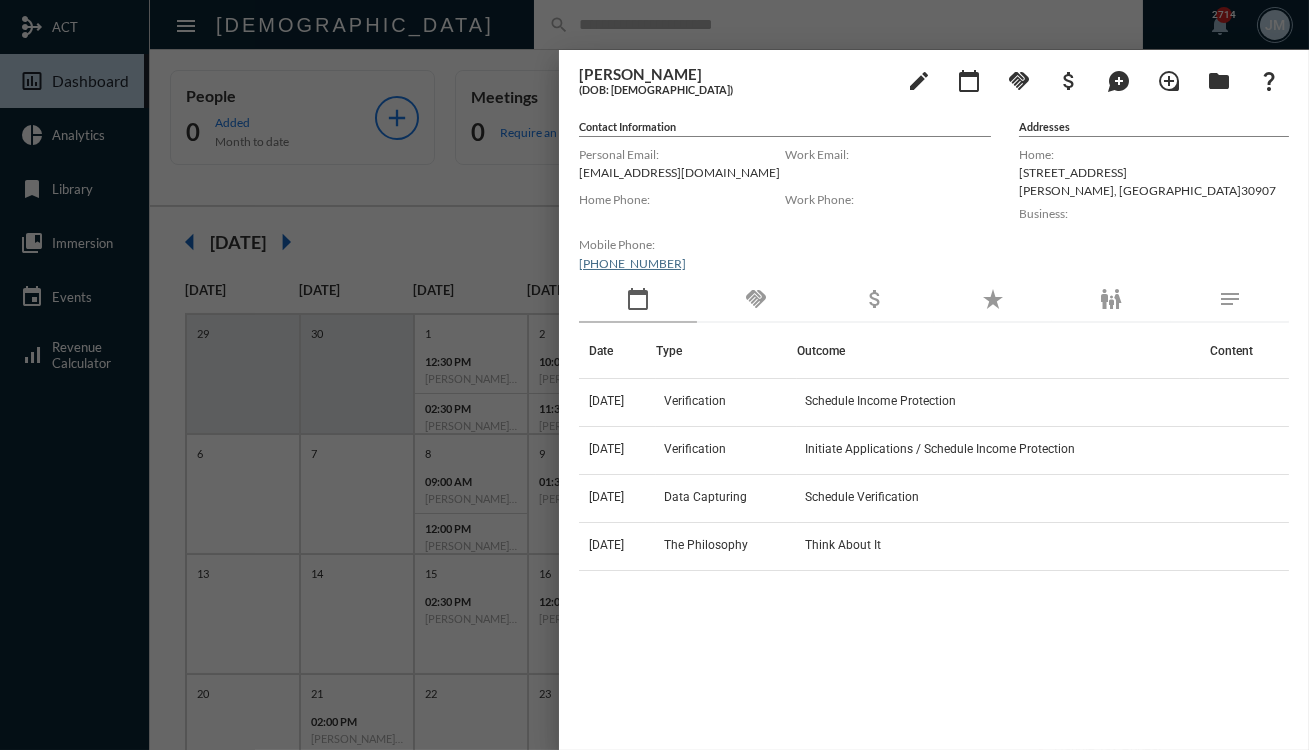 click at bounding box center (654, 375) 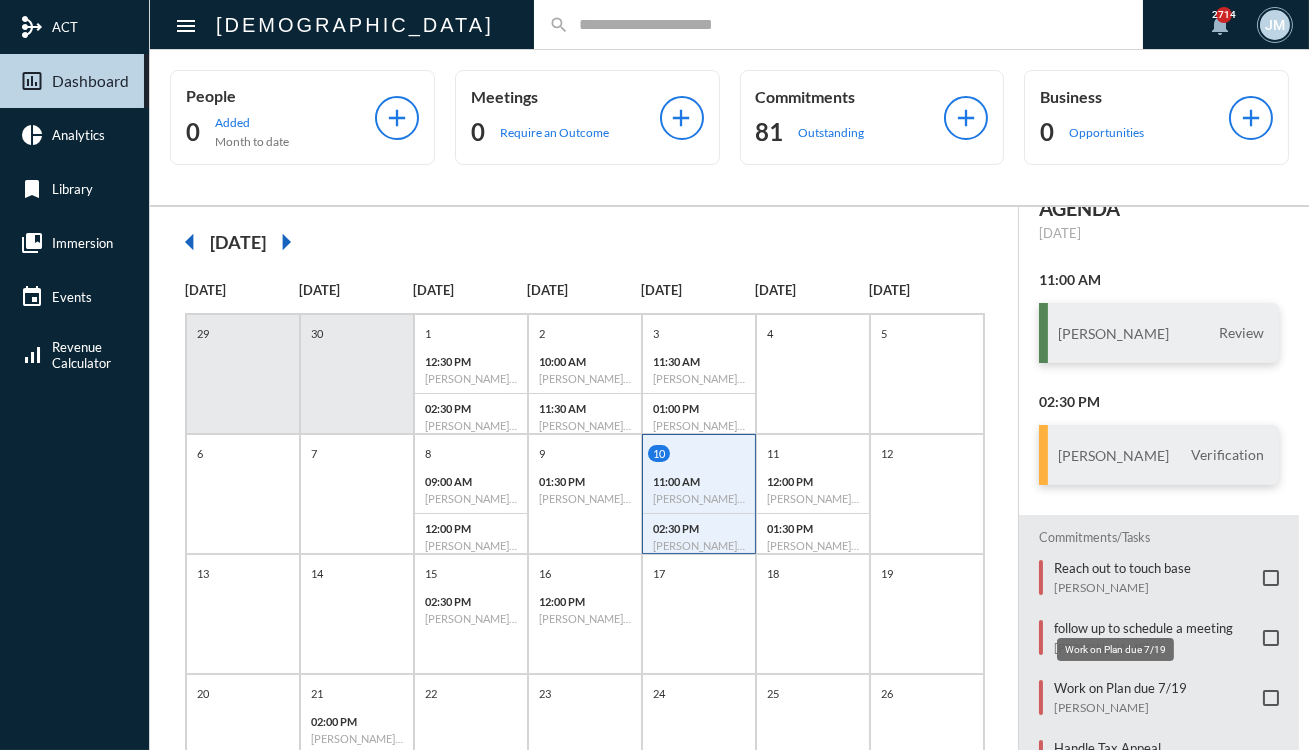 click on "Work on Plan due 7/19" 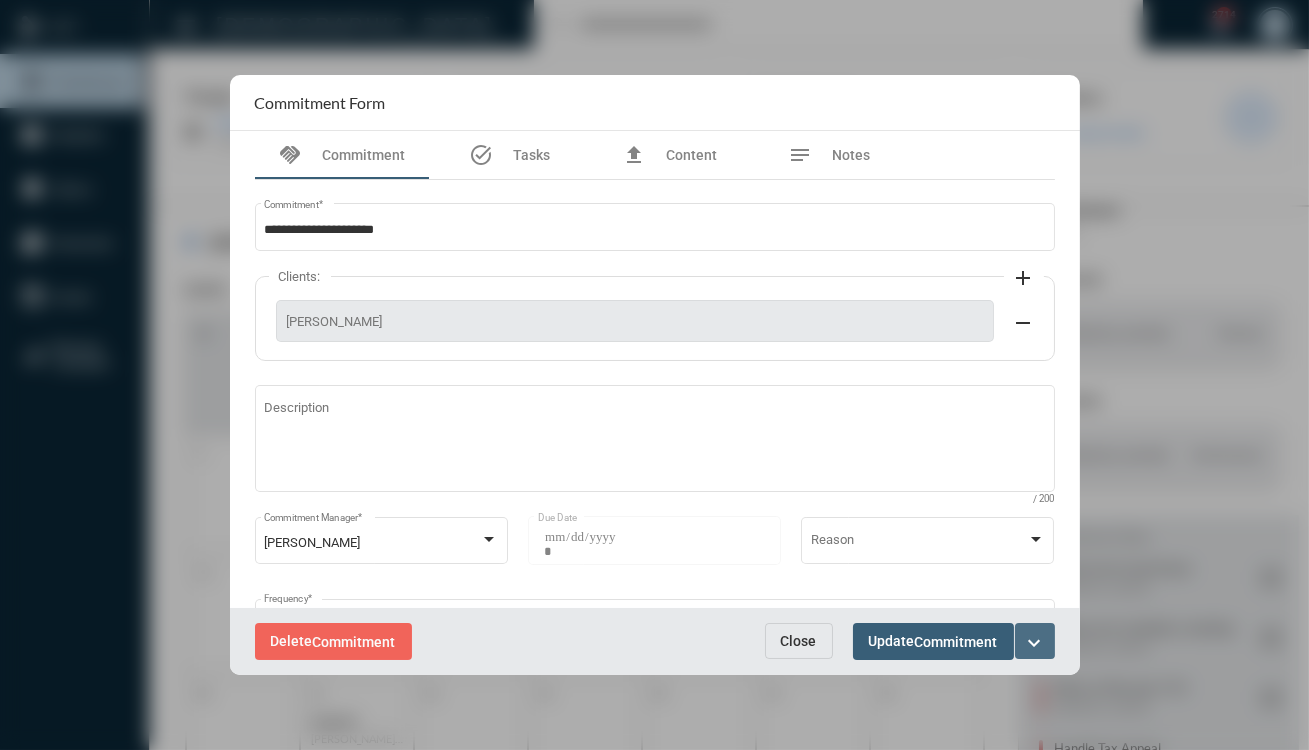 click on "expand_more" at bounding box center (1035, 643) 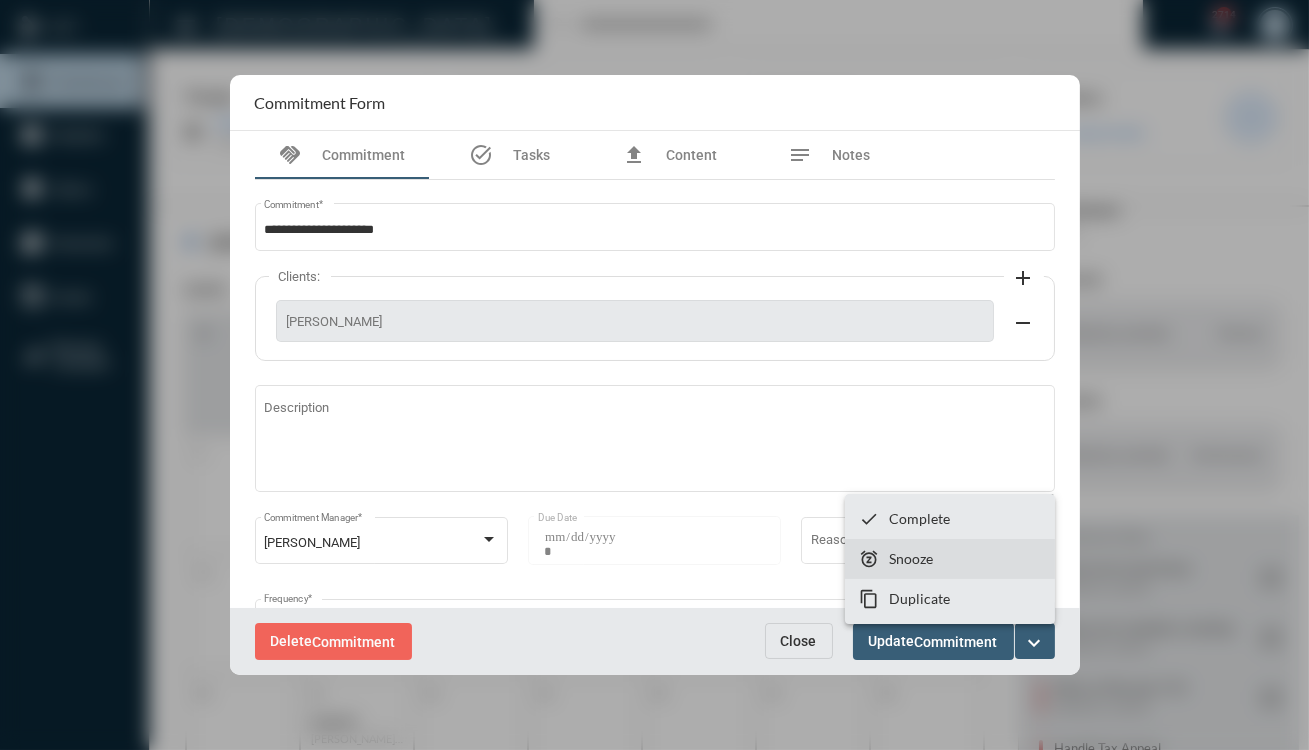 click on "snooze Snooze" at bounding box center [950, 559] 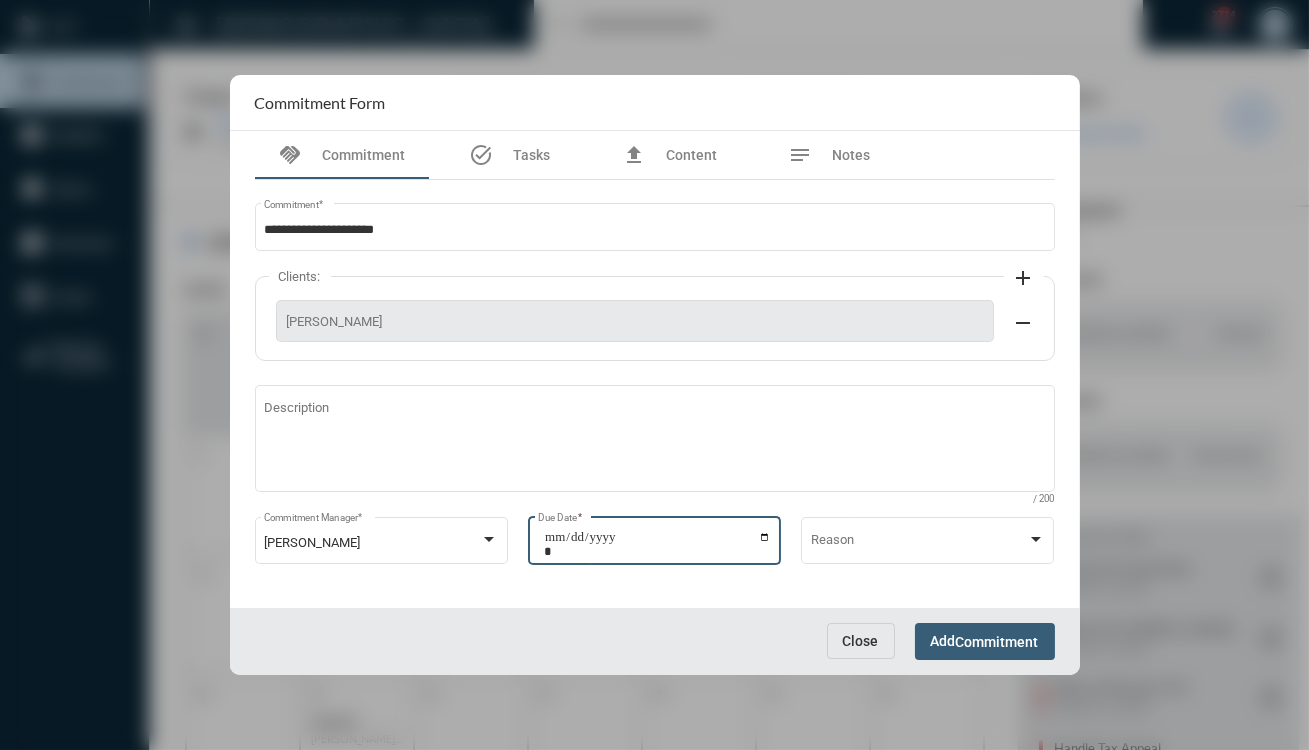 click on "**********" at bounding box center [657, 544] 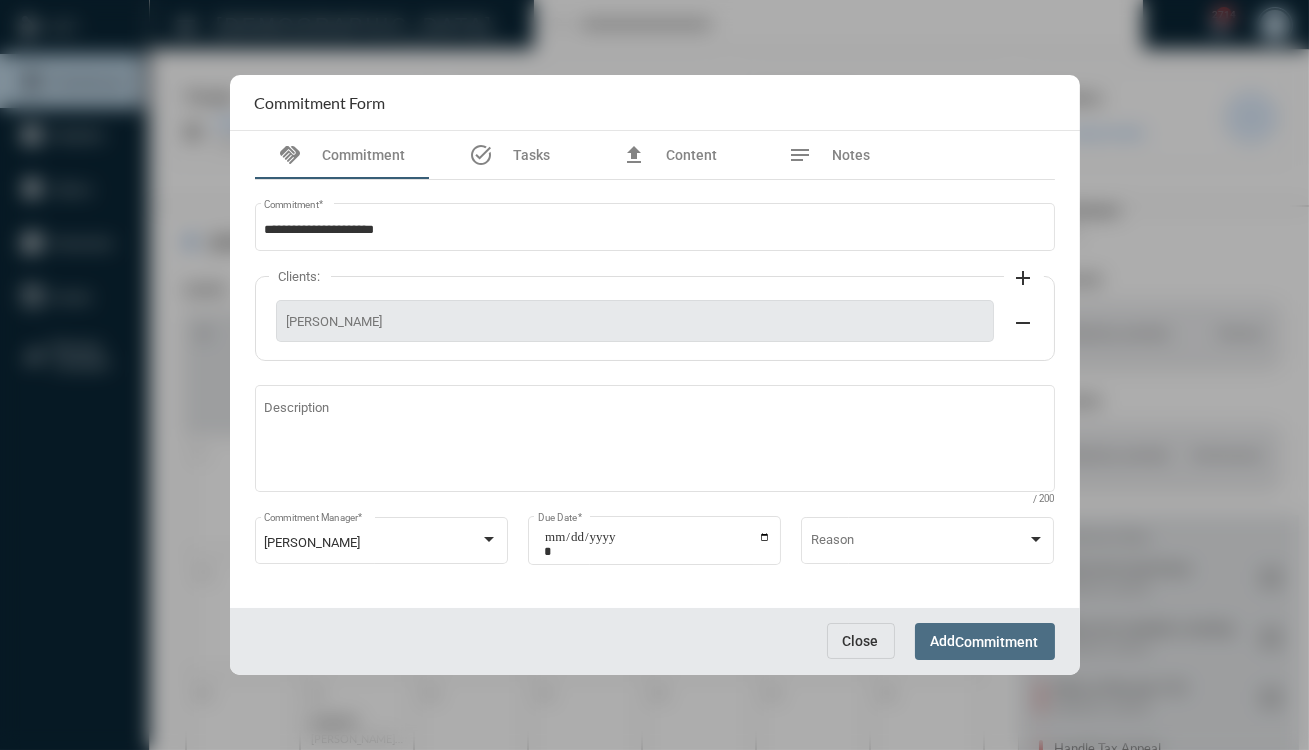 click on "Commitment" at bounding box center (997, 642) 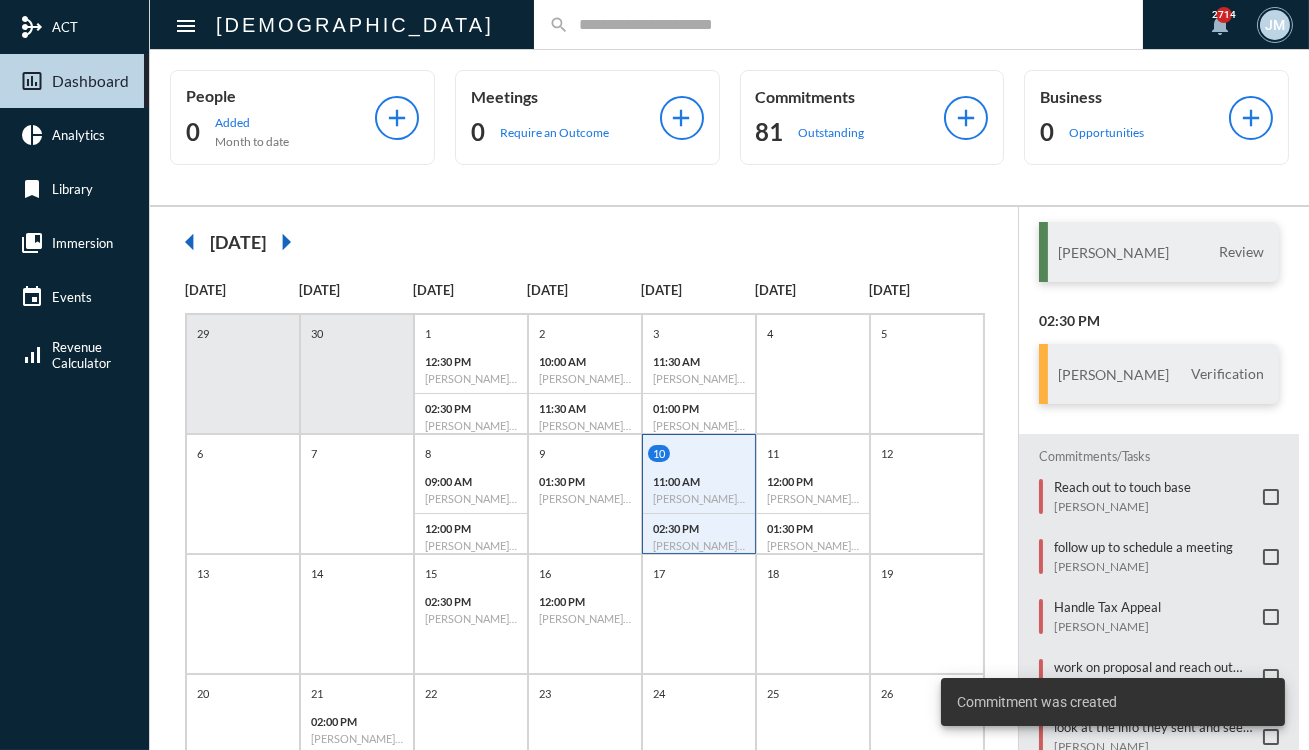 scroll, scrollTop: 127, scrollLeft: 0, axis: vertical 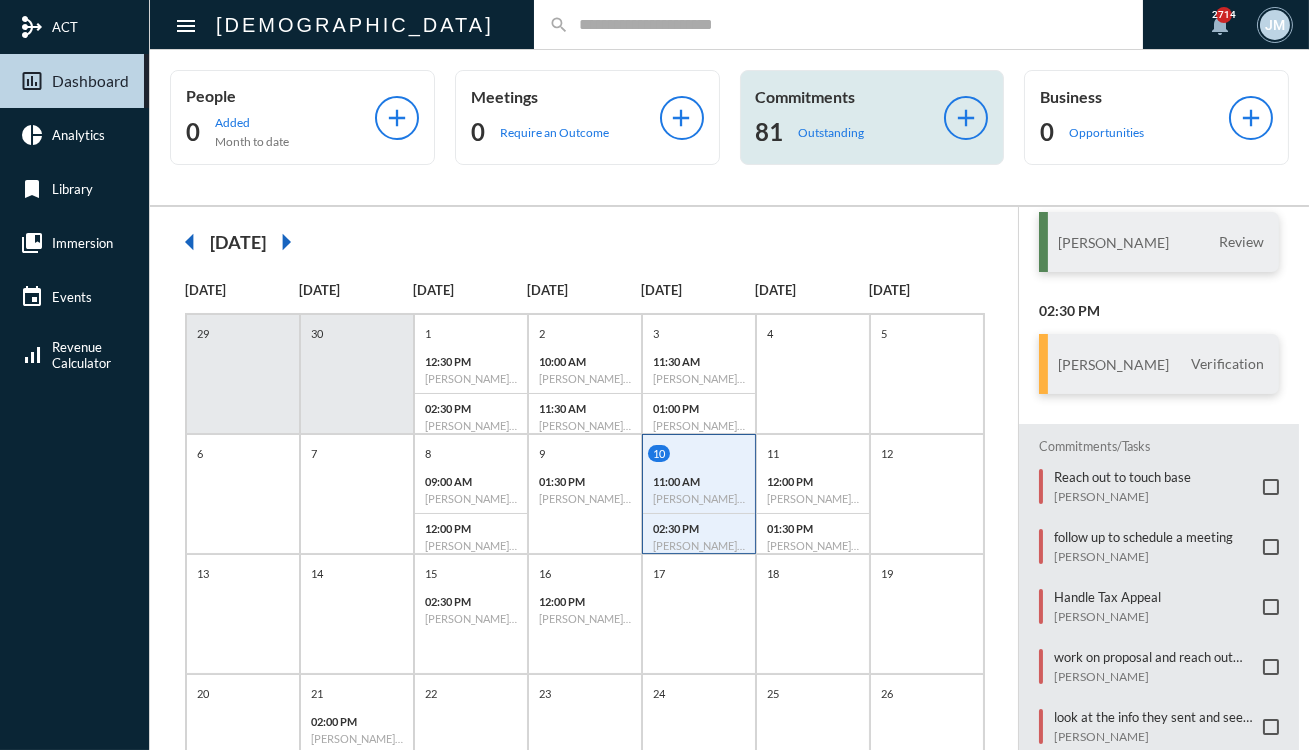 click on "Commitments" 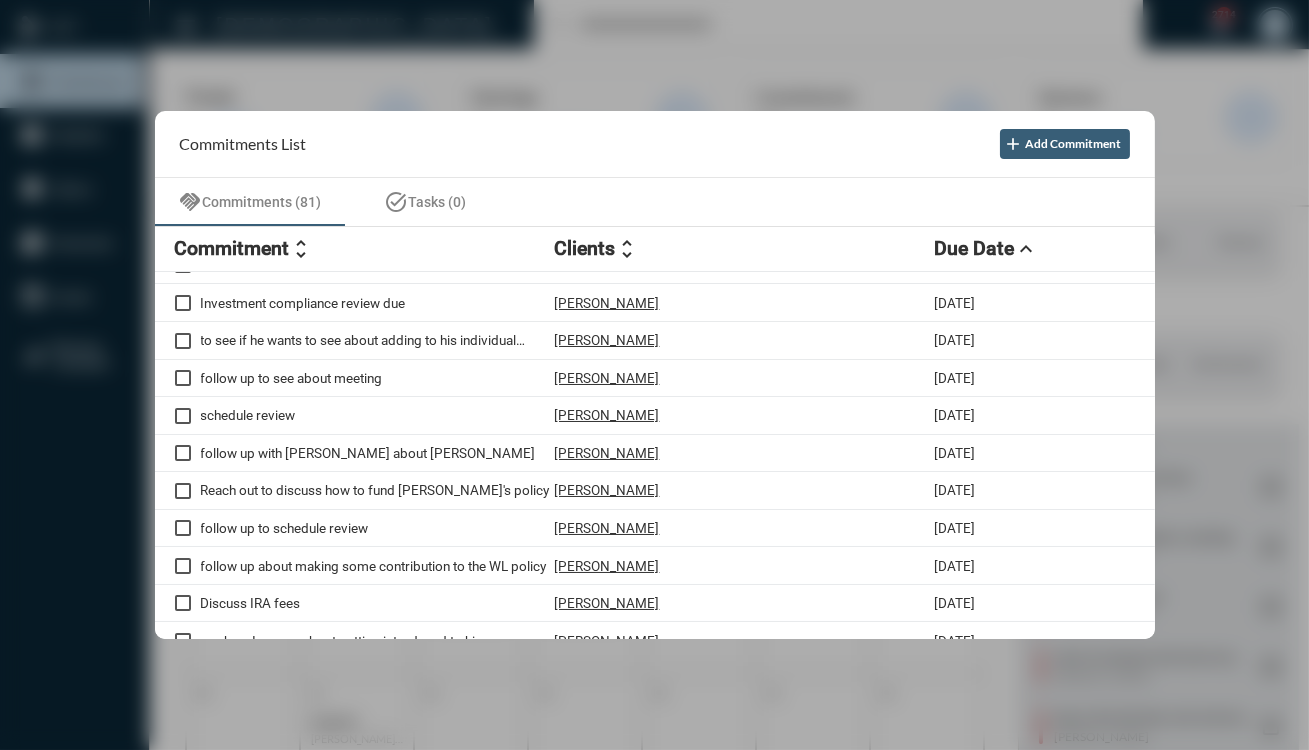 scroll, scrollTop: 0, scrollLeft: 0, axis: both 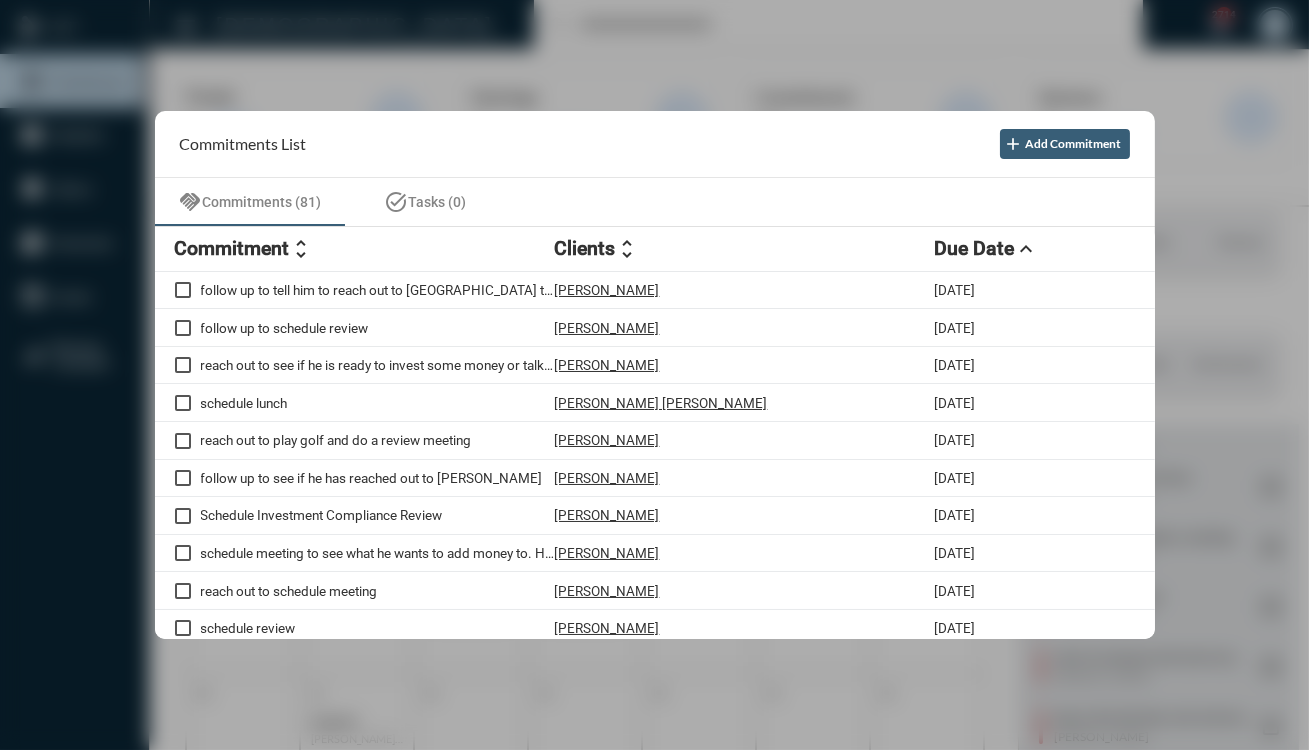 click at bounding box center (654, 375) 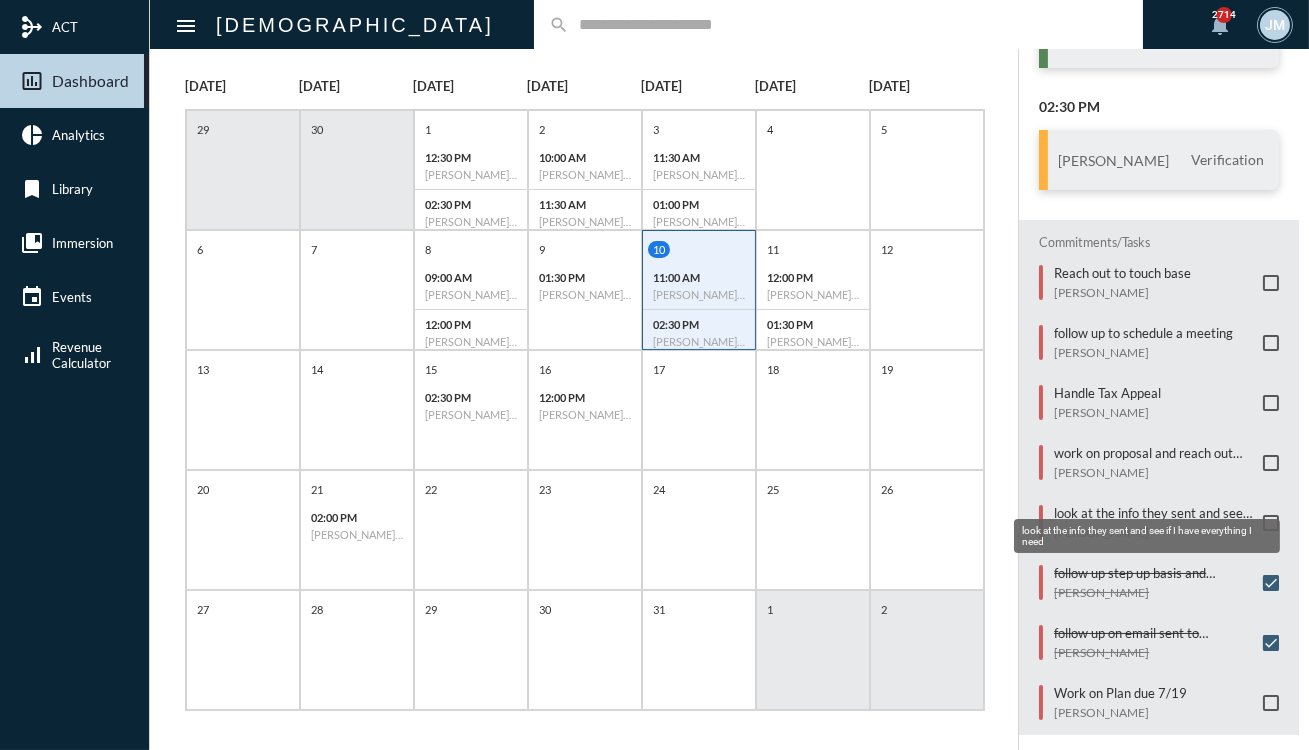 scroll, scrollTop: 213, scrollLeft: 0, axis: vertical 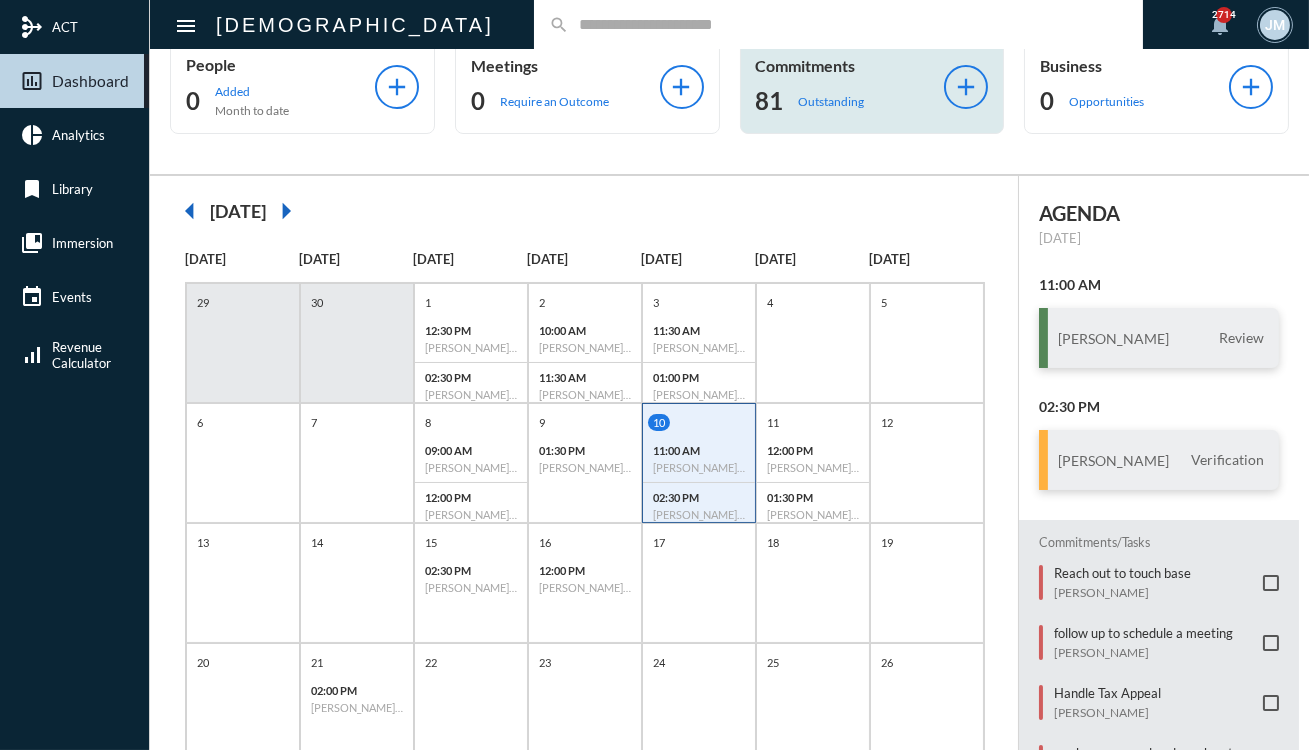 click on "Commitments" 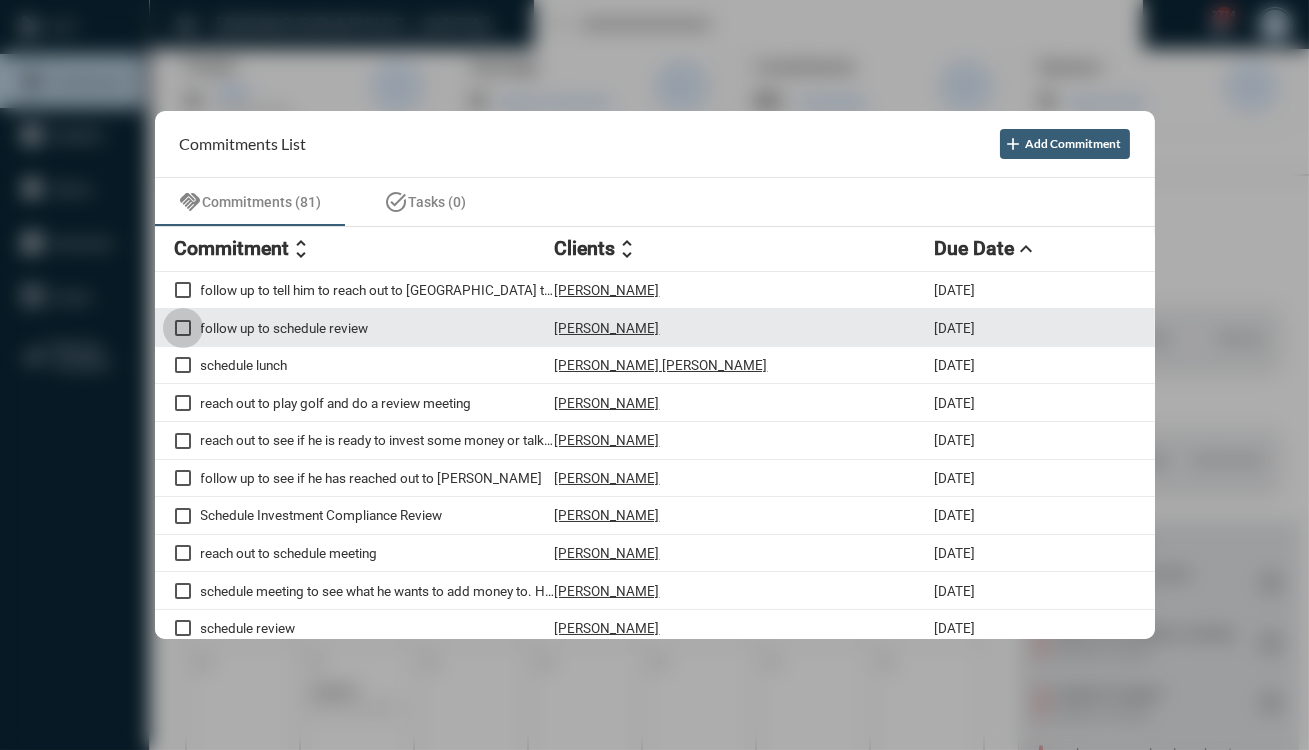 click at bounding box center [183, 328] 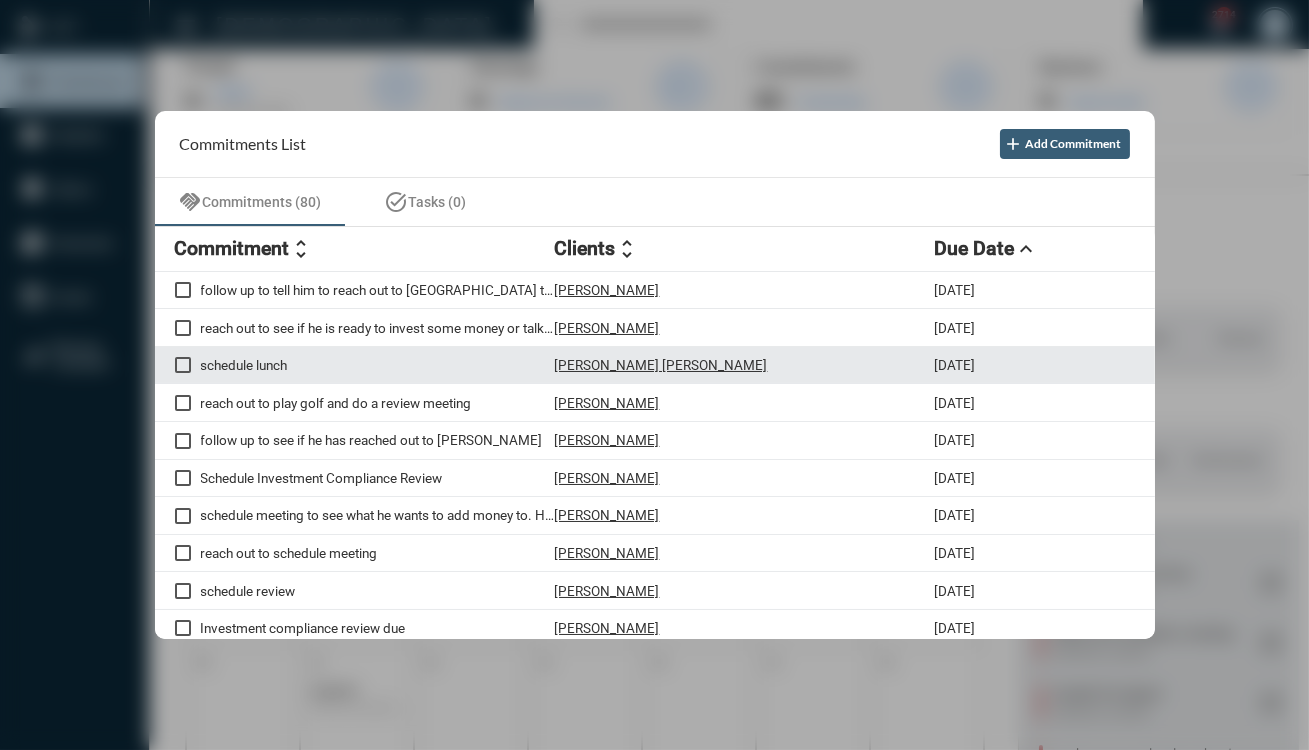 click on "schedule lunch" at bounding box center [378, 365] 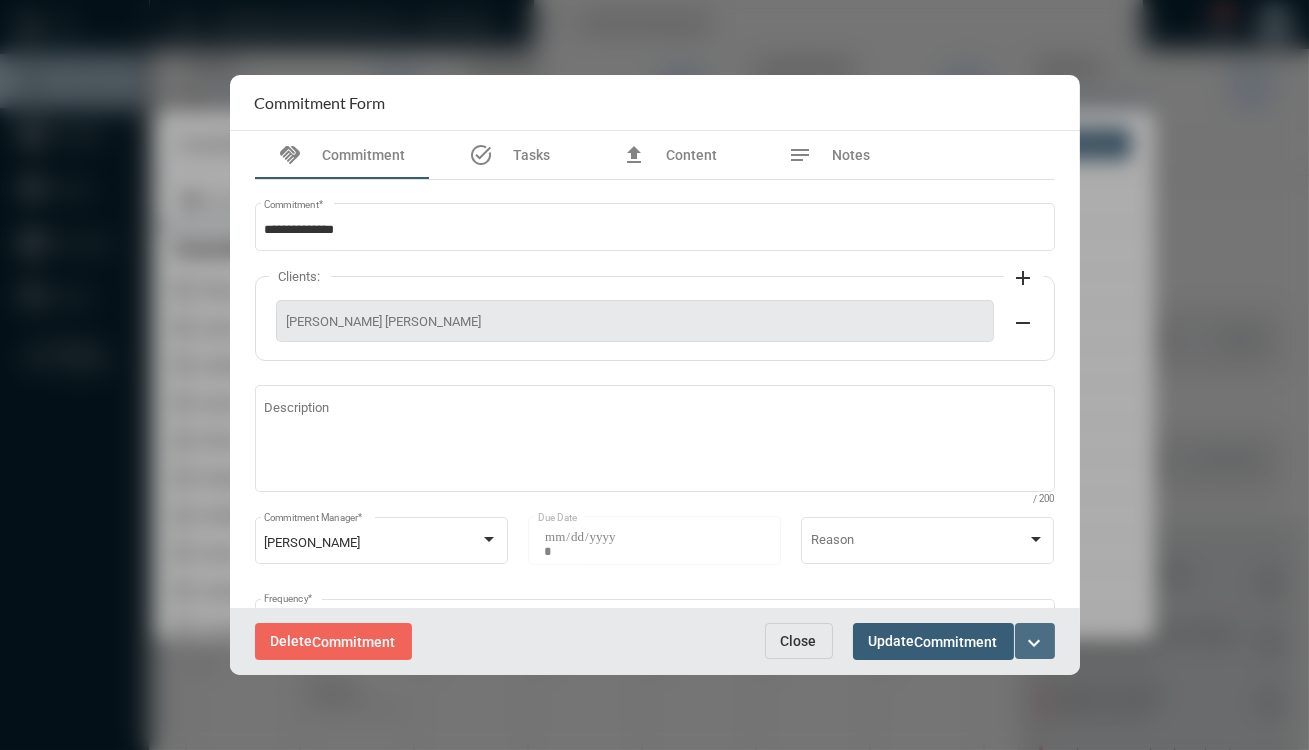 click on "expand_more" at bounding box center (1035, 643) 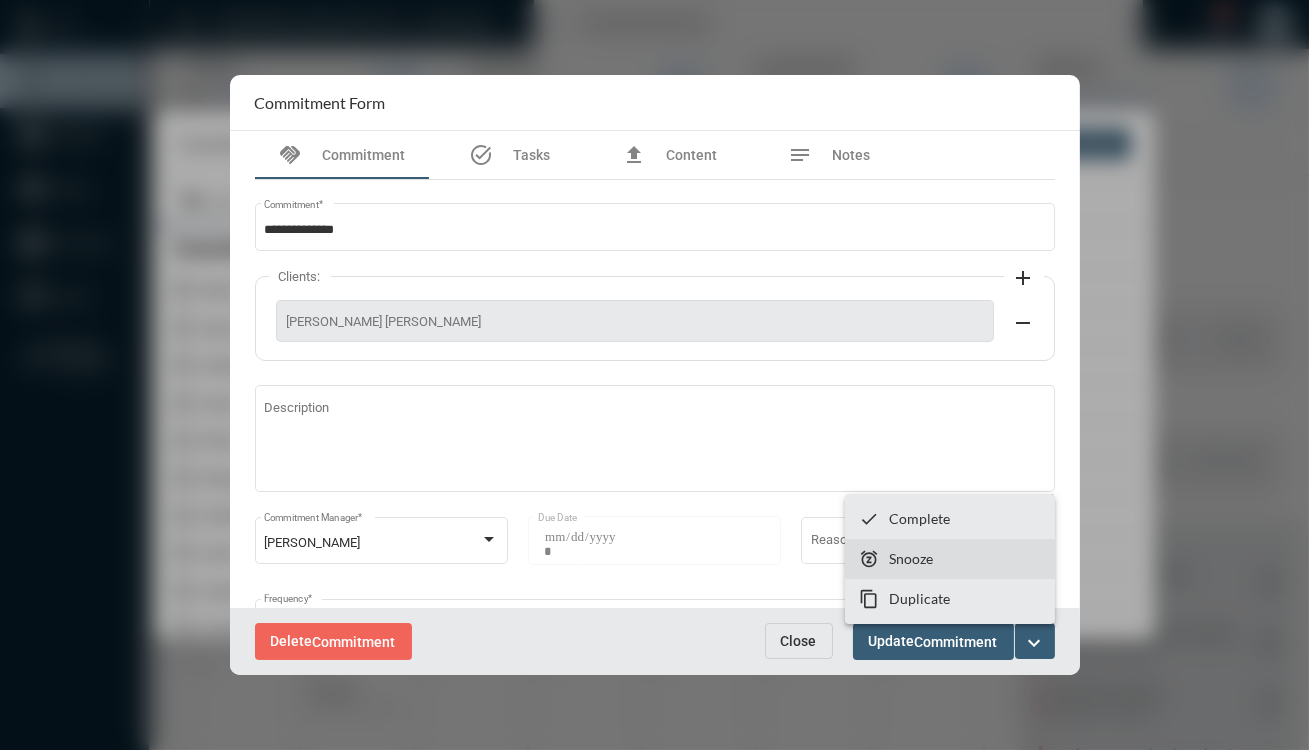 click on "Snooze" at bounding box center [911, 558] 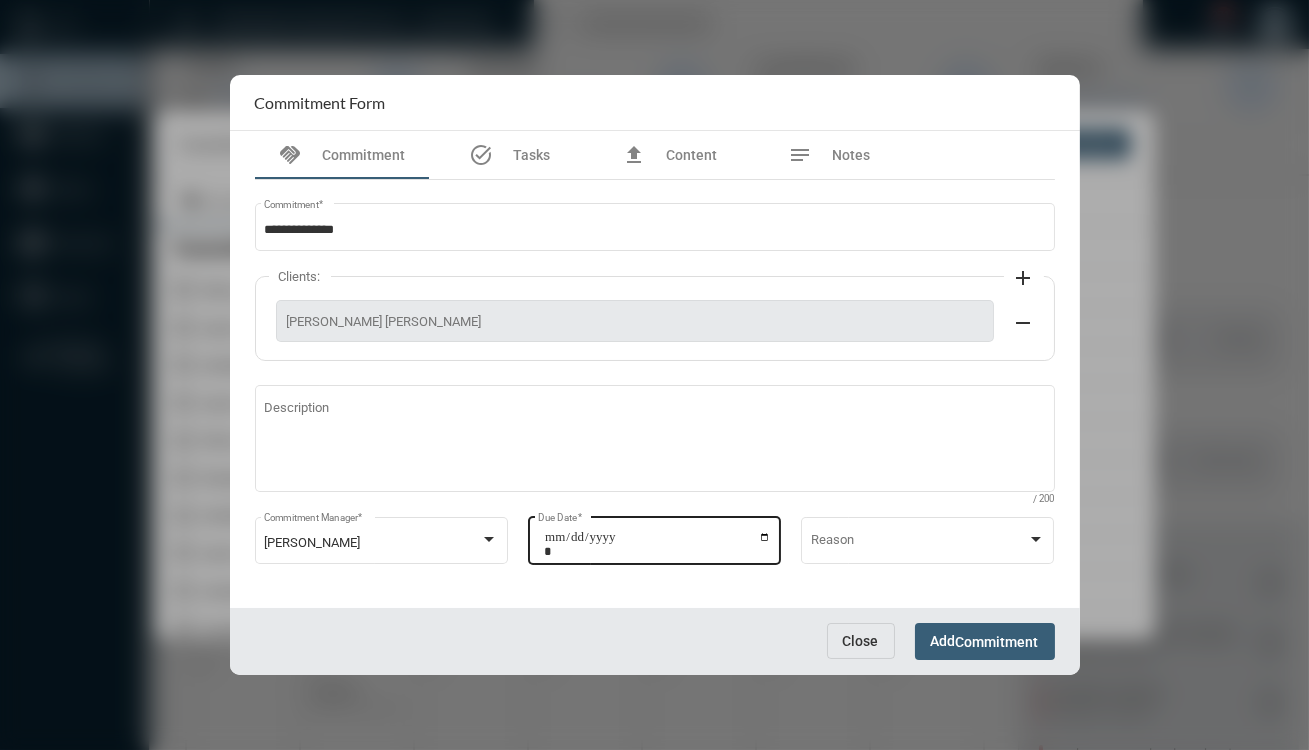 click on "**********" at bounding box center [657, 544] 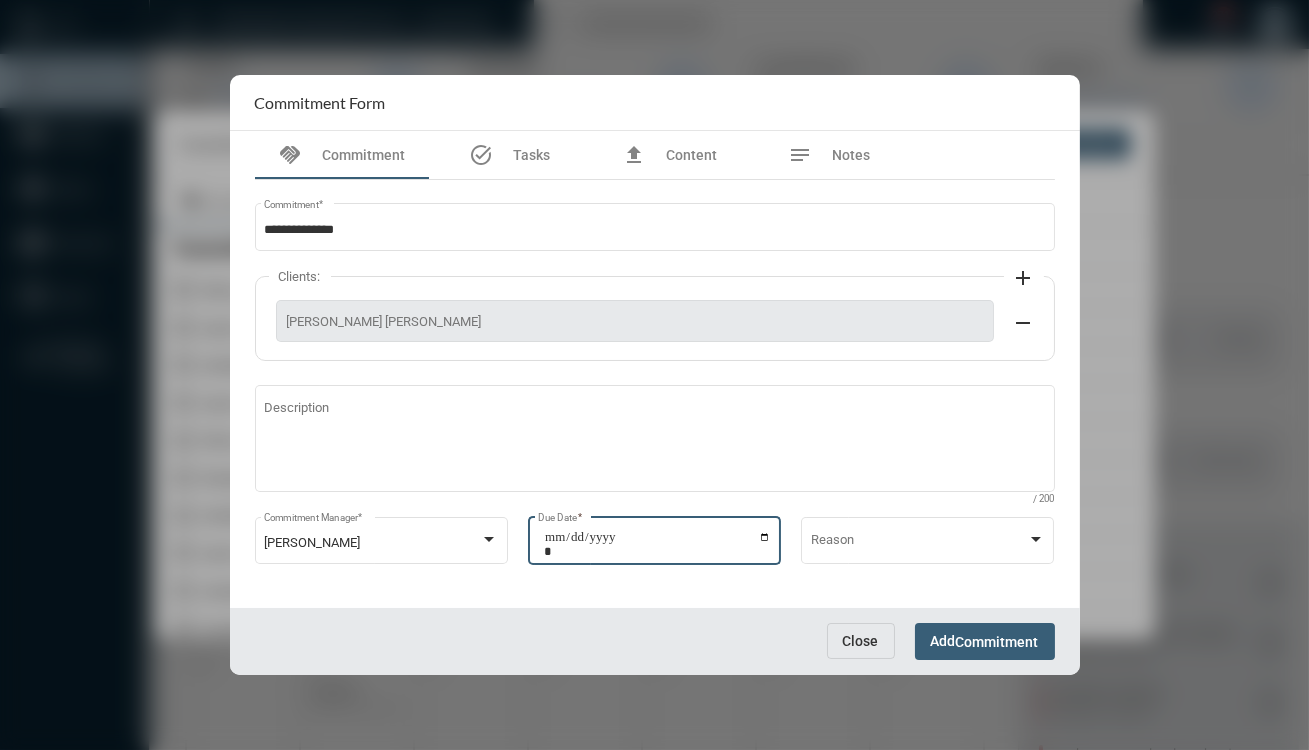 type on "**********" 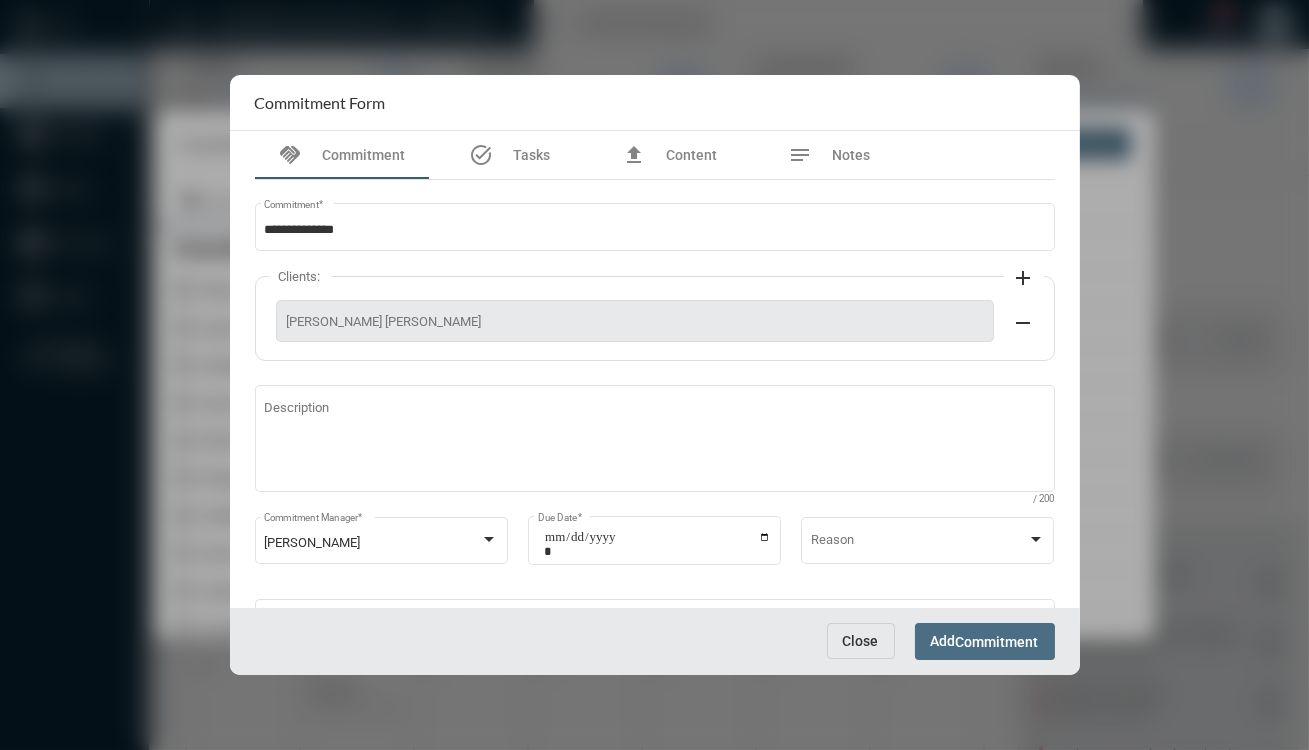 click on "Add   Commitment" at bounding box center [985, 641] 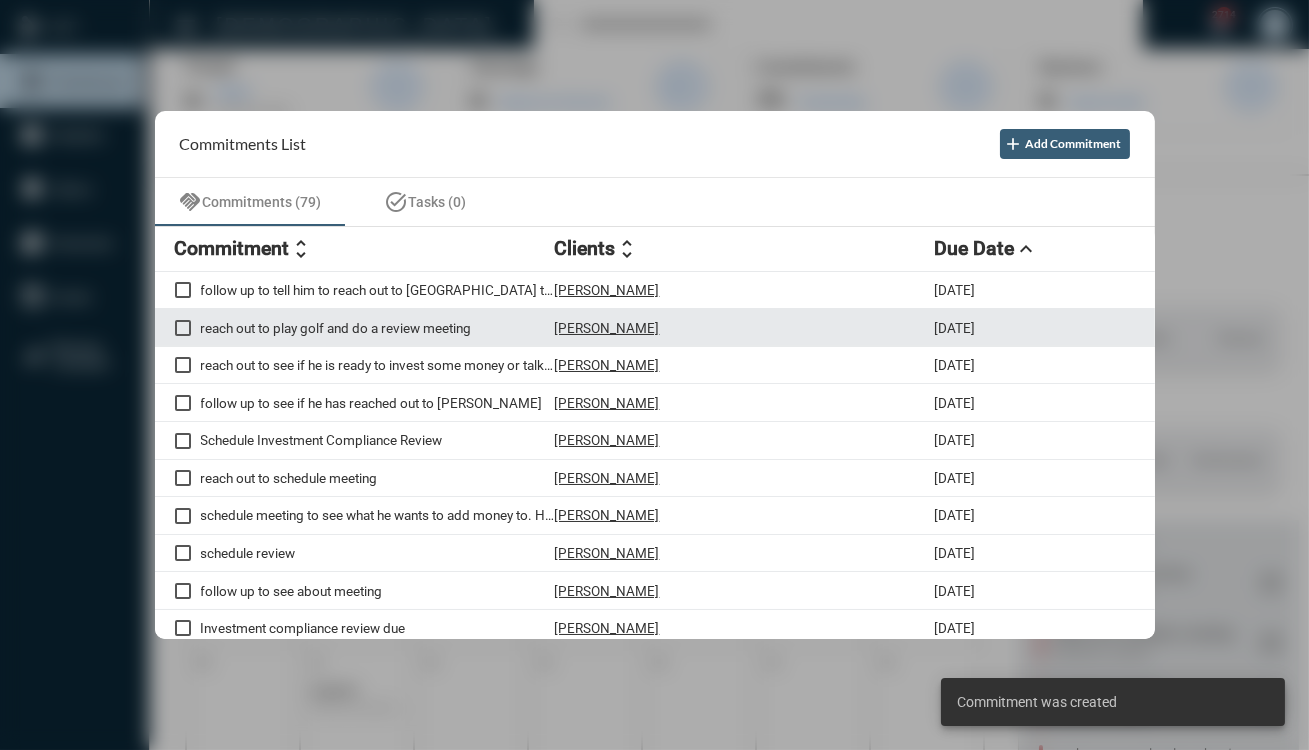 click on "reach out to play golf and do a review meeting" at bounding box center [378, 328] 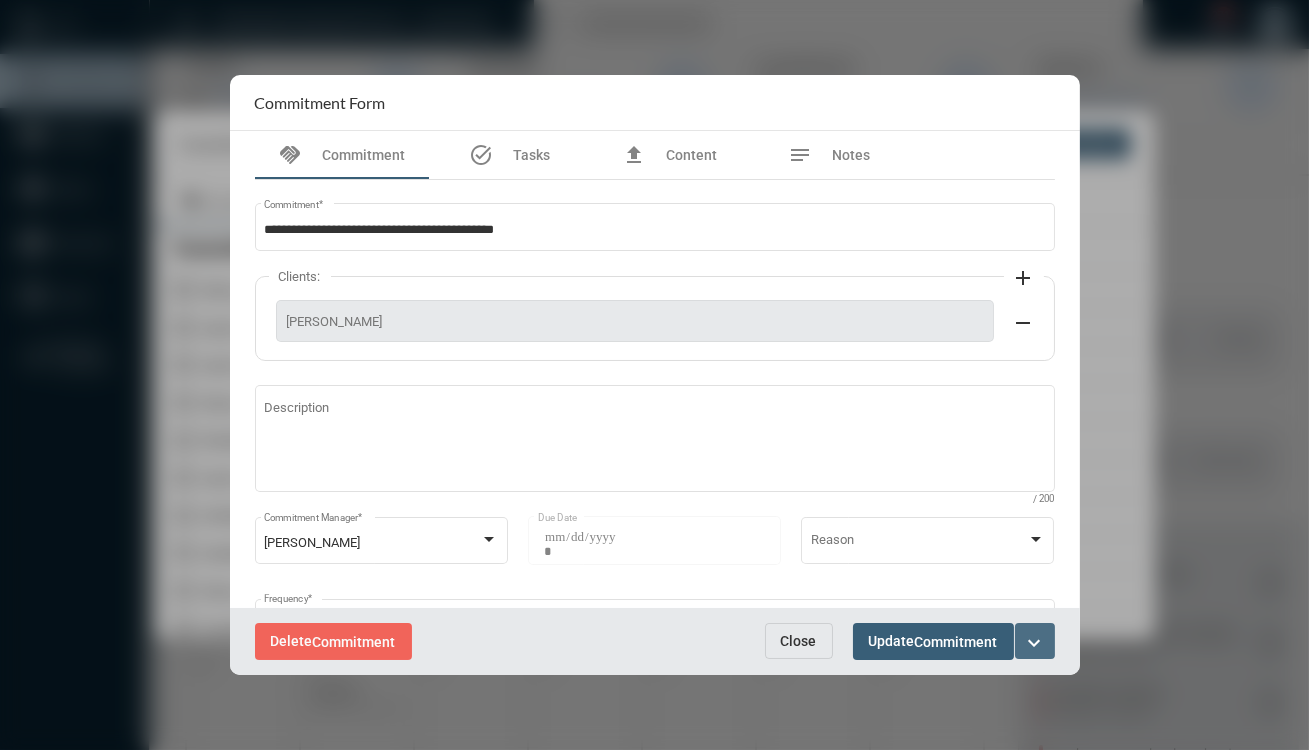 click on "expand_more" at bounding box center (1035, 643) 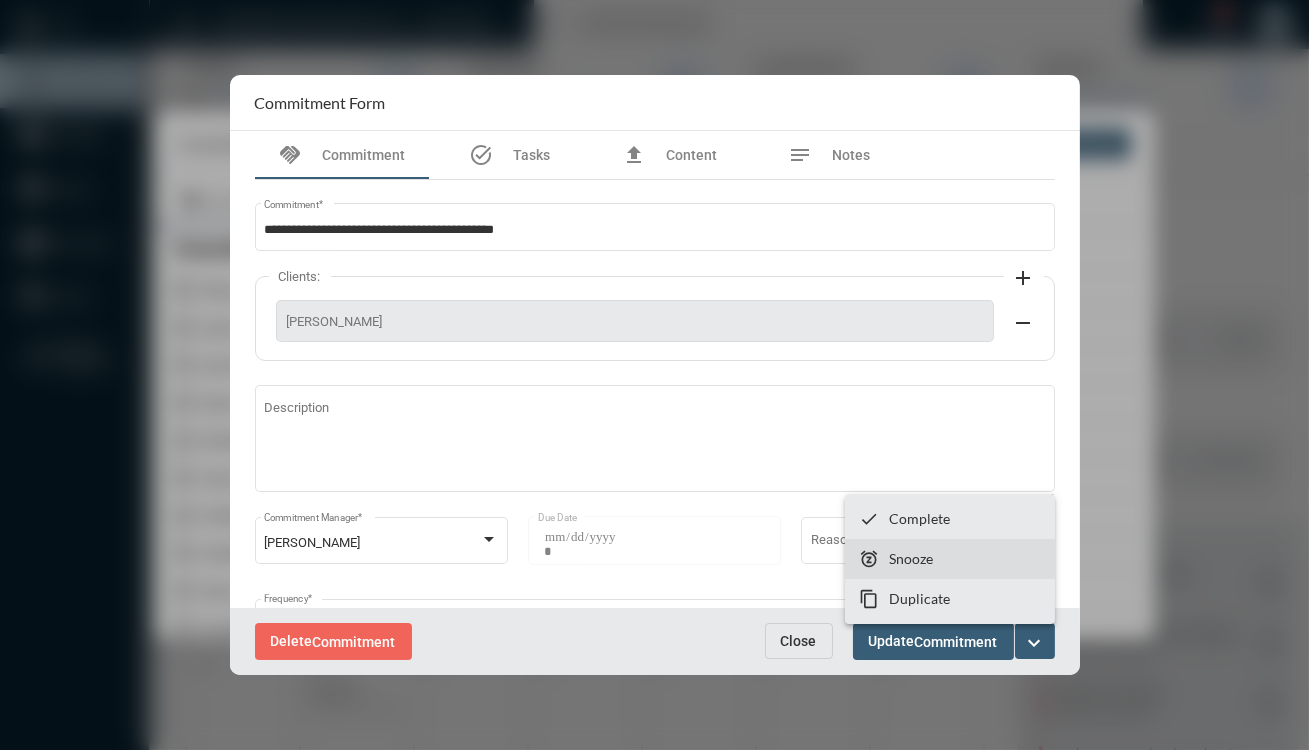 click on "Snooze" at bounding box center [911, 558] 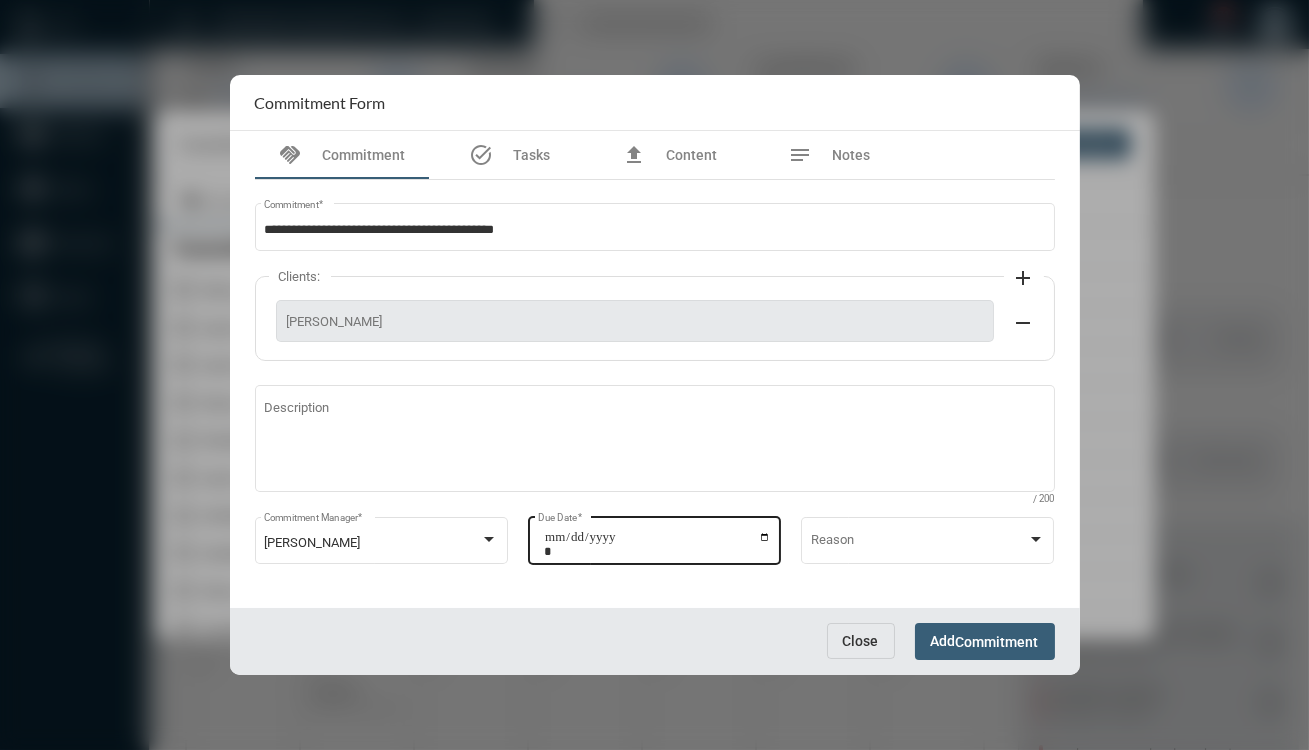 click on "**********" at bounding box center (657, 544) 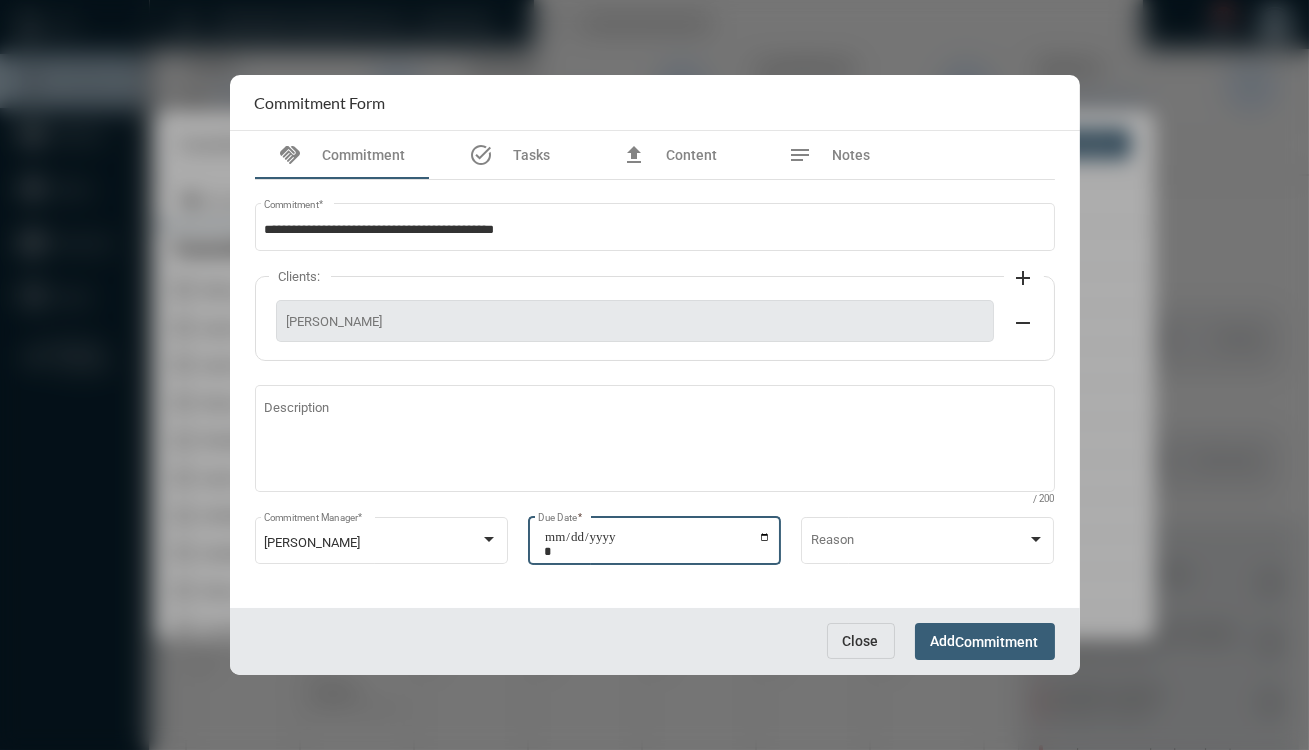 type on "**********" 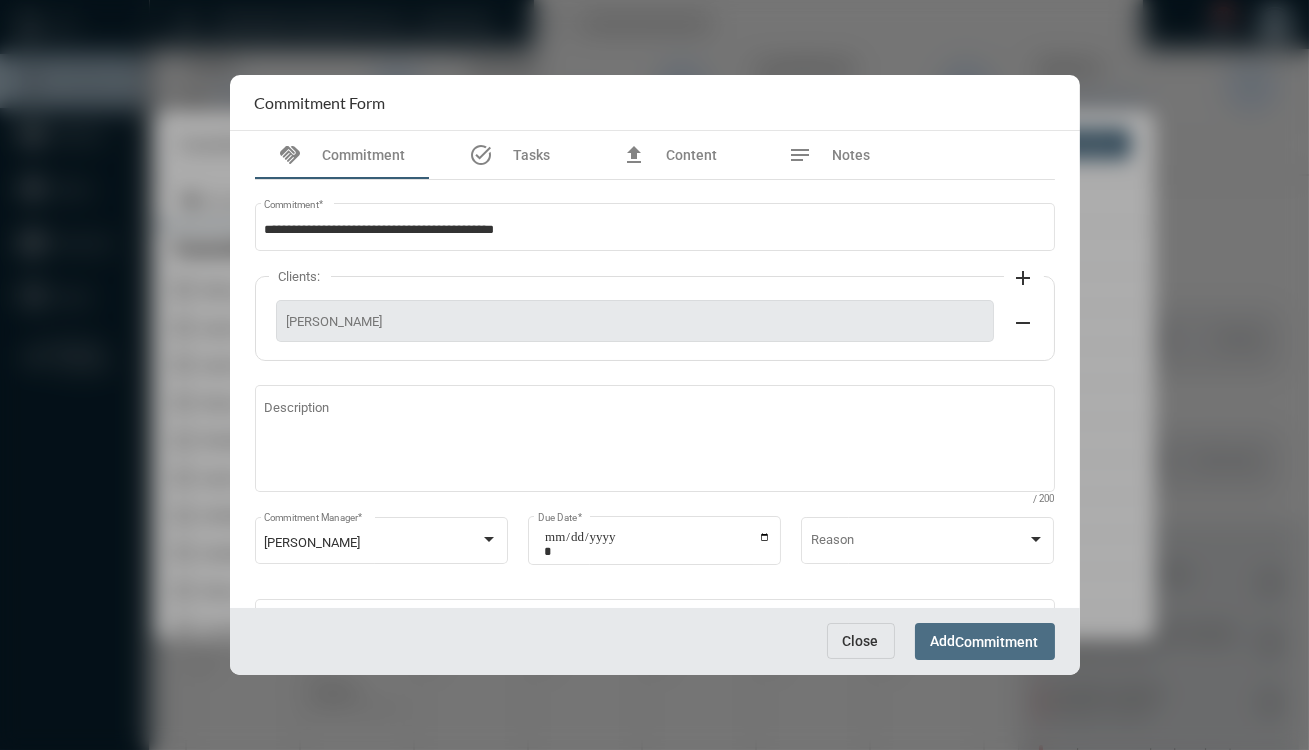 click on "Commitment" at bounding box center [997, 642] 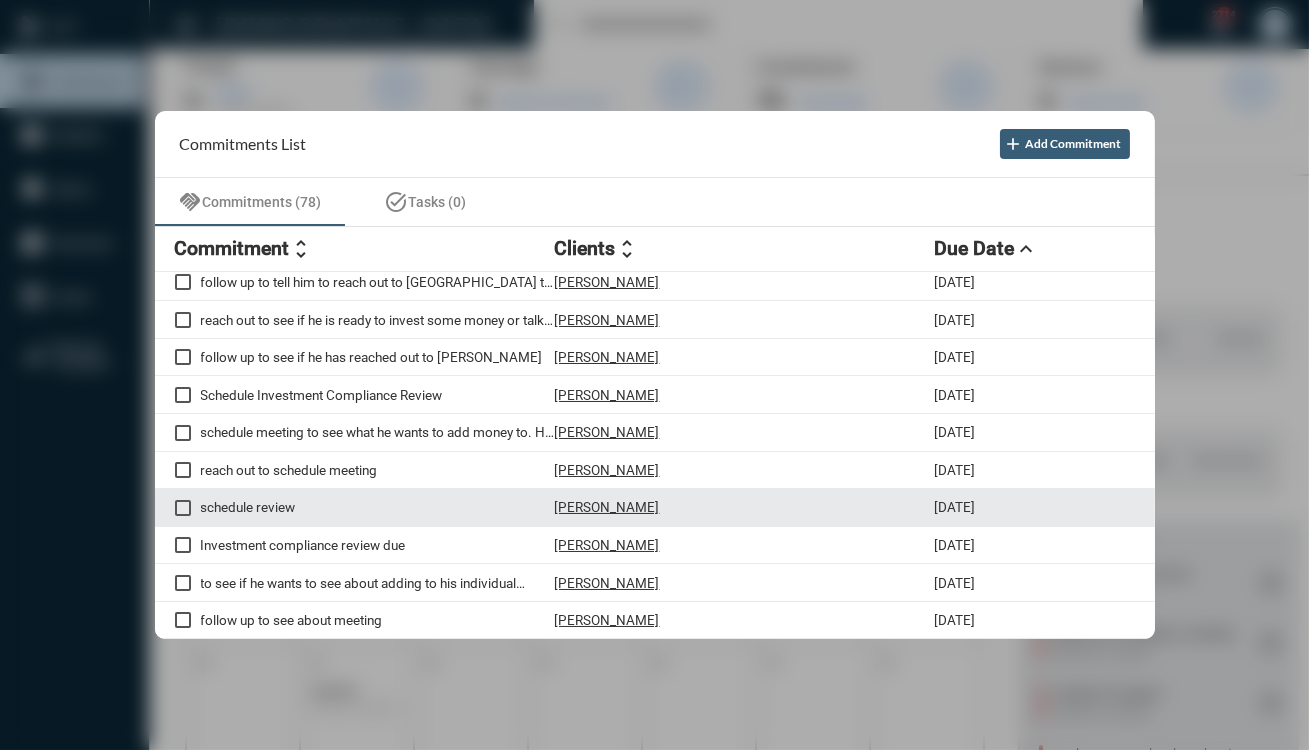 scroll, scrollTop: 0, scrollLeft: 0, axis: both 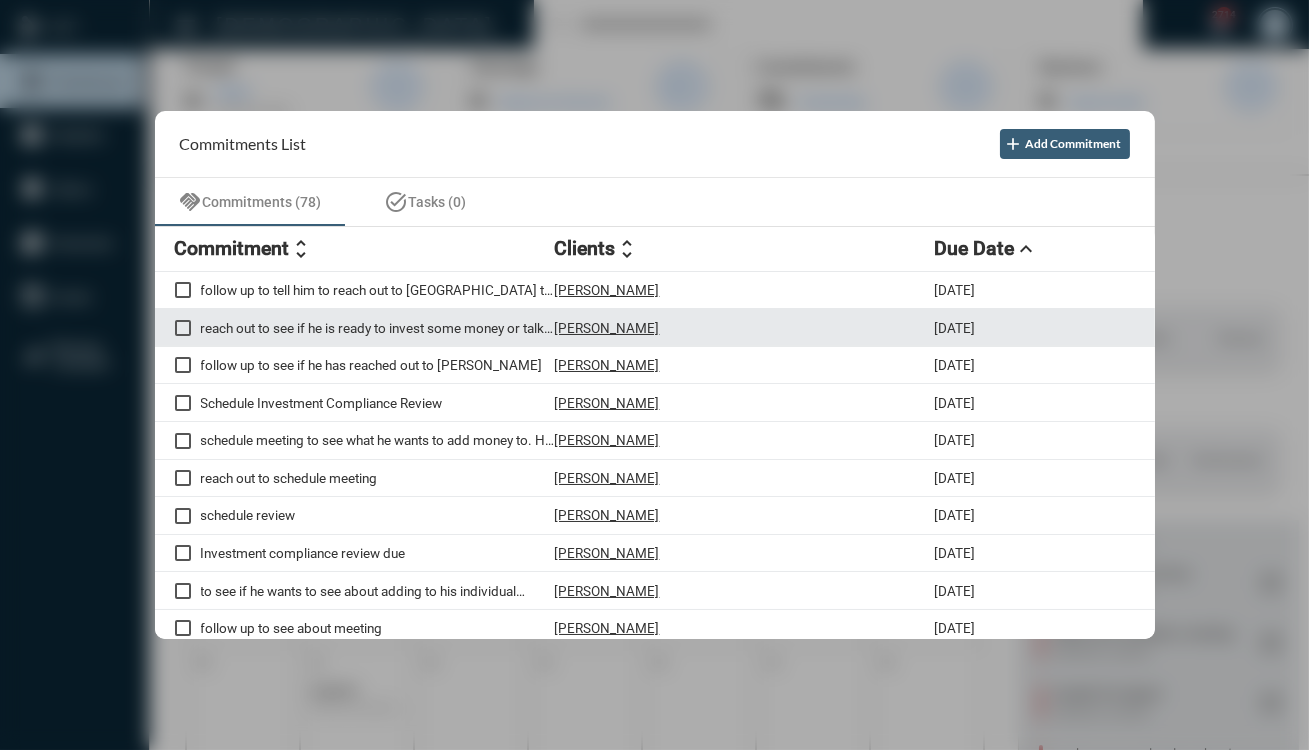 click on "reach out to see if he is ready to invest some money or talk about savings" at bounding box center [378, 328] 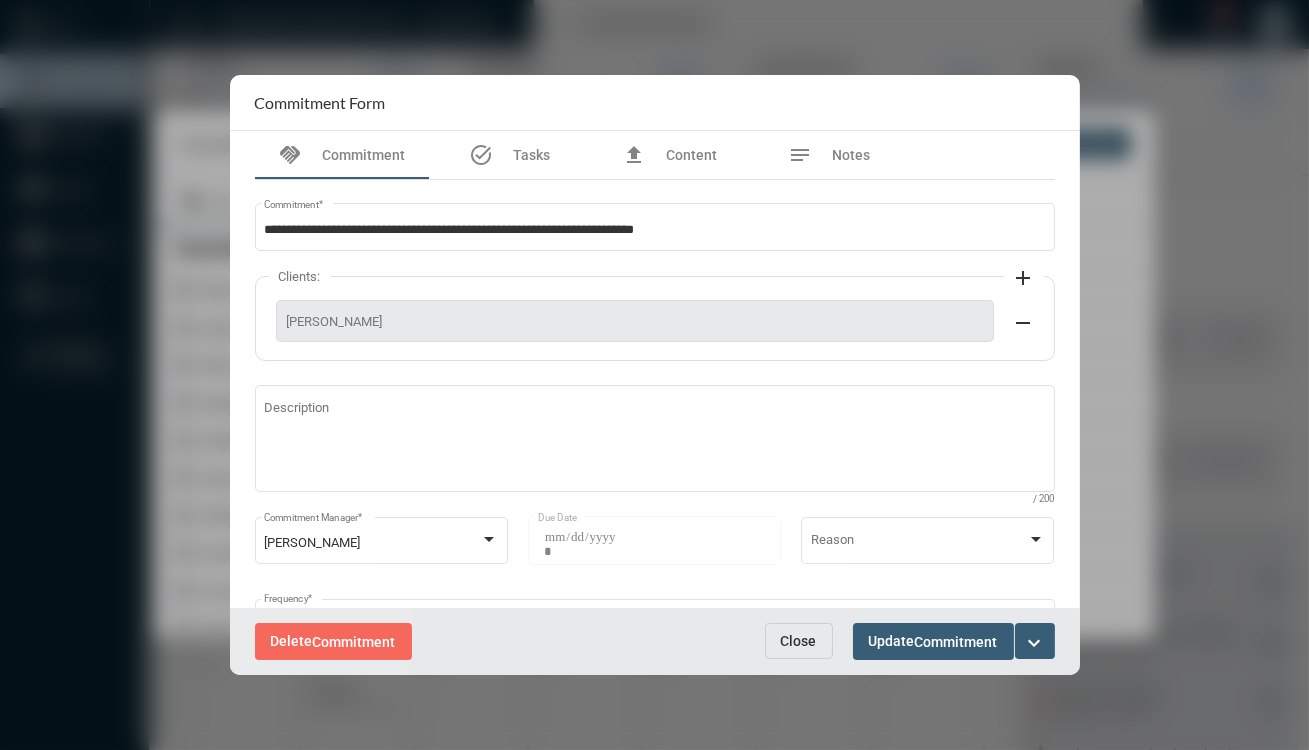 click on "Commitment" at bounding box center (354, 642) 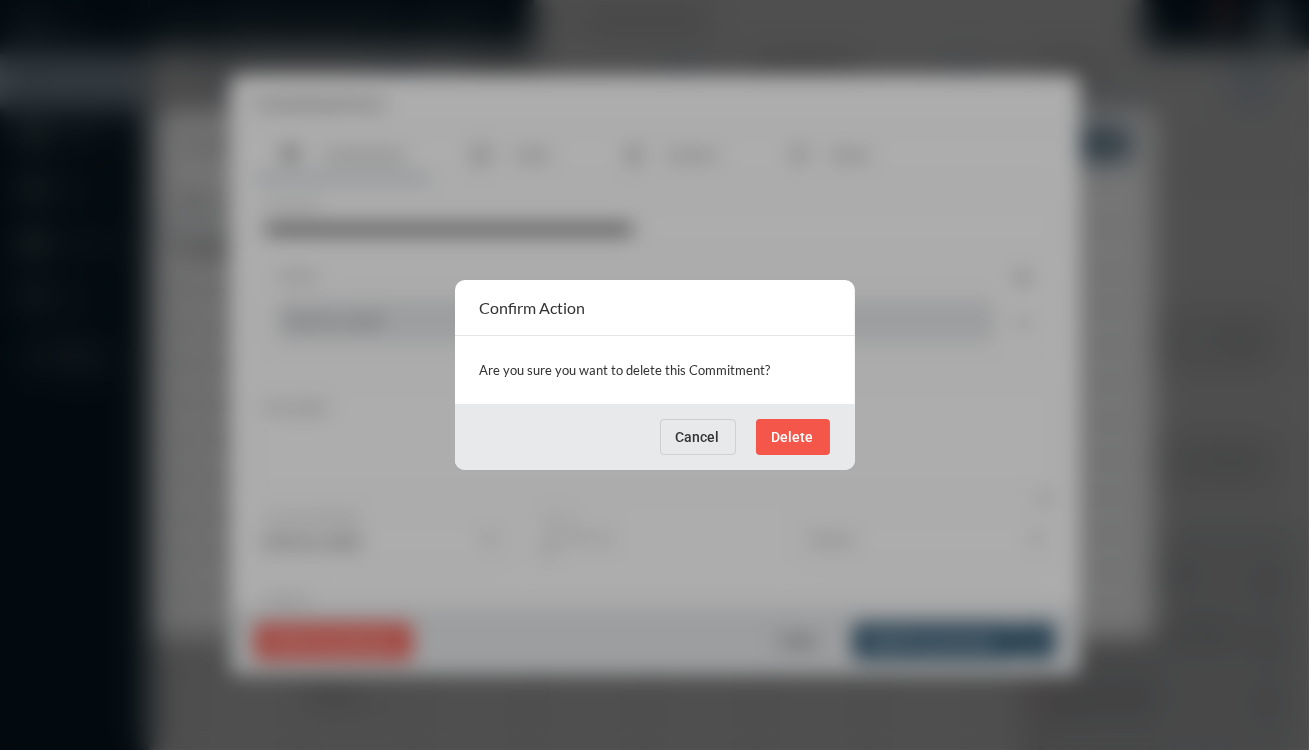 click on "Delete" at bounding box center [793, 437] 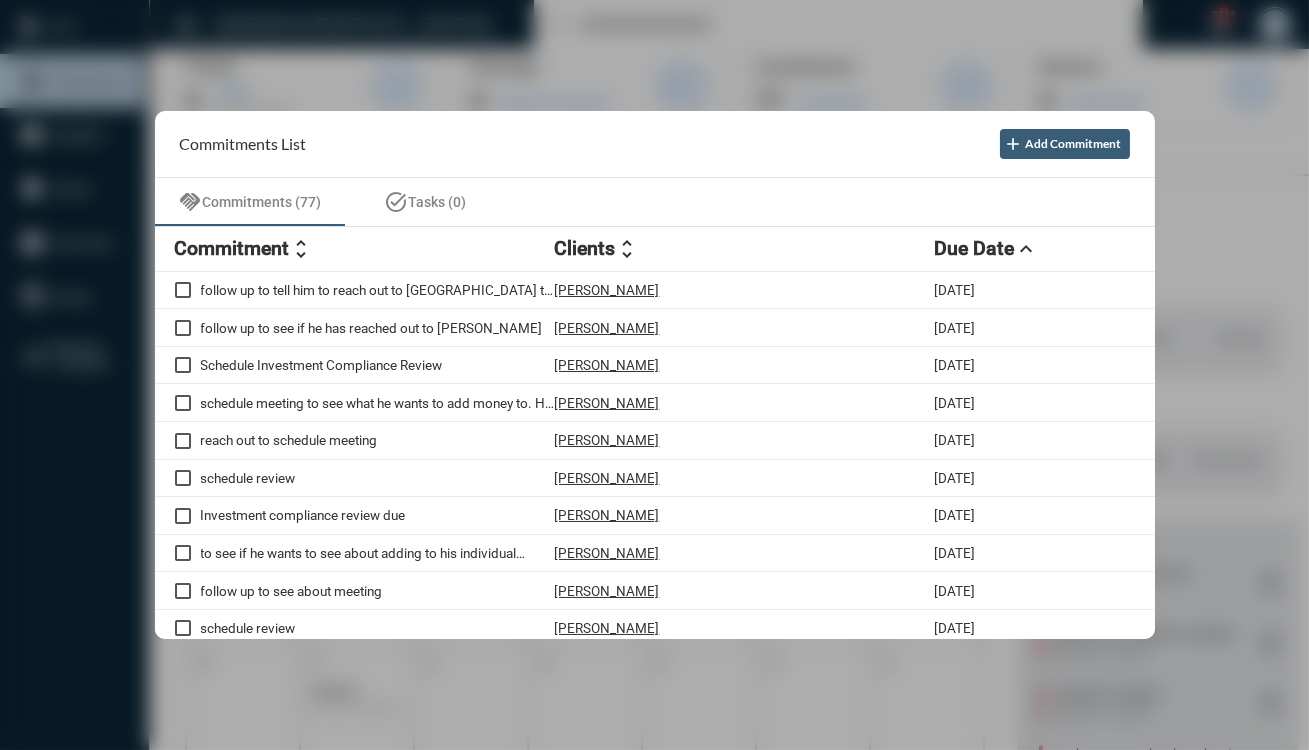 click at bounding box center (654, 375) 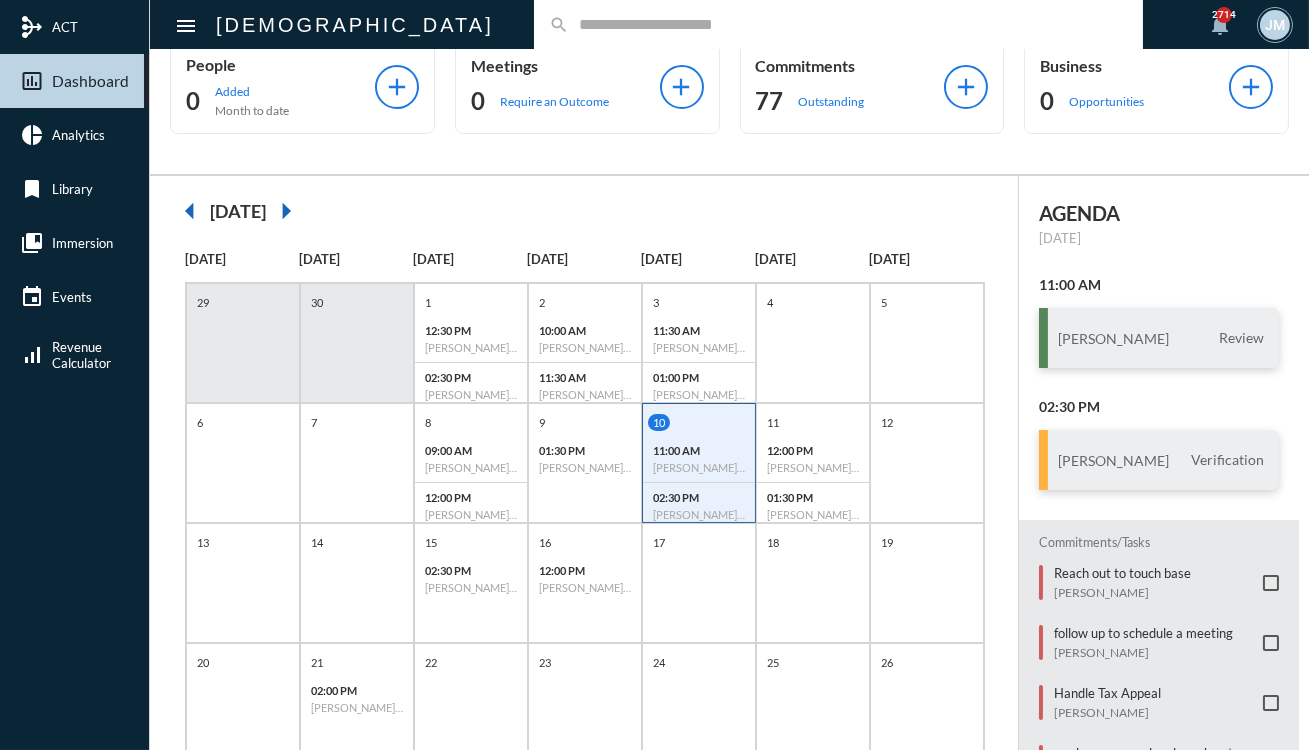 click 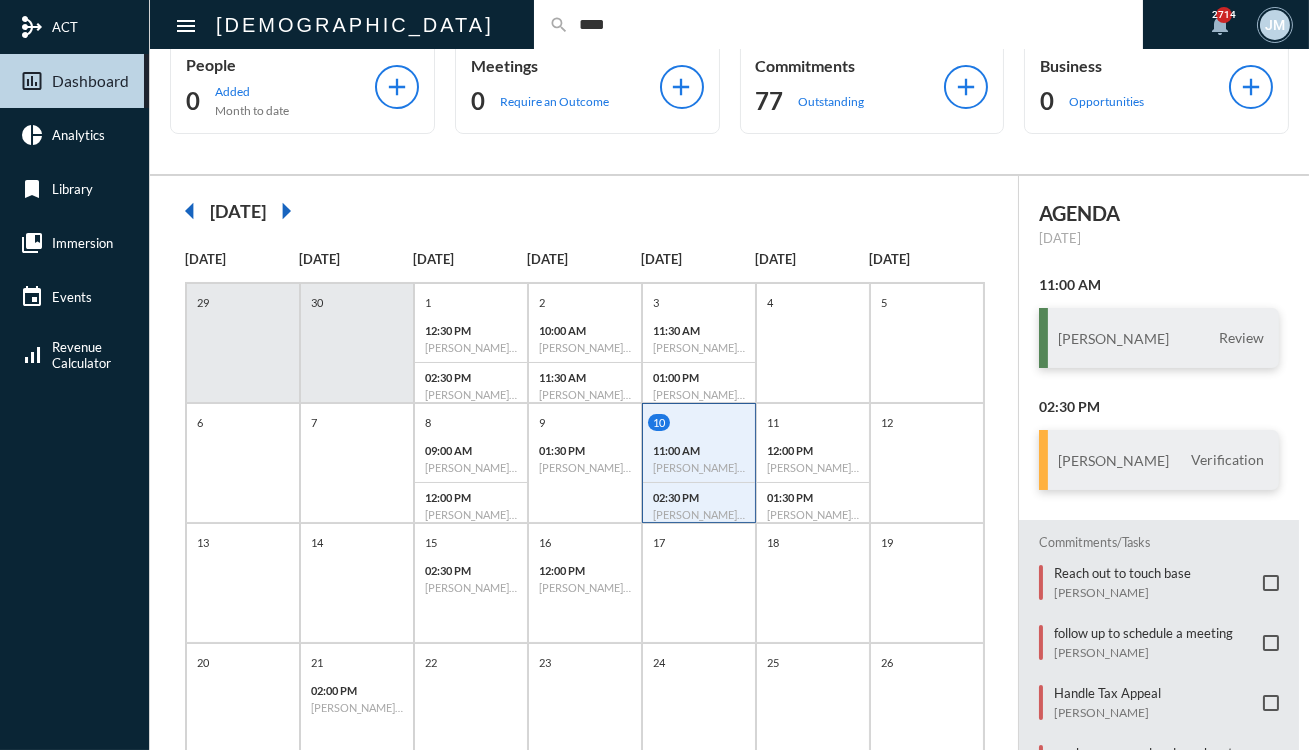 type on "****" 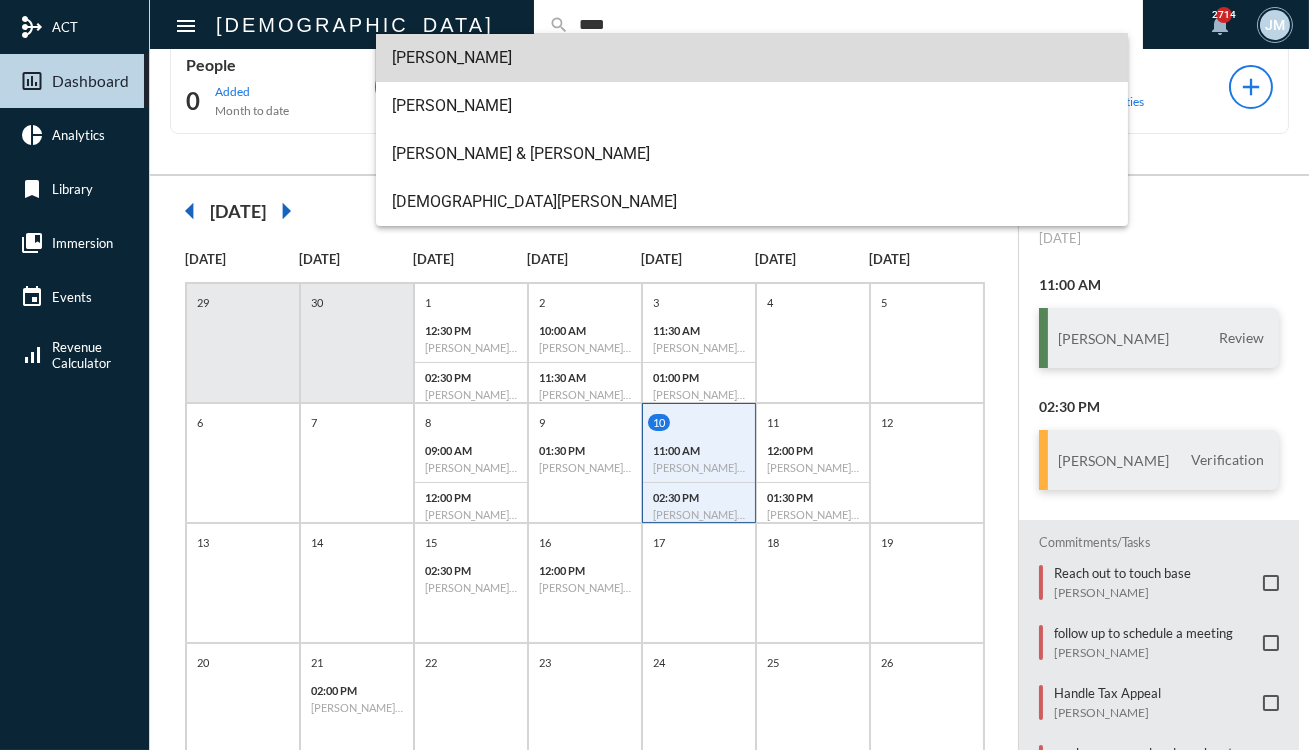 click on "[PERSON_NAME]" at bounding box center [752, 58] 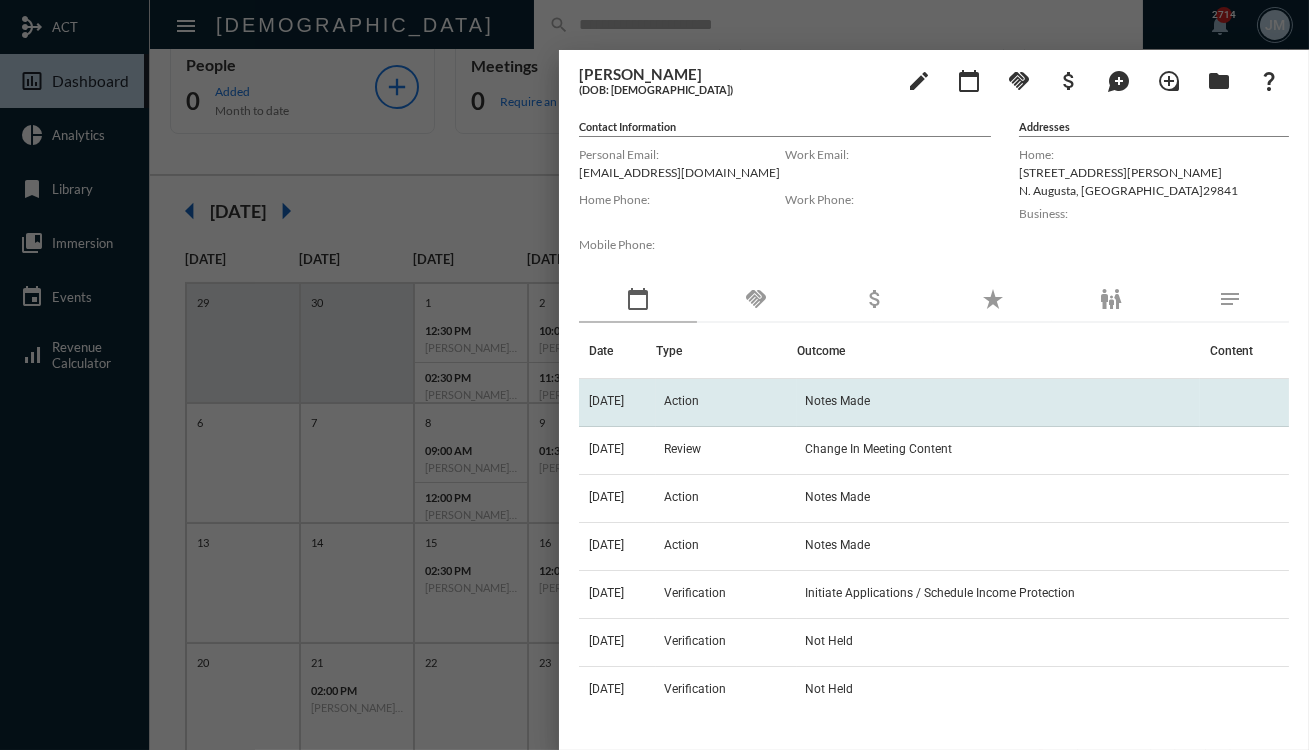 click on "Action" 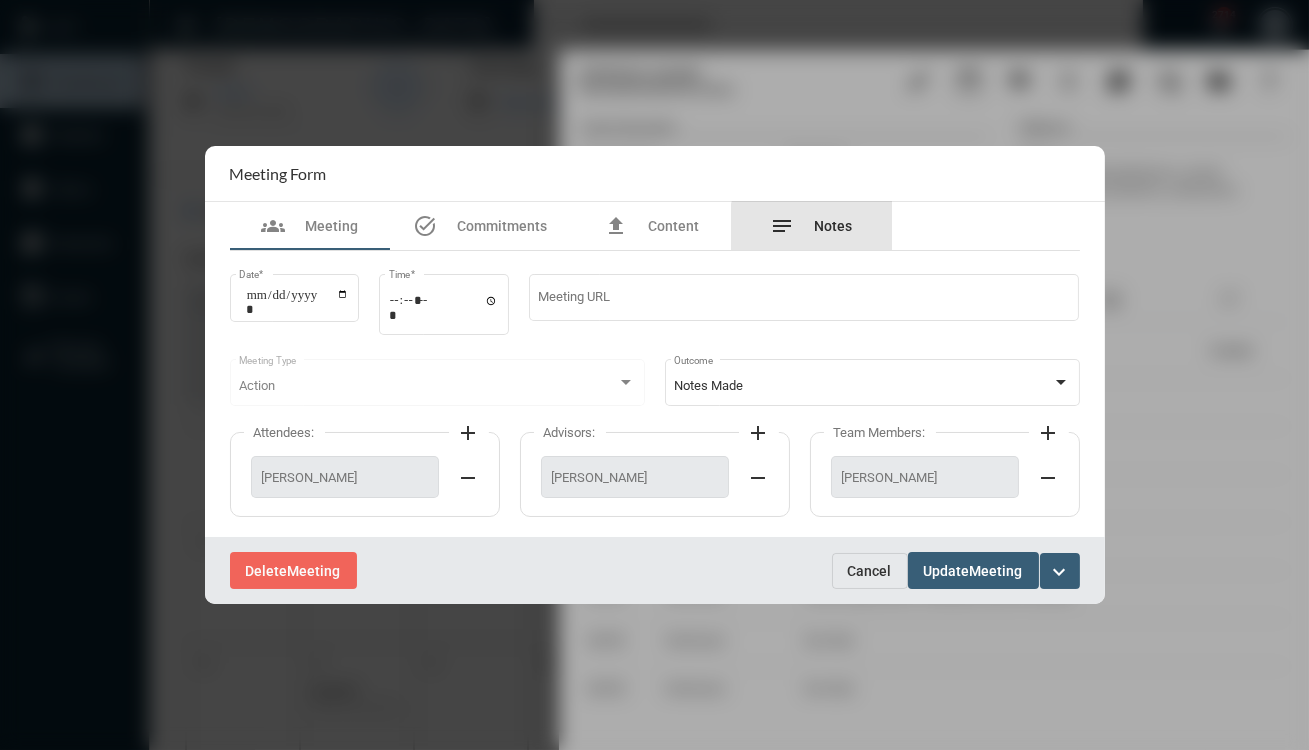 click on "Notes" at bounding box center (834, 226) 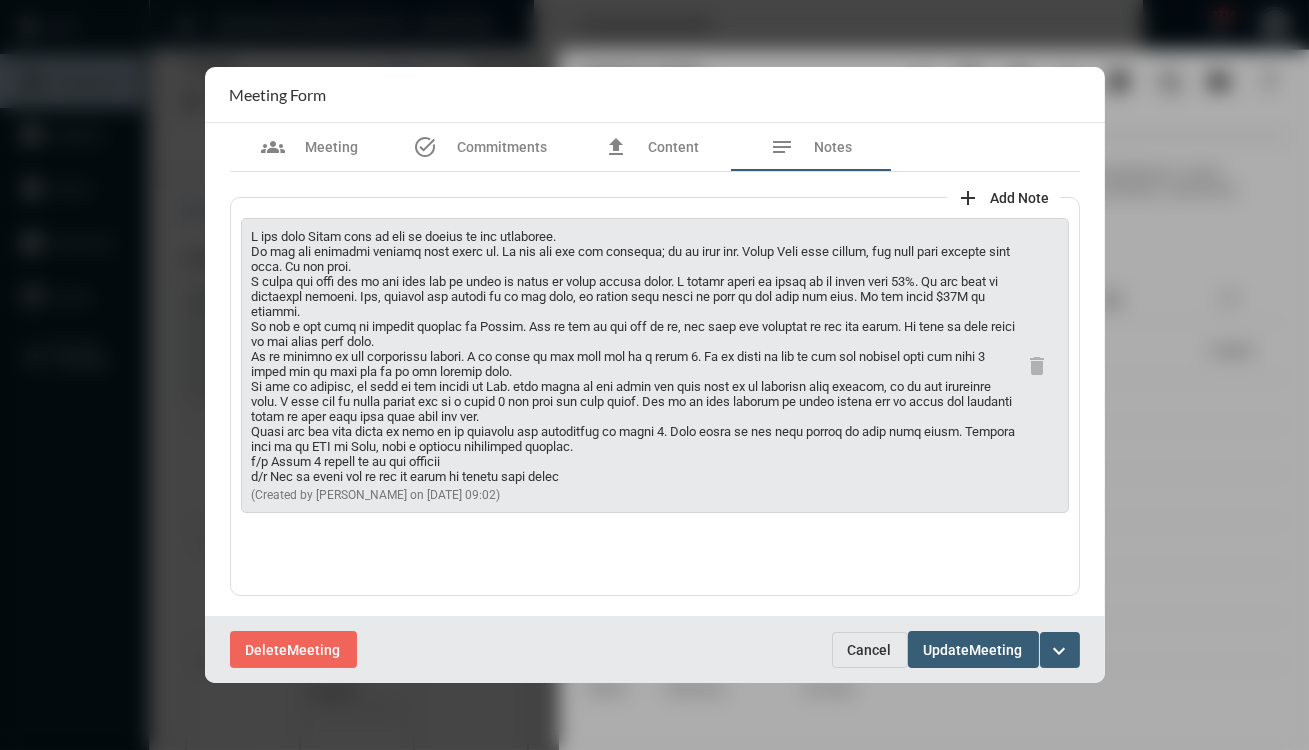 click on "Cancel" at bounding box center (870, 650) 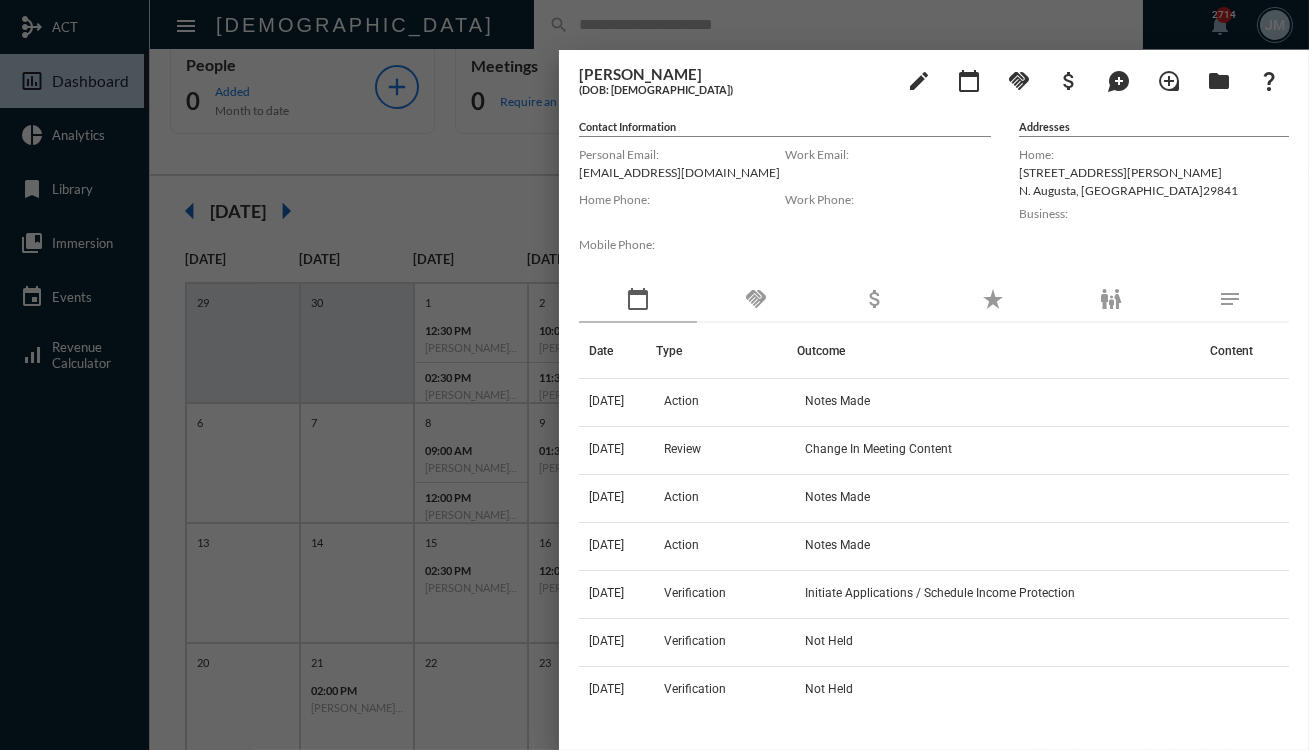 click at bounding box center (654, 375) 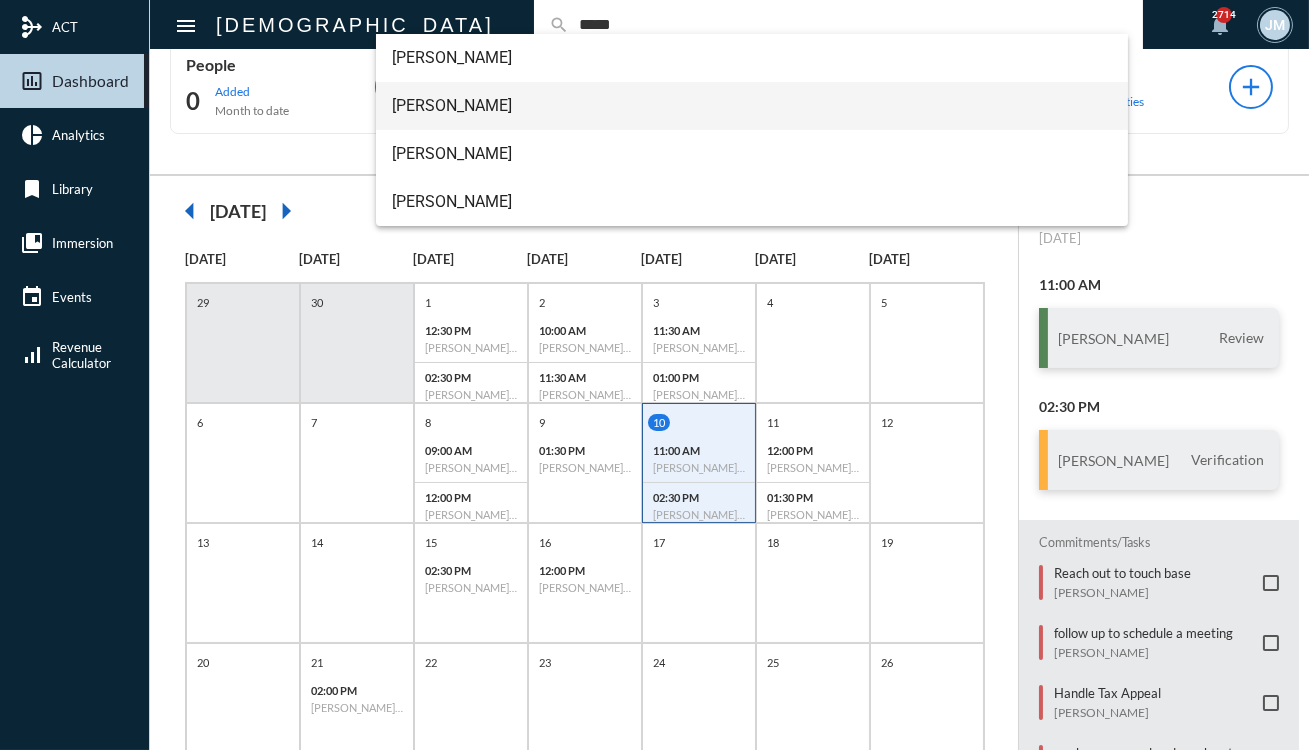 type on "*****" 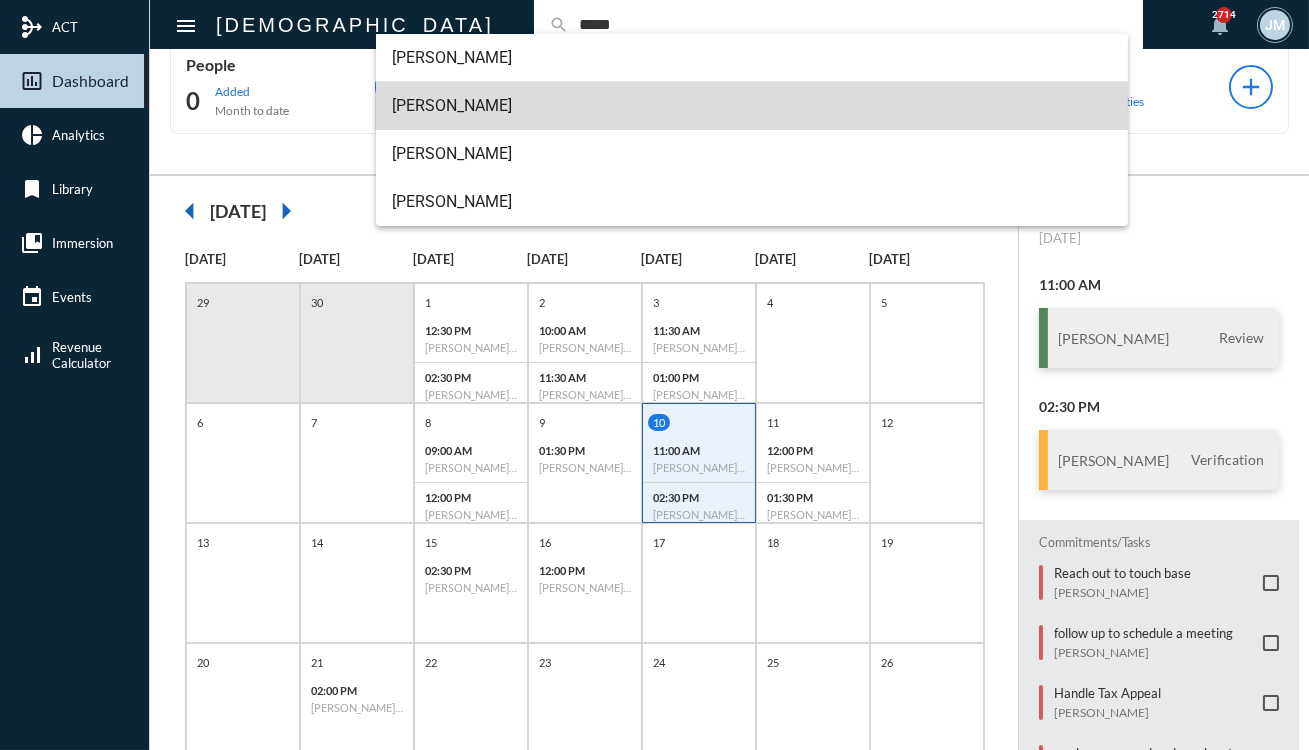 click on "[PERSON_NAME]" at bounding box center [752, 106] 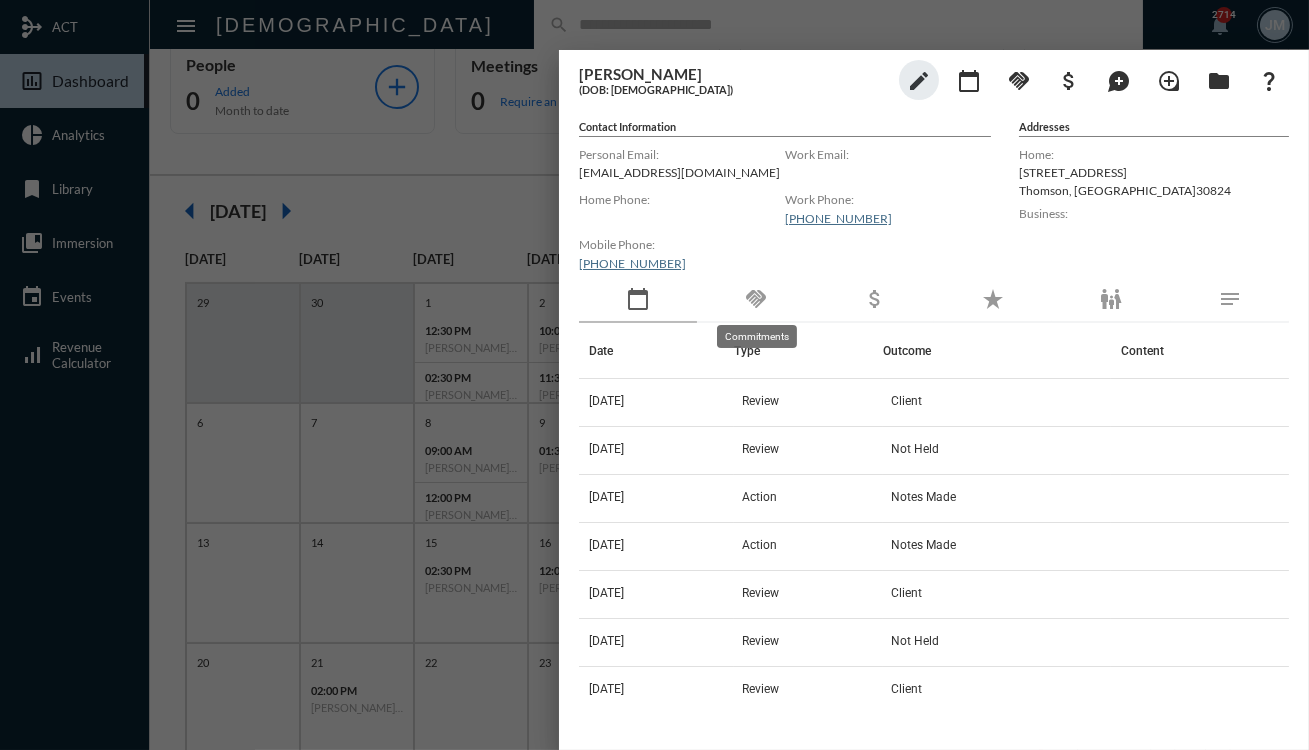 click on "handshake" 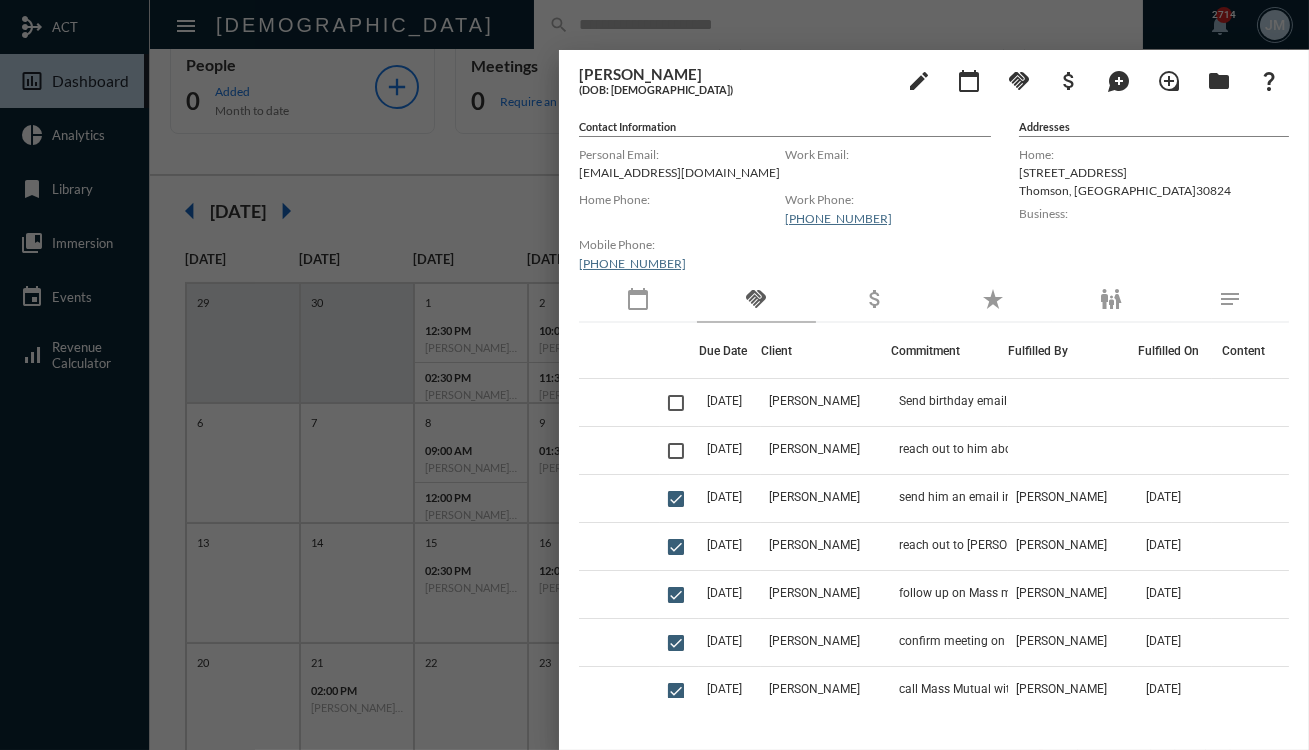 click at bounding box center [654, 375] 